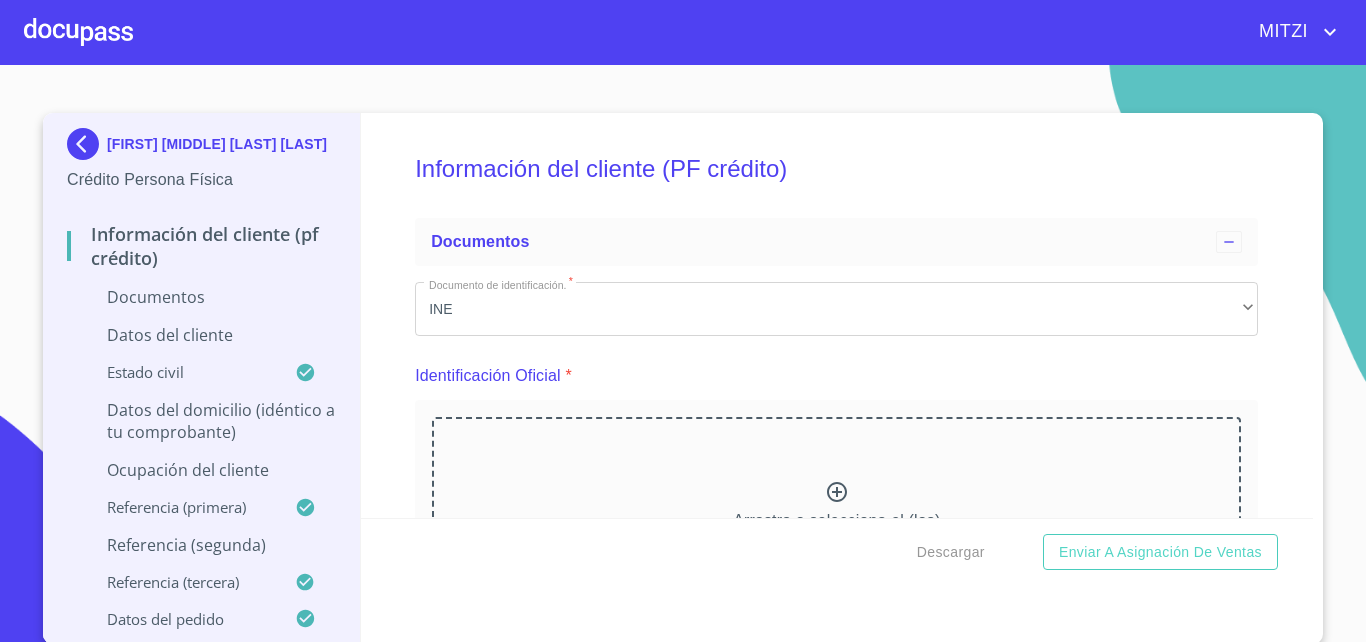 scroll, scrollTop: 0, scrollLeft: 0, axis: both 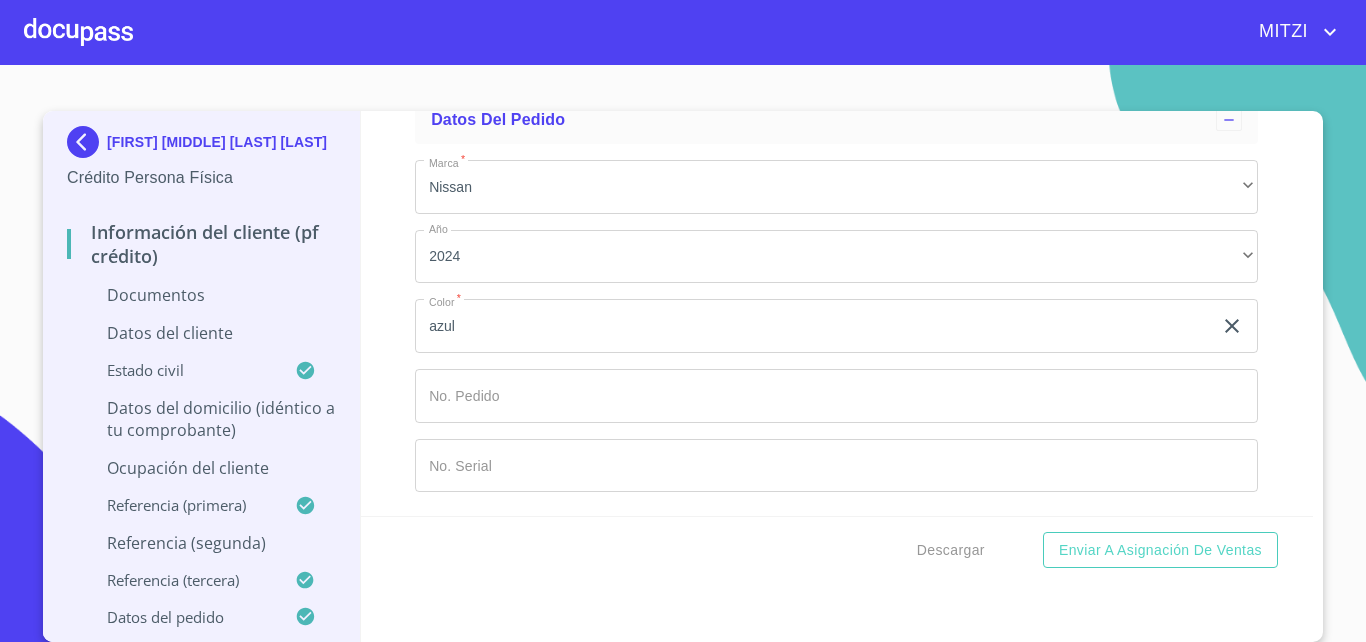 click at bounding box center [78, 32] 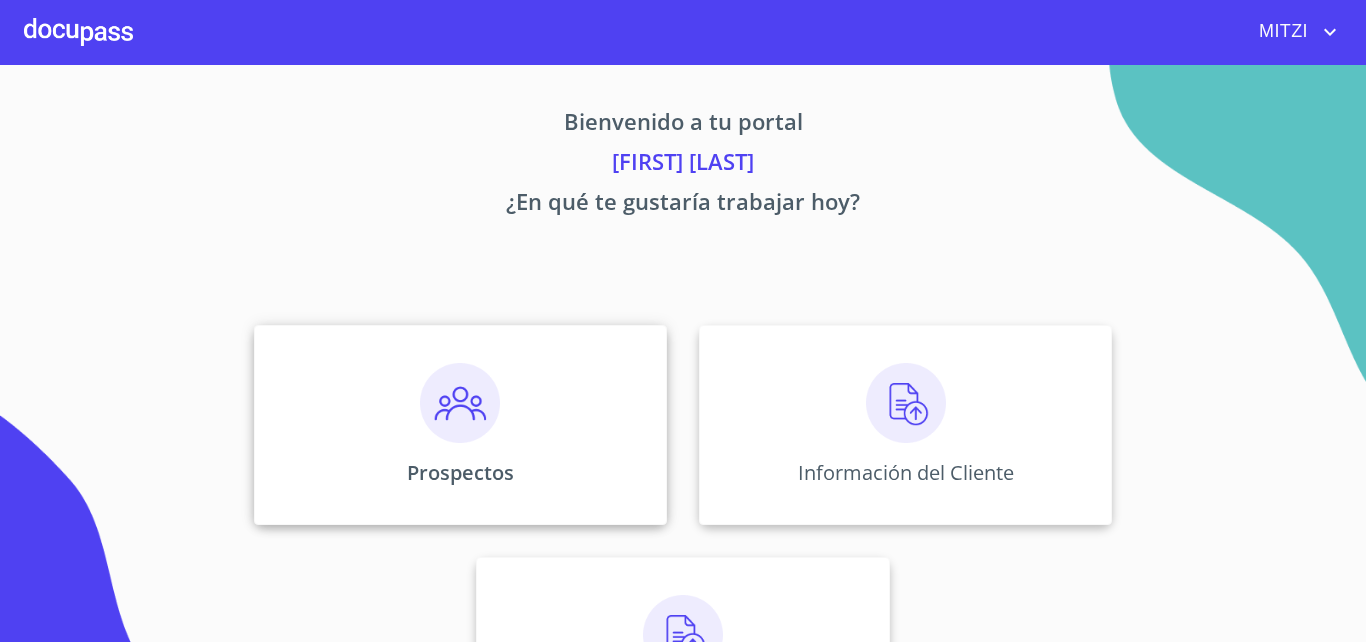 click on "Prospectos" at bounding box center (460, 472) 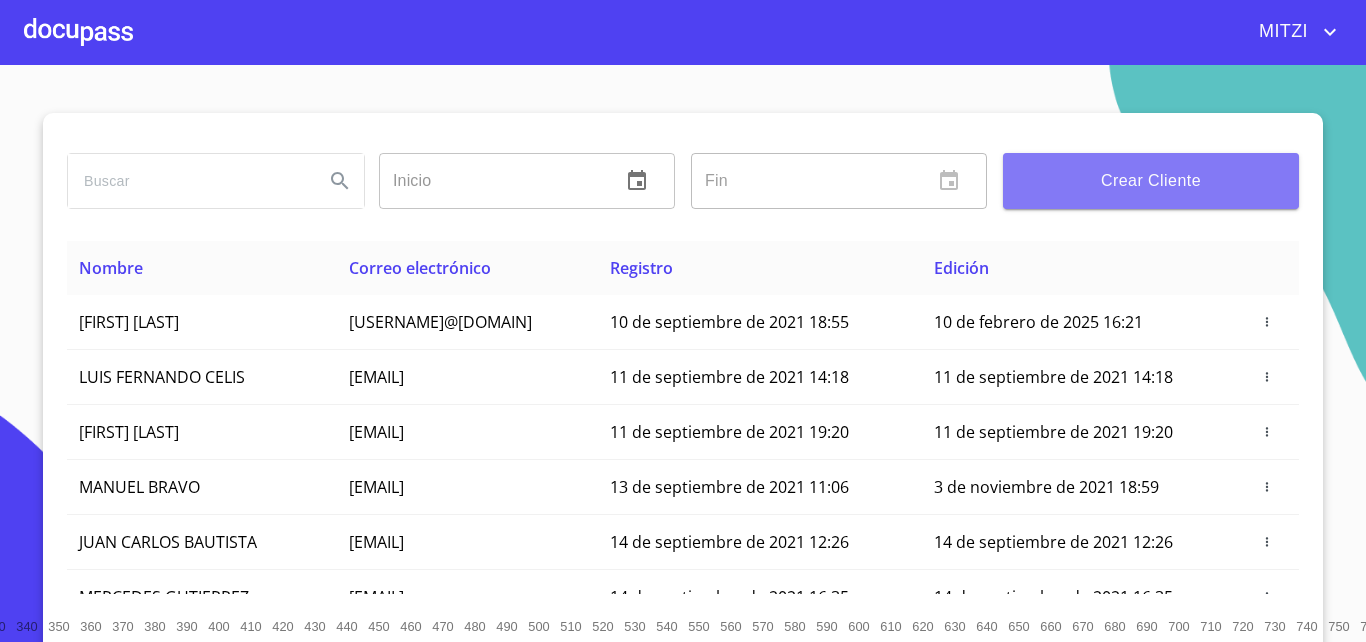 click on "Crear Cliente" at bounding box center [1151, 181] 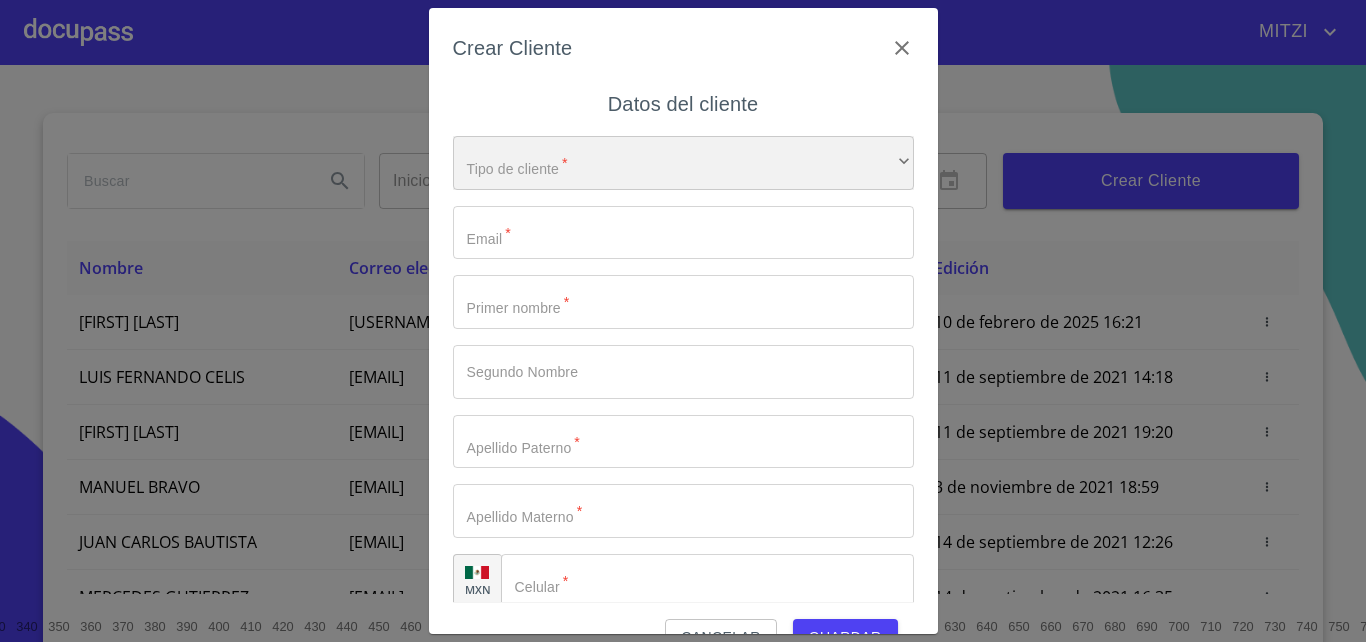 click on "​" at bounding box center [683, 163] 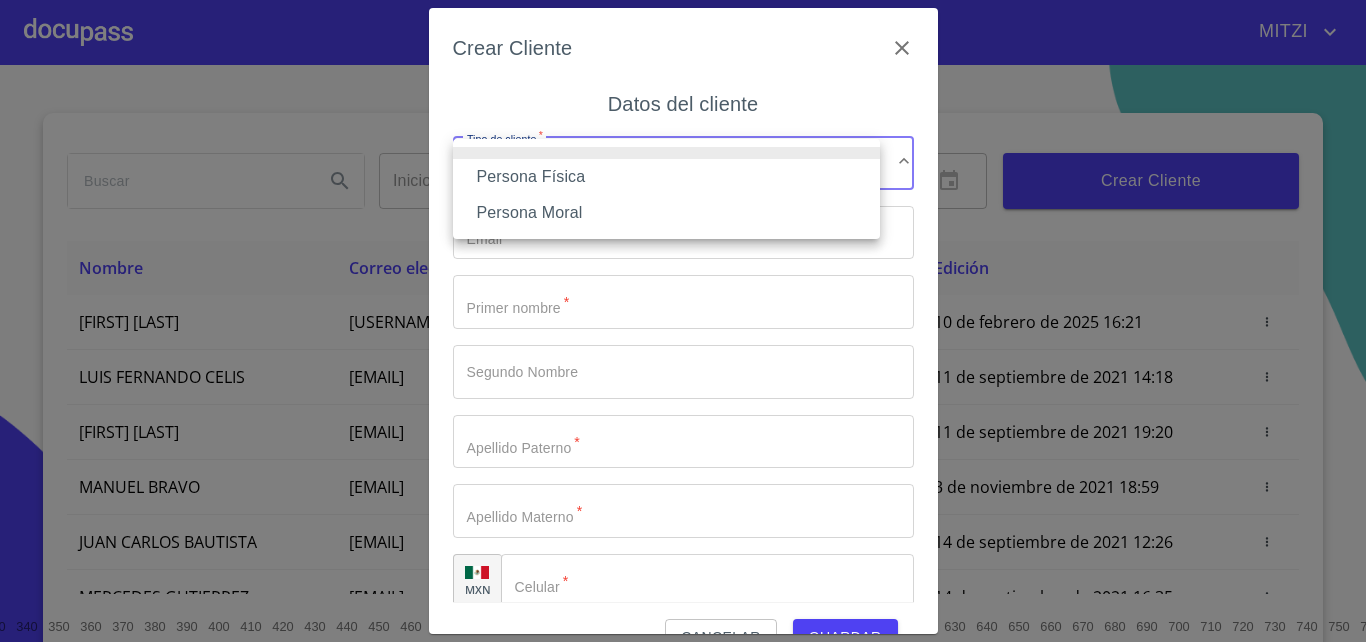 click on "Persona Física" at bounding box center (666, 177) 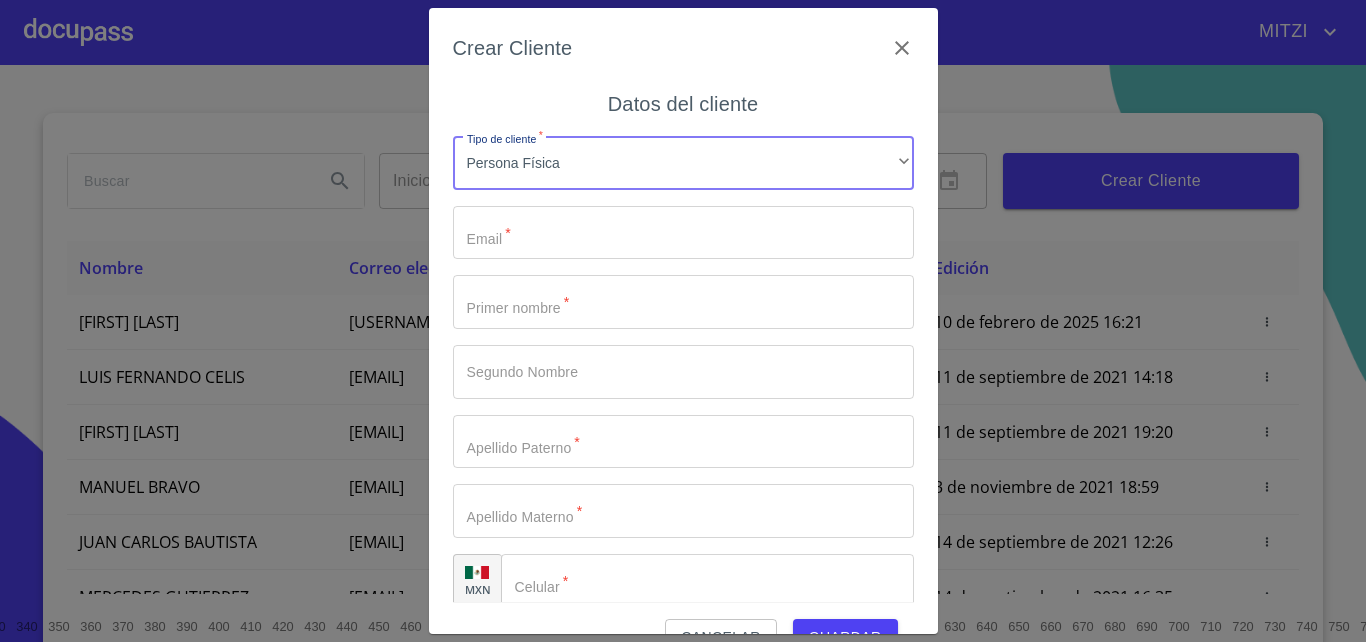 click on "Tipo de cliente   *" at bounding box center (683, 233) 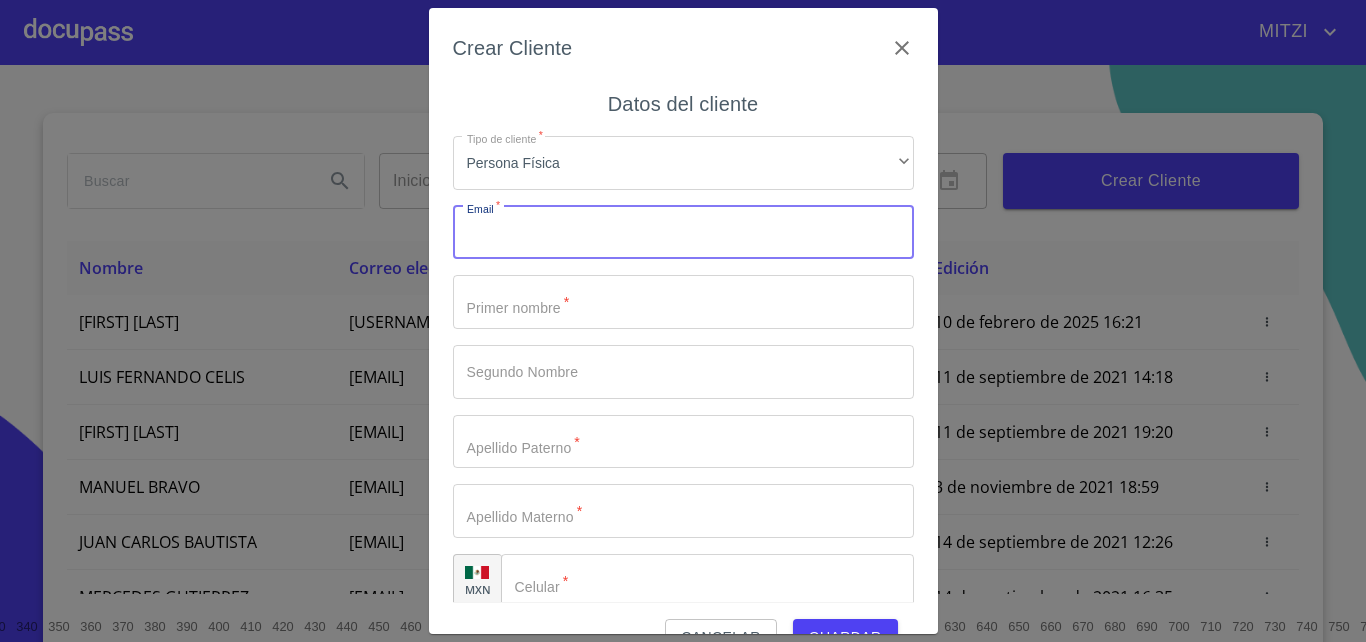 click on "Tipo de cliente   *" at bounding box center [683, 233] 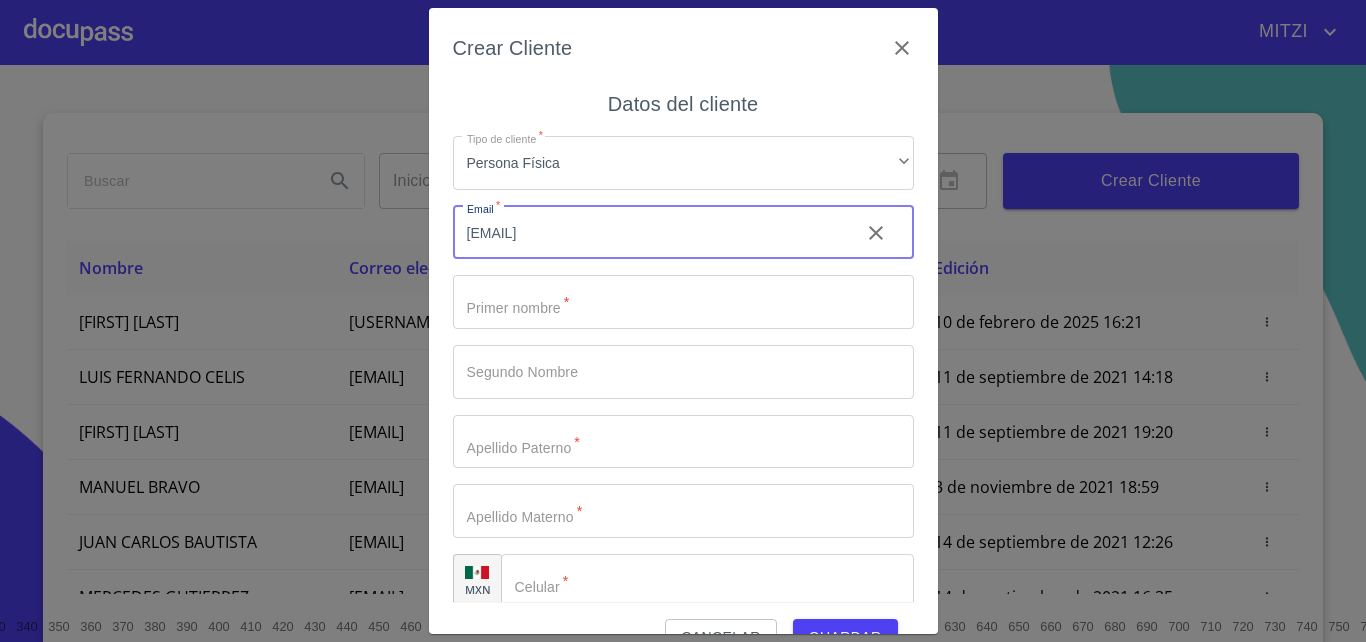 type on "[EMAIL]" 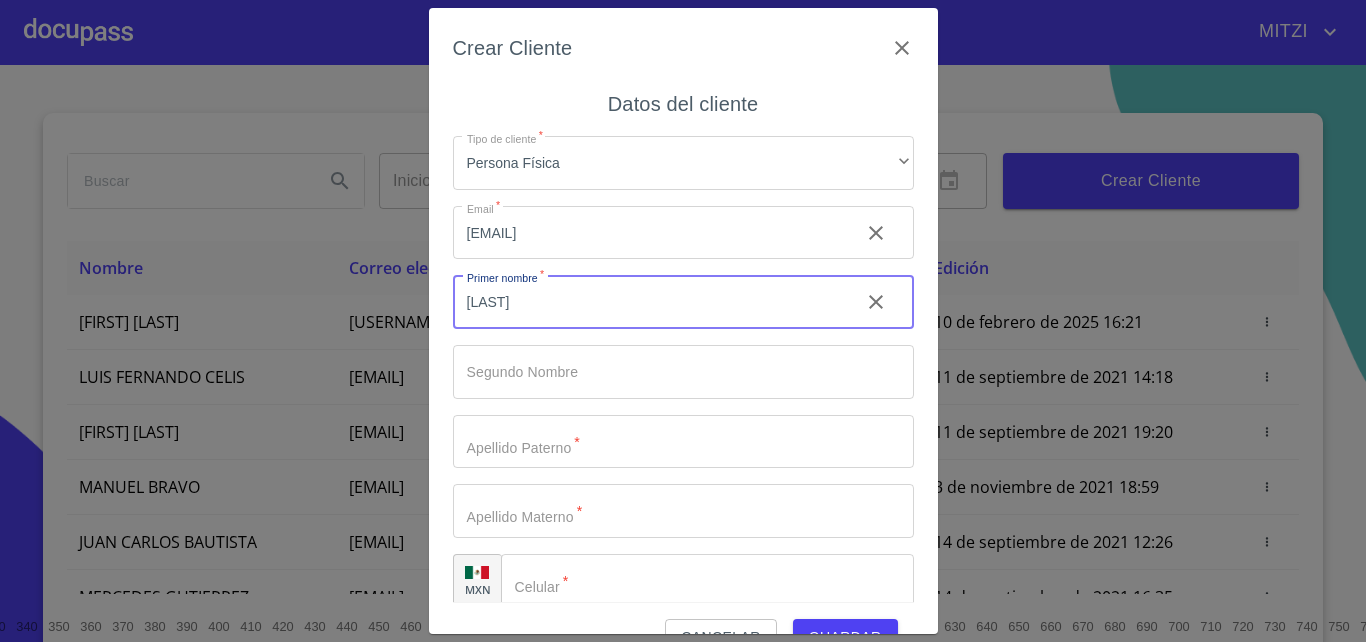 type on "[LAST]" 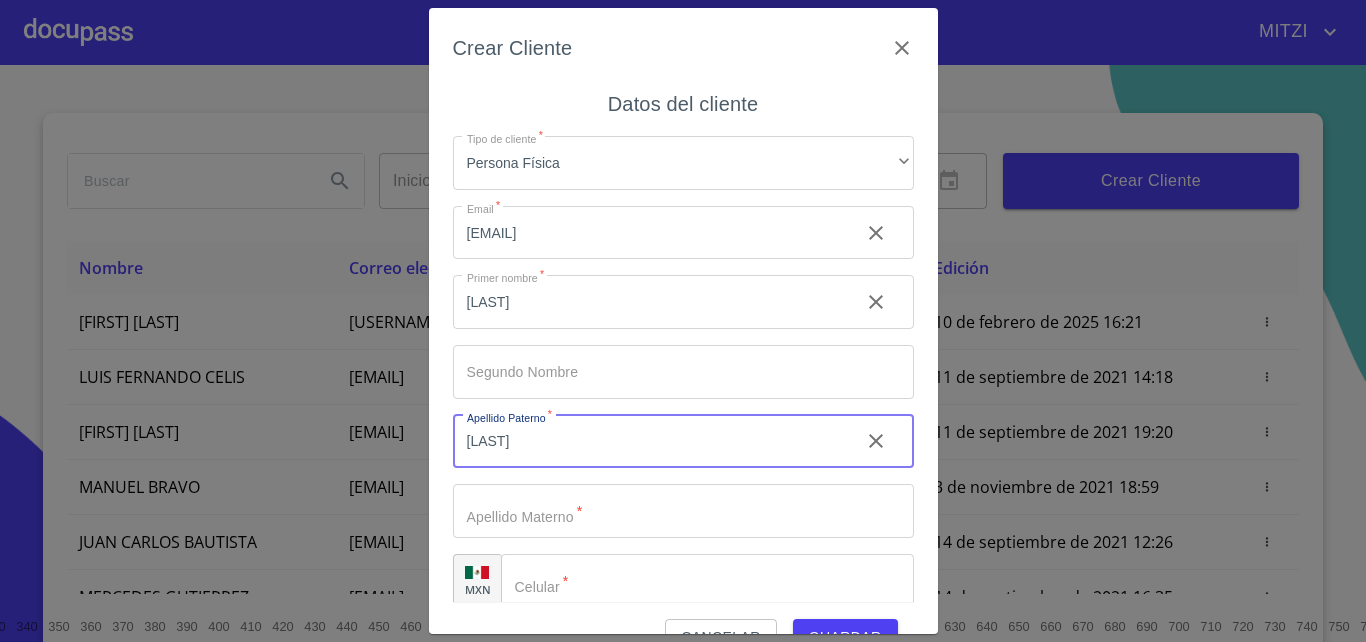 type on "[LAST]" 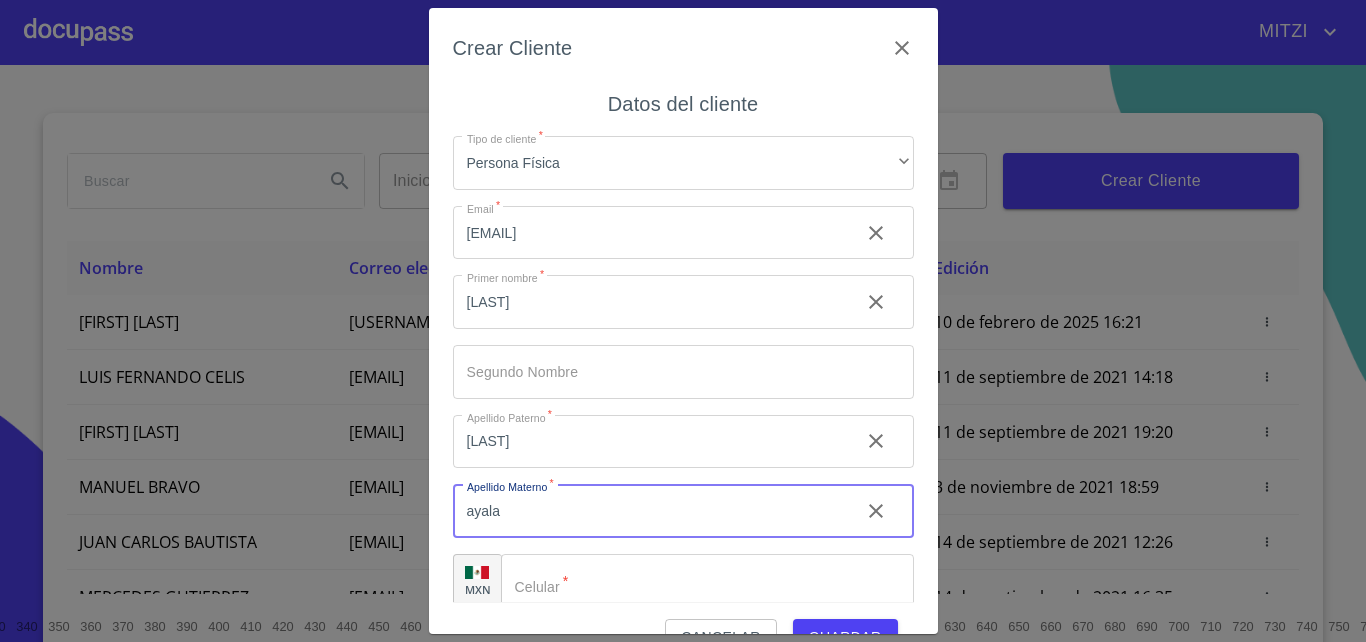 type on "ayala" 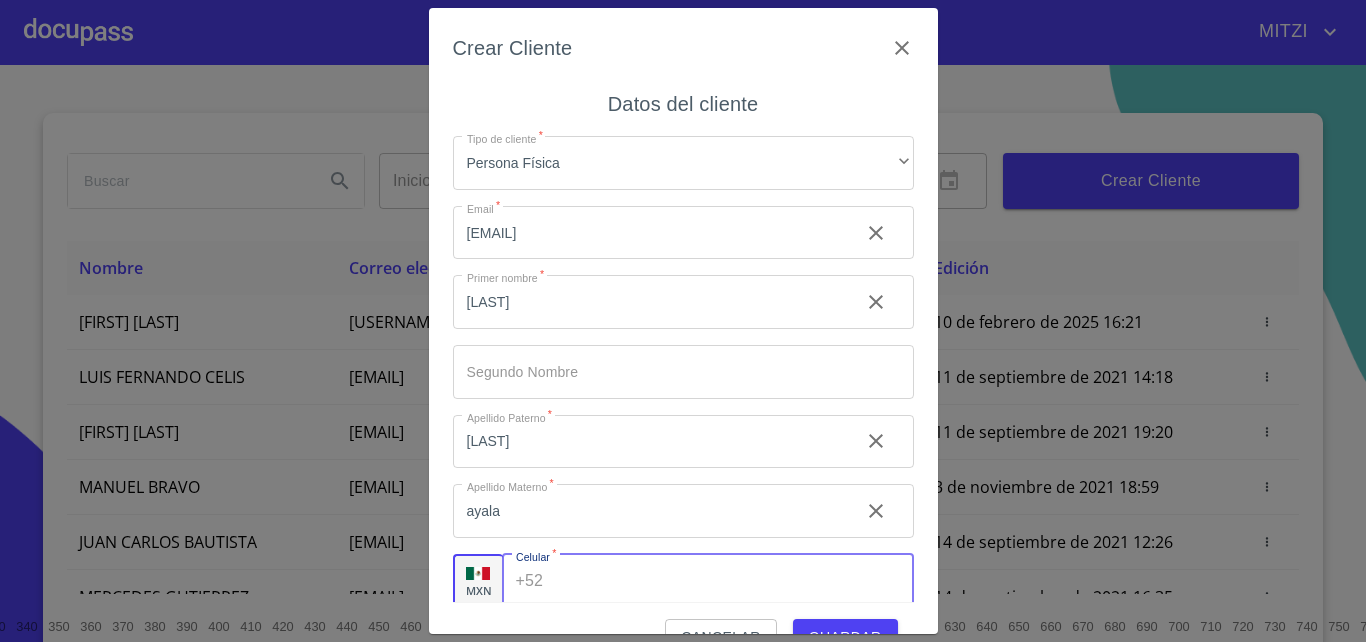 scroll, scrollTop: 22, scrollLeft: 0, axis: vertical 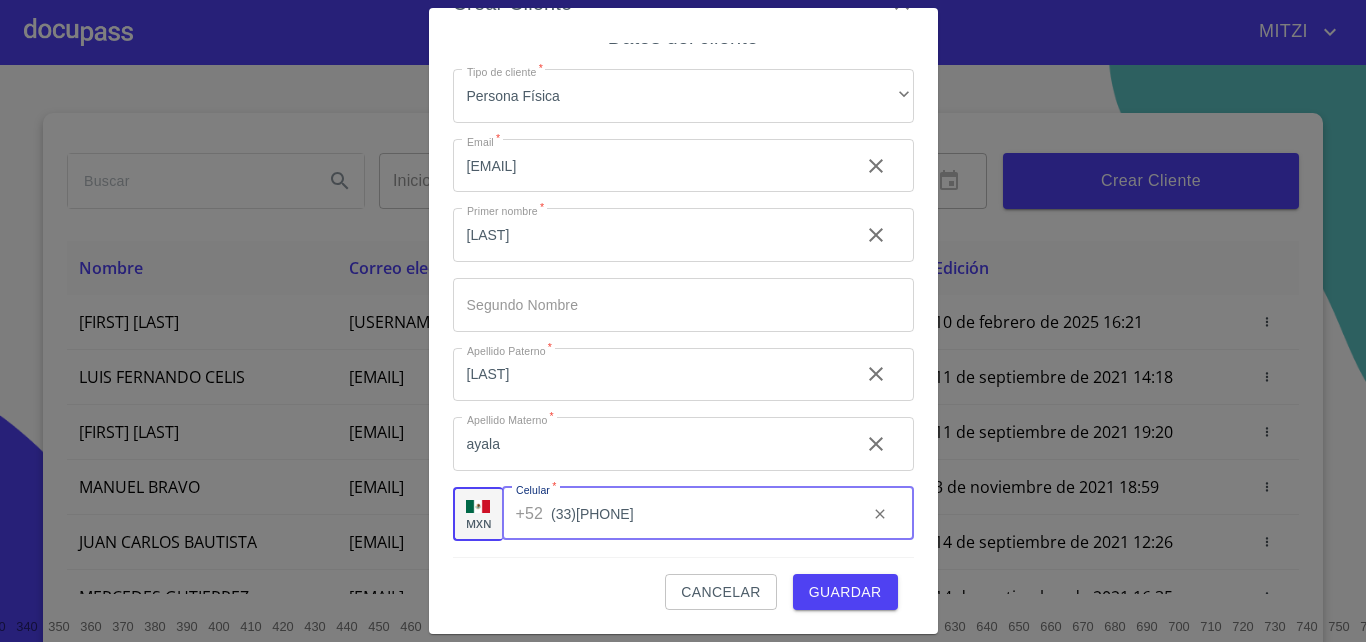 type on "(33)[PHONE]" 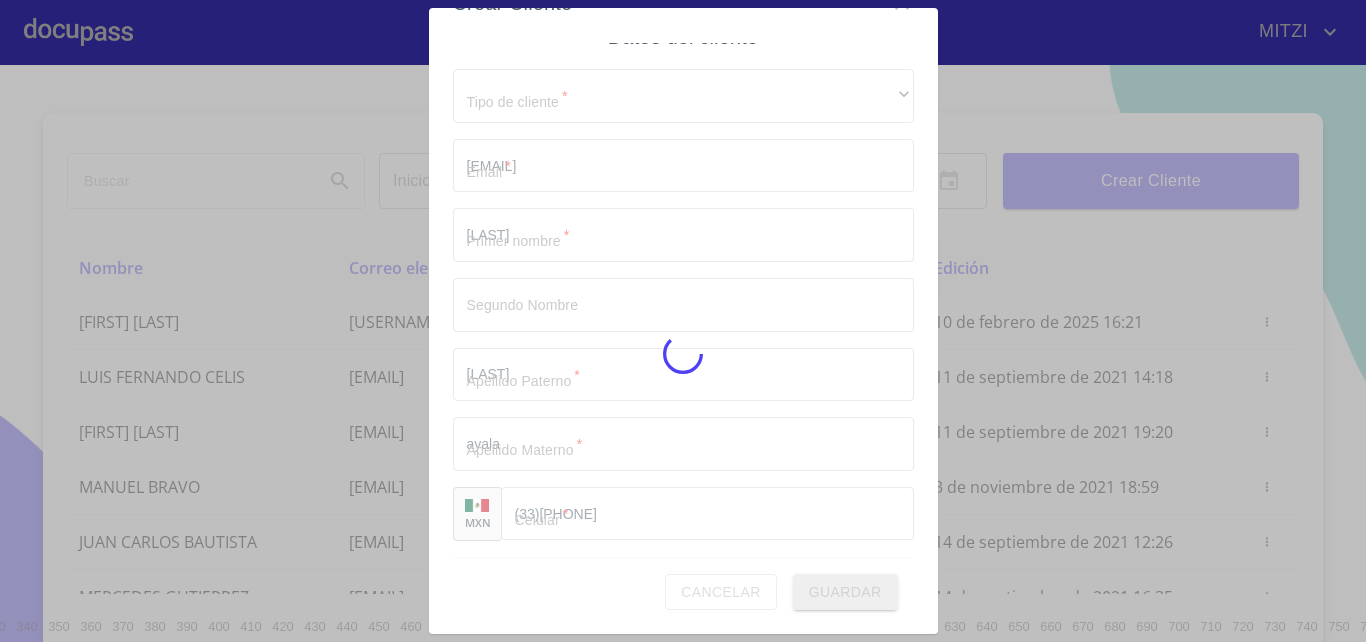 type 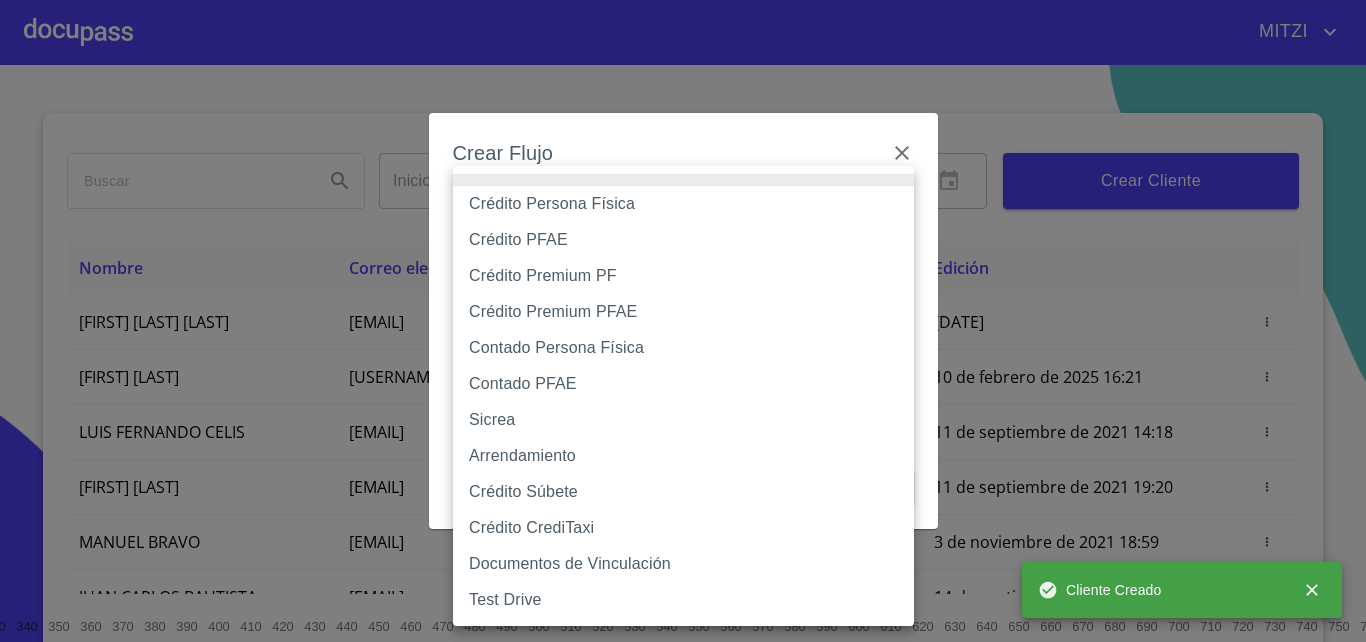 click on "MITZI Inicio ​ Fin ​ Crear Cliente Nombre   Correo electrónico   Registro   Edición     SUSANA  NAVARRO  AYALA  [EMAIL] [DATE] [DATE] DIEGO ANCIRA GROVER [EMAIL] [DATE] [DATE] LUIS FERNANDO CELIS  [EMAIL] [DATE] [DATE] MAYRA  GONZALEZ [EMAIL] [DATE] [DATE] MANUEL BRAVO [EMAIL] [DATE] [DATE] JUAN CARLOS BAUTISTA [EMAIL] [DATE] [DATE] MERCEDES GUTIERREZ [EMAIL] [DATE] [DATE] JUAN ANTONIO CRUZ [EMAIL] [DATE] [DATE] JAIME  GONZALEZ  [EMAIL] [DATE] OSCAR JAVIER  RODRIGUEZ" at bounding box center [683, 321] 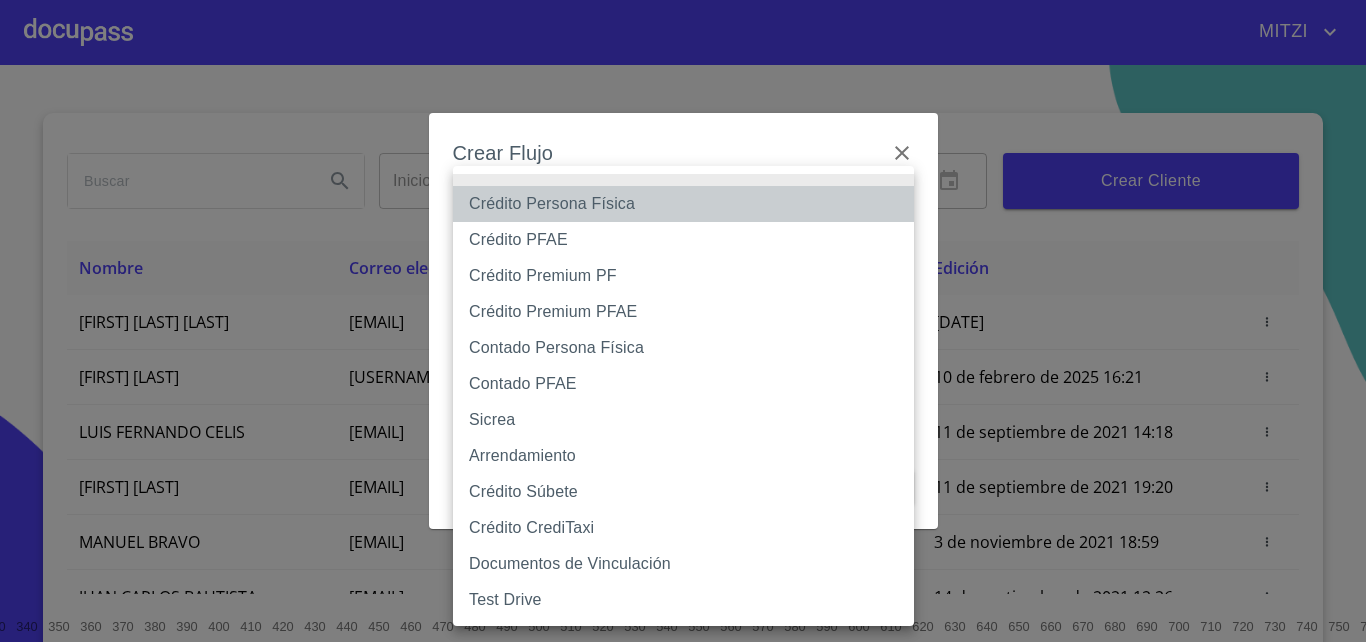 click on "Crédito Persona Física" at bounding box center [683, 204] 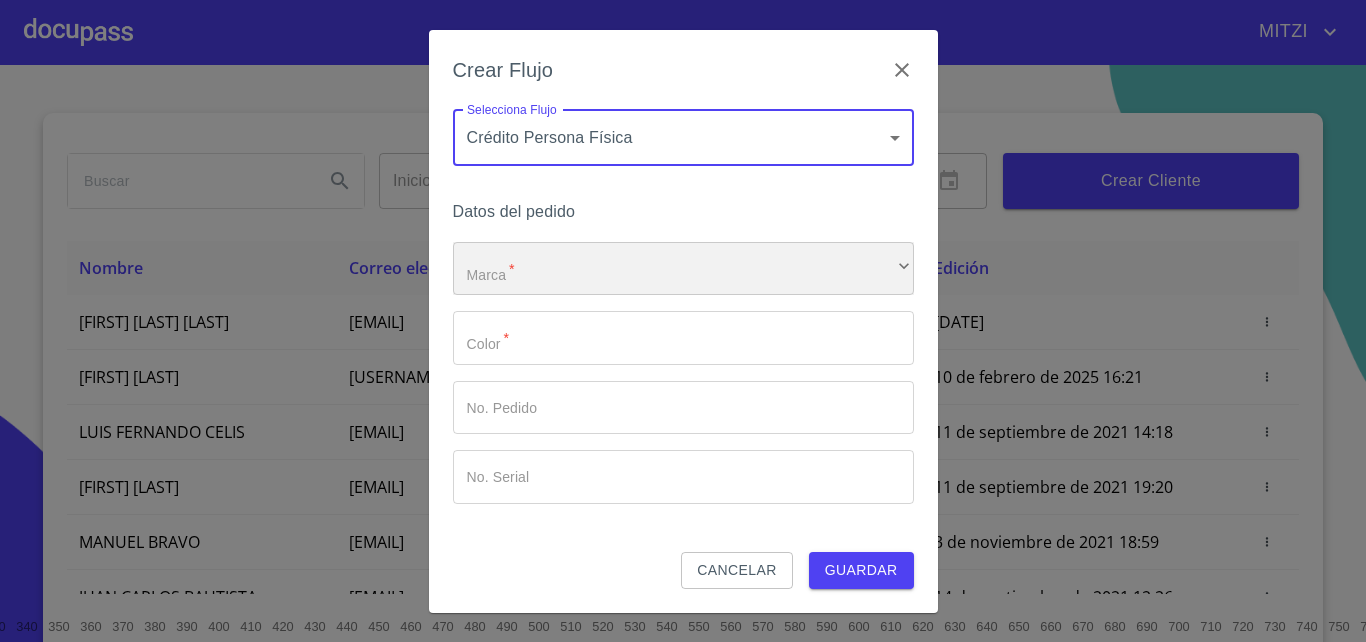 click on "​" at bounding box center (683, 269) 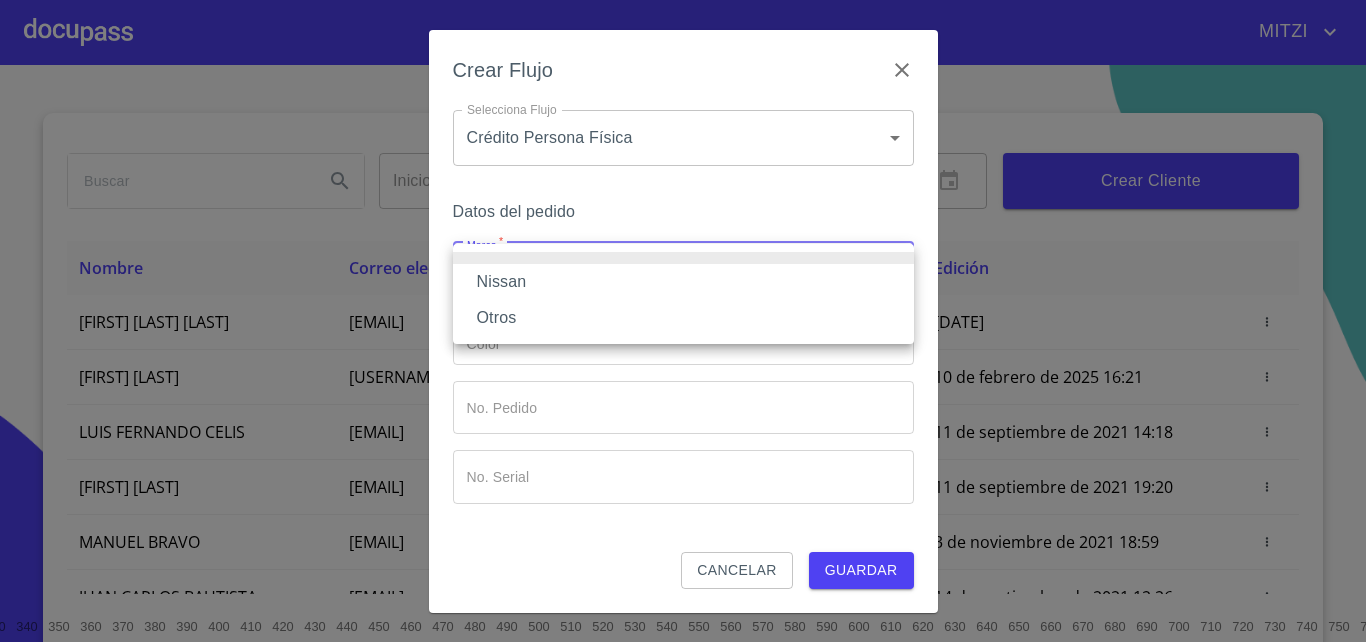 click on "Nissan" at bounding box center [683, 282] 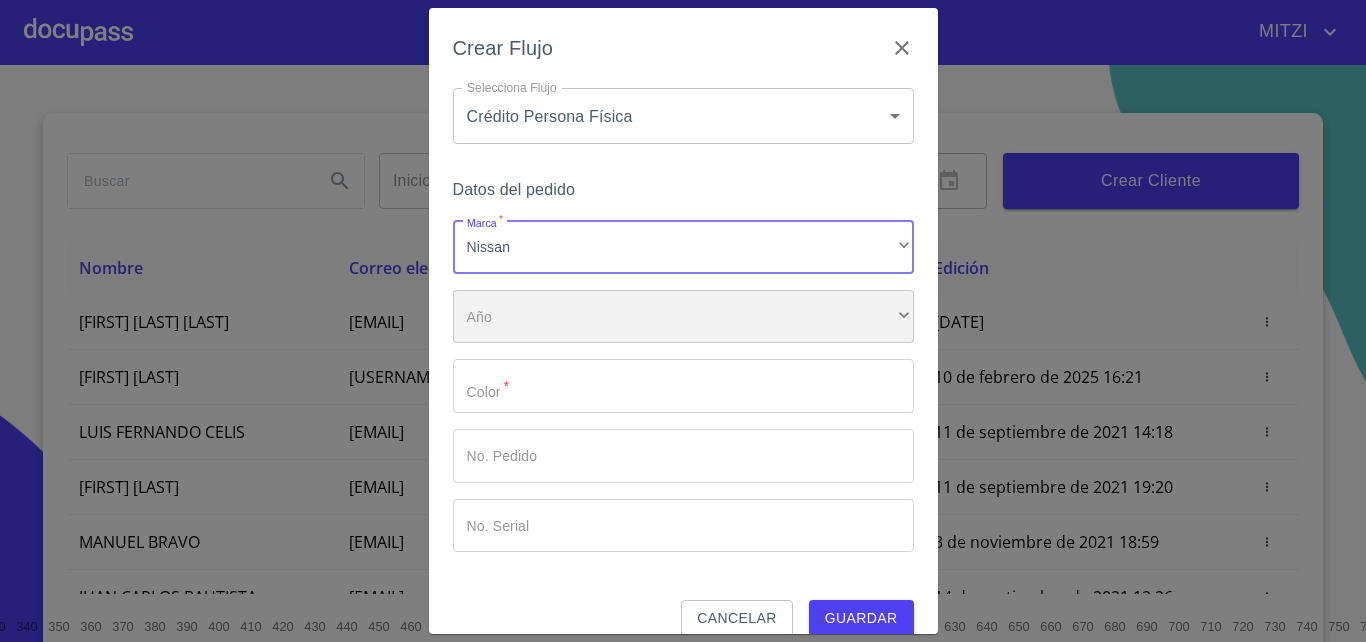 click on "​" at bounding box center (683, 317) 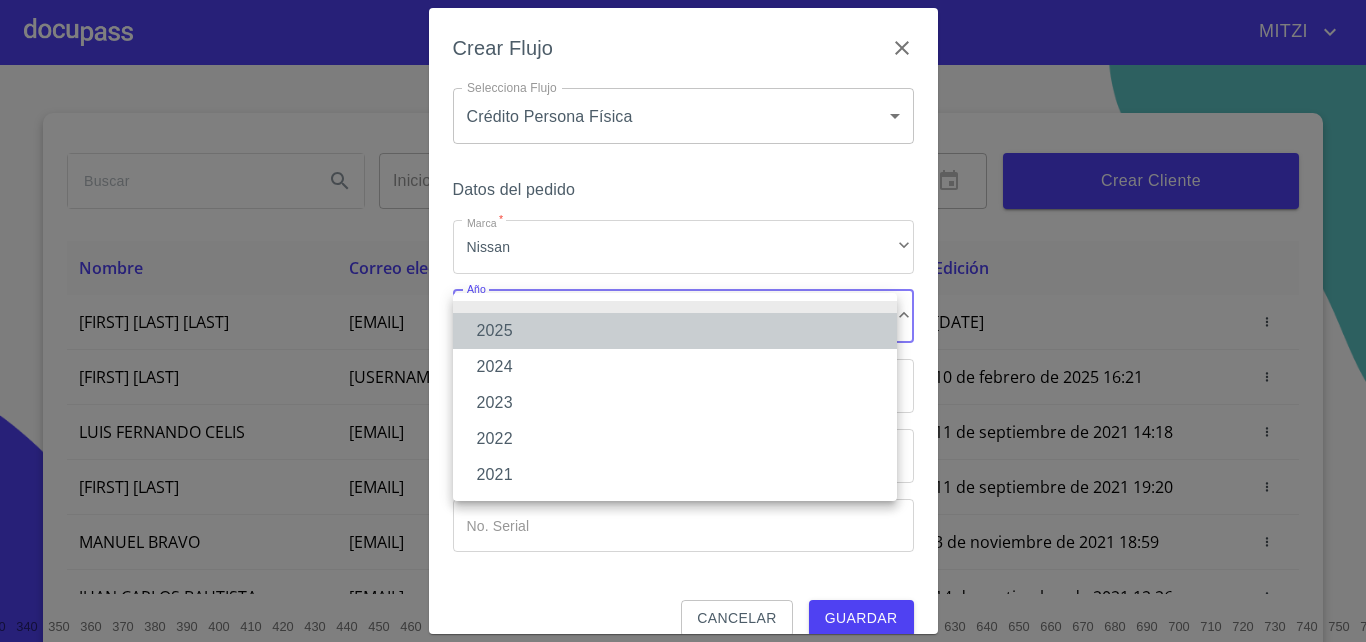 click on "2025" at bounding box center [675, 331] 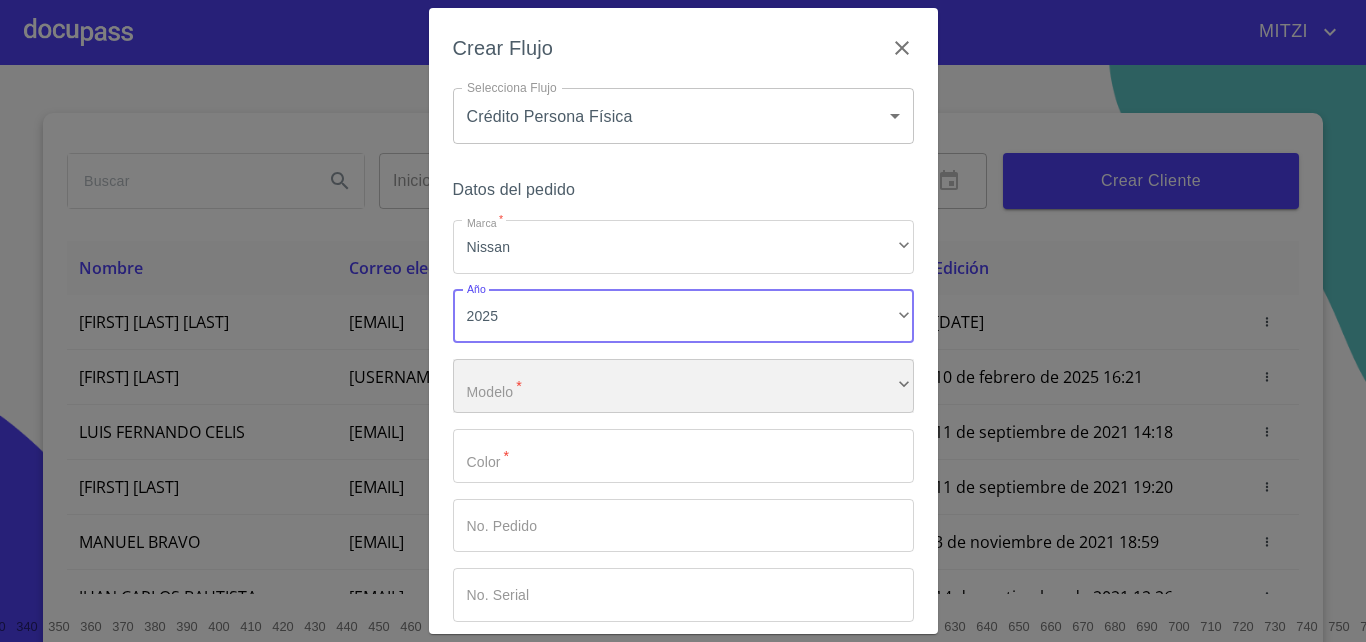 click on "​" at bounding box center [683, 386] 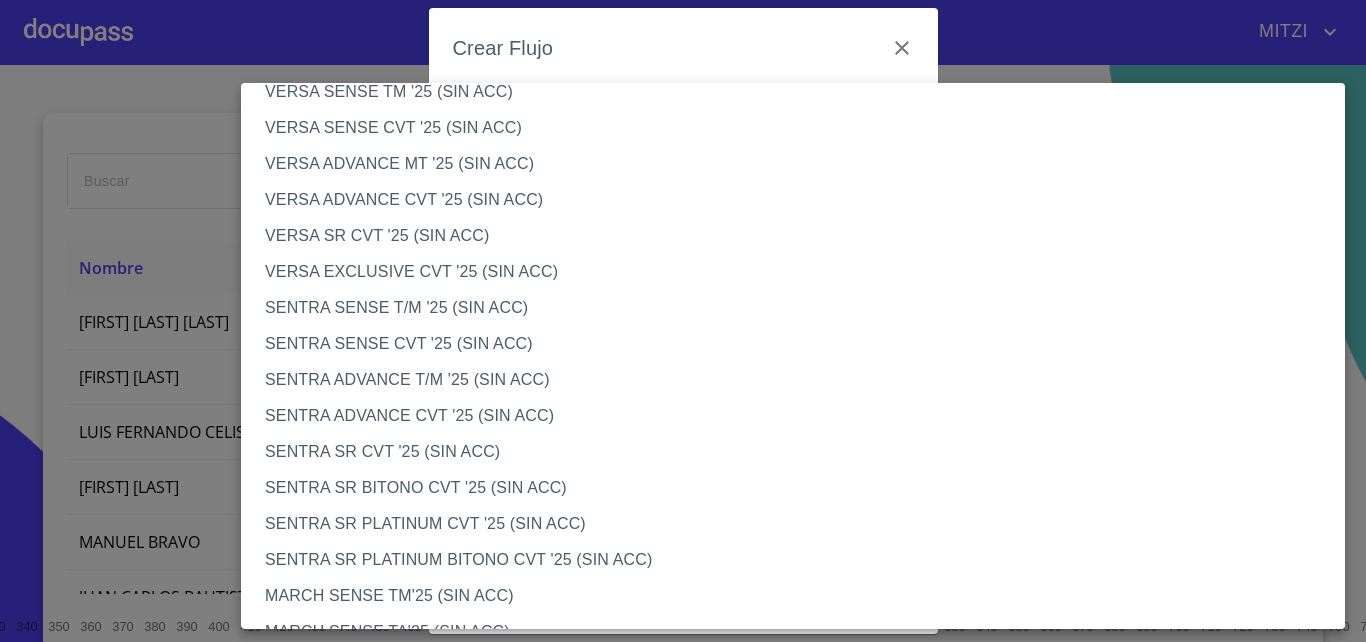 scroll, scrollTop: 982, scrollLeft: 0, axis: vertical 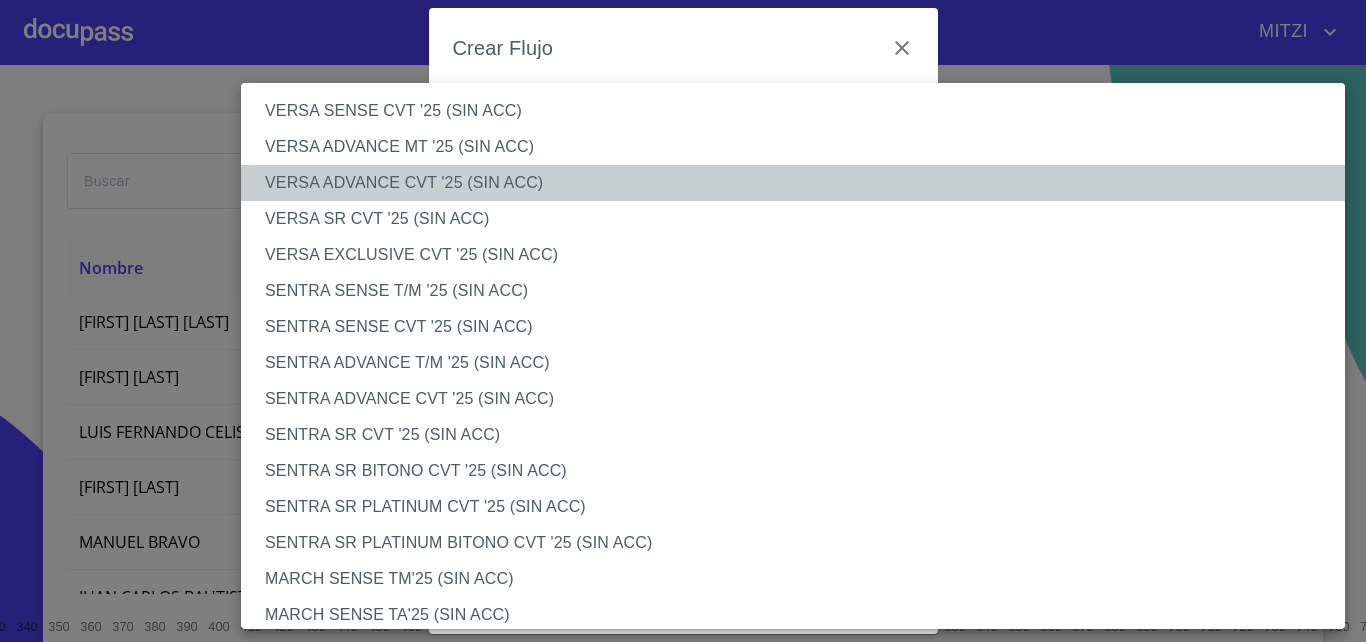 click on "VERSA ADVANCE CVT '25 (SIN ACC)" at bounding box center [801, 183] 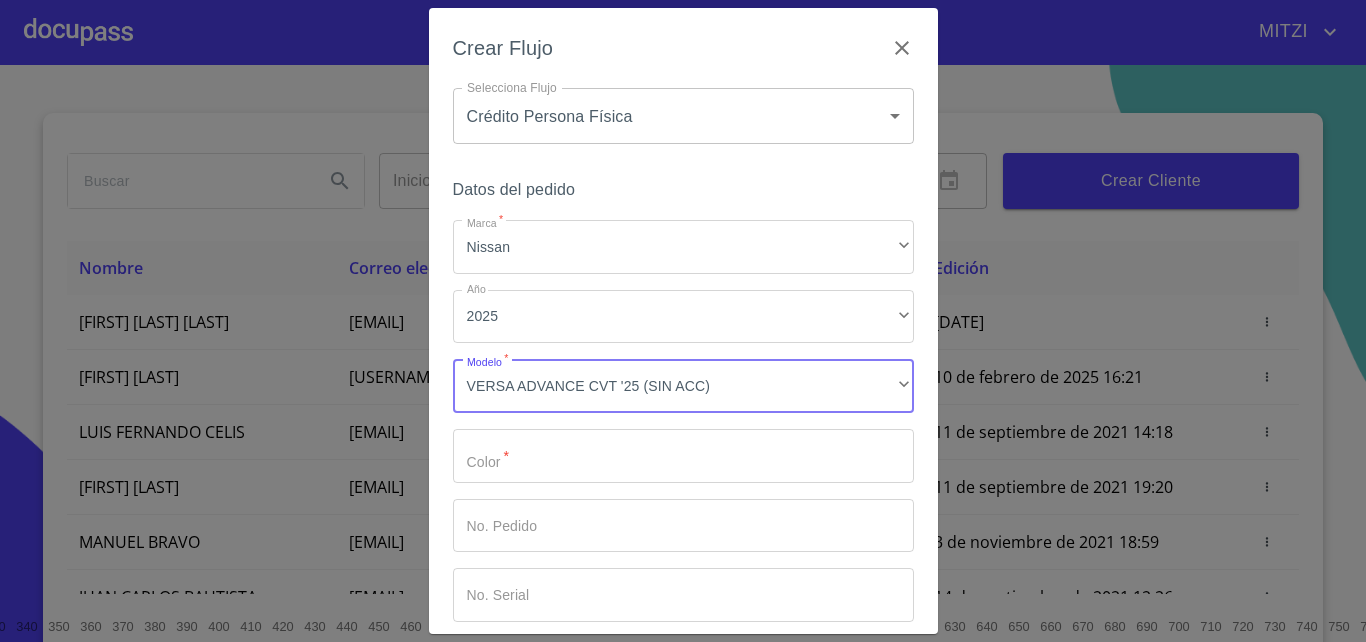 click on "Marca   *" at bounding box center [683, 456] 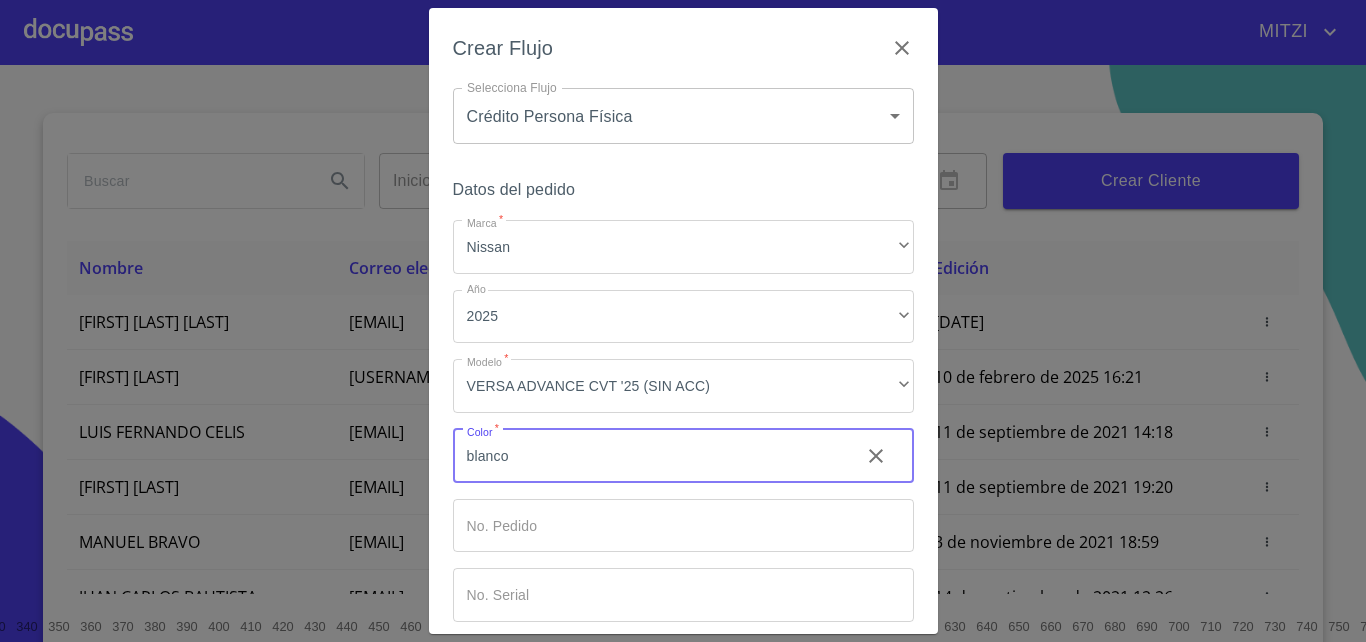 type on "blanco" 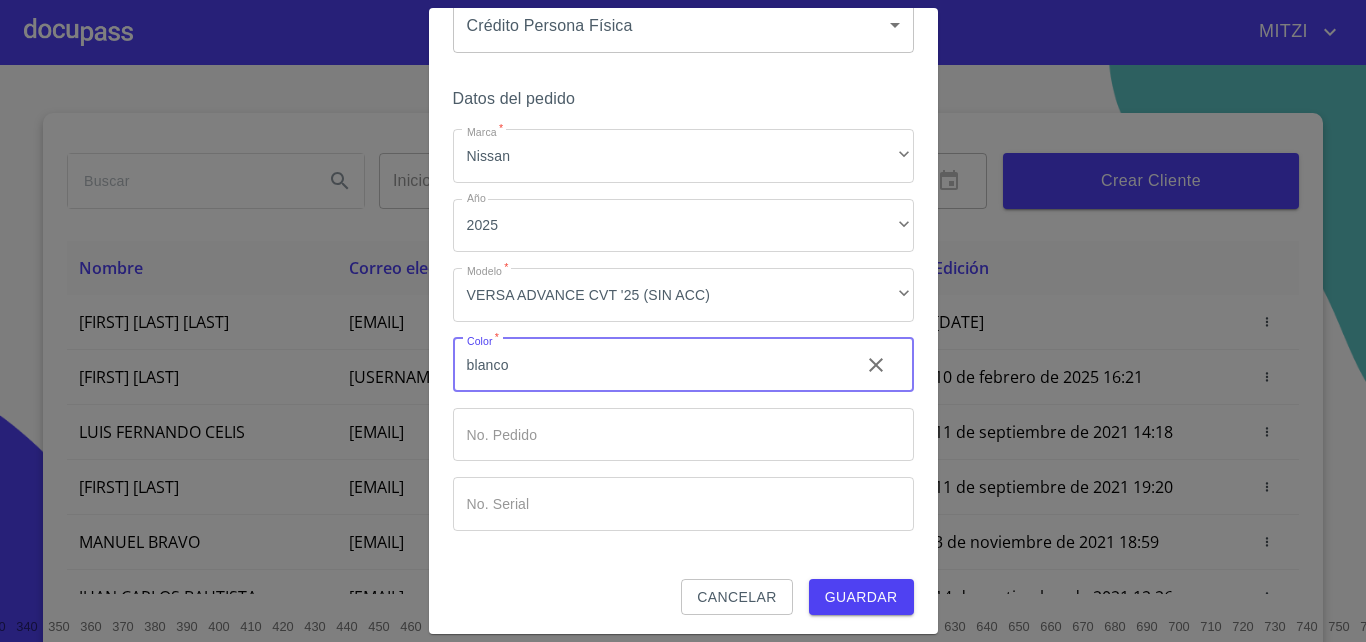 scroll, scrollTop: 96, scrollLeft: 0, axis: vertical 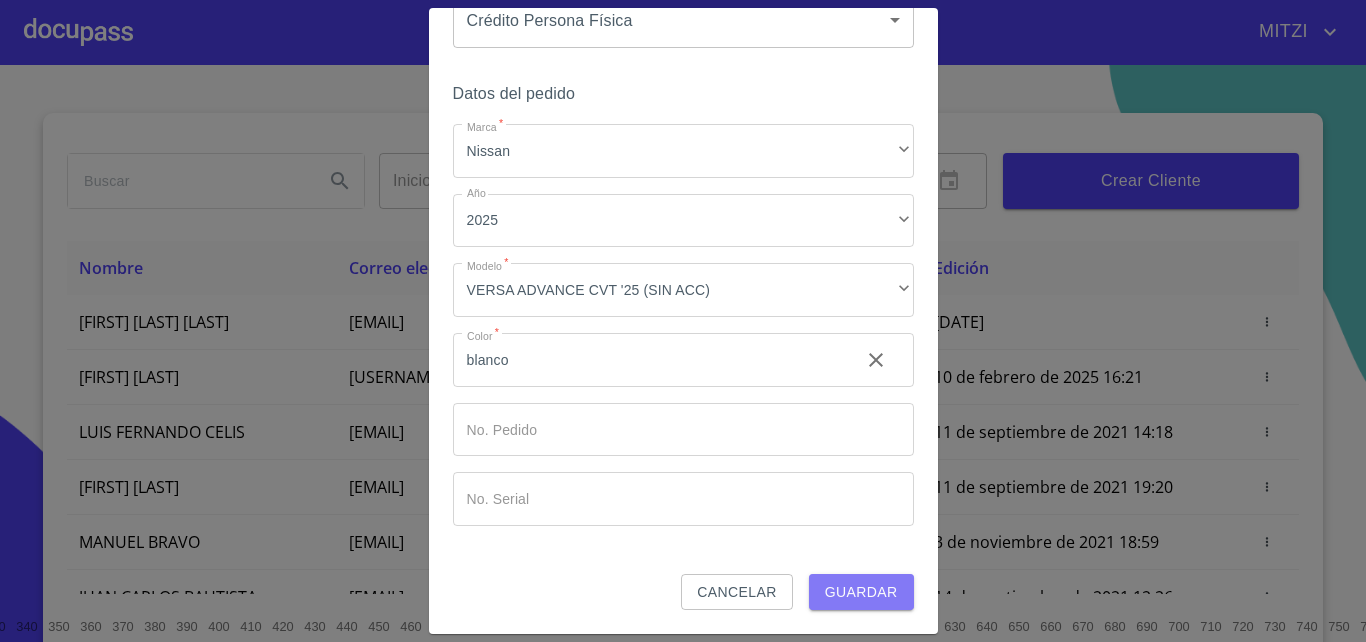 click on "Guardar" at bounding box center (861, 592) 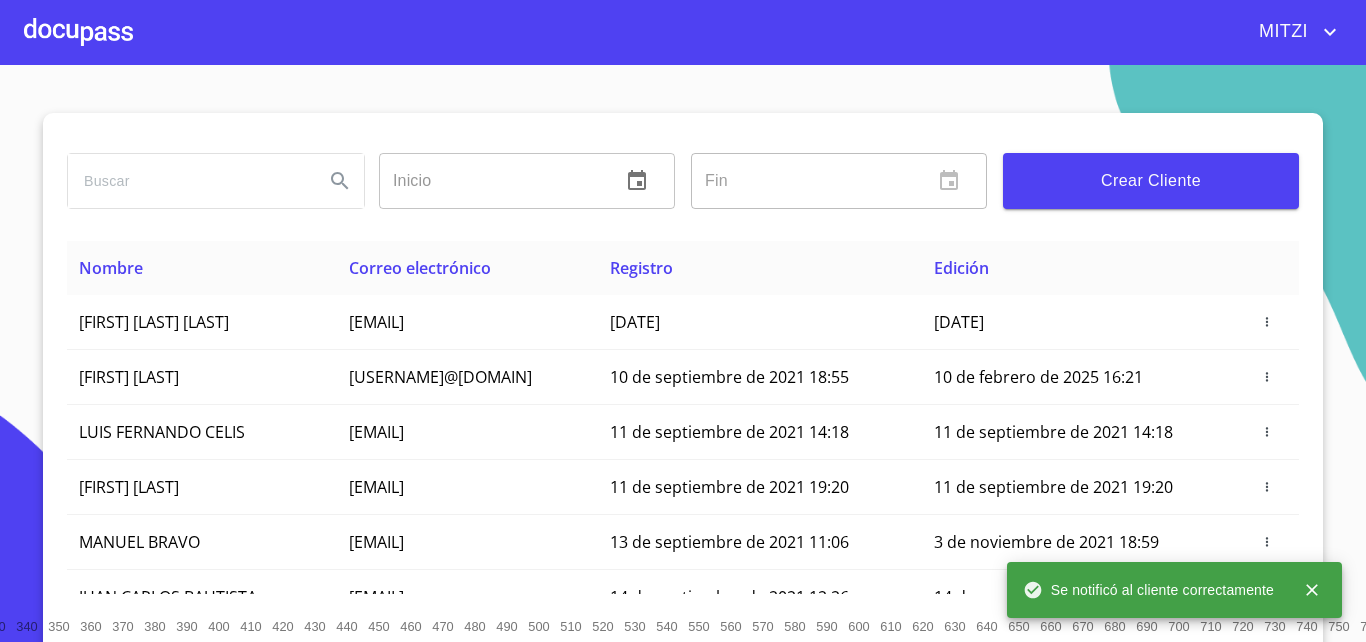 click at bounding box center [78, 32] 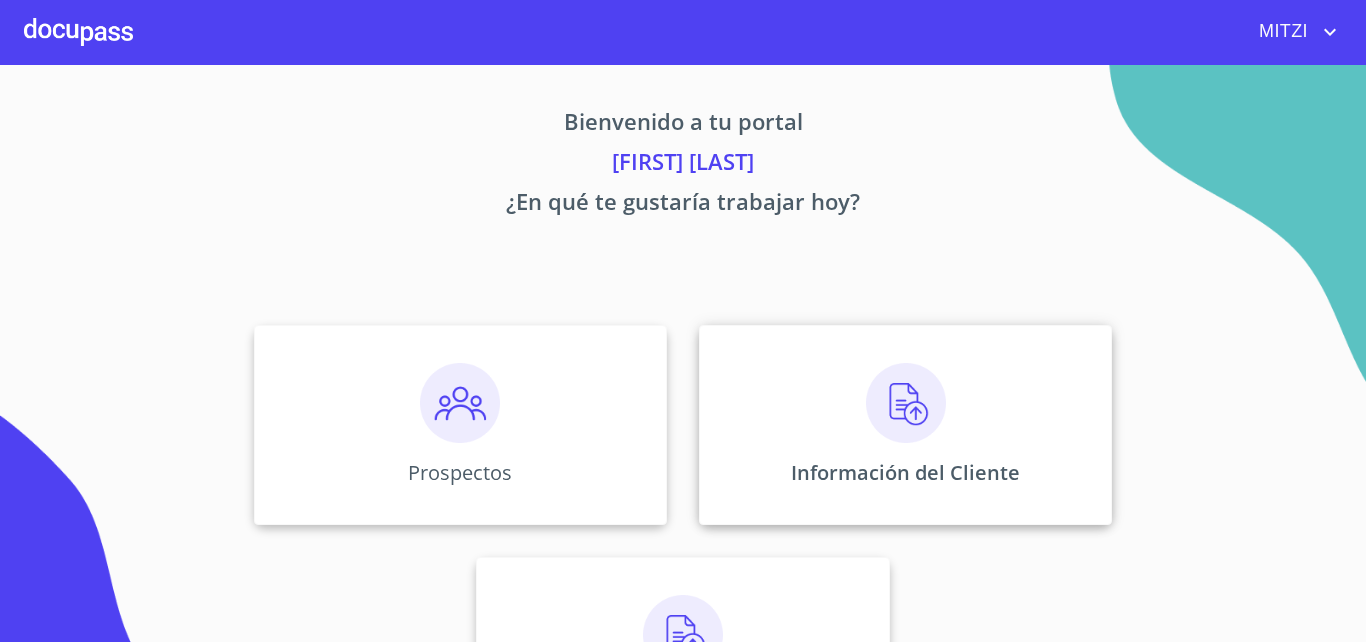 click on "Información del Cliente" at bounding box center [905, 425] 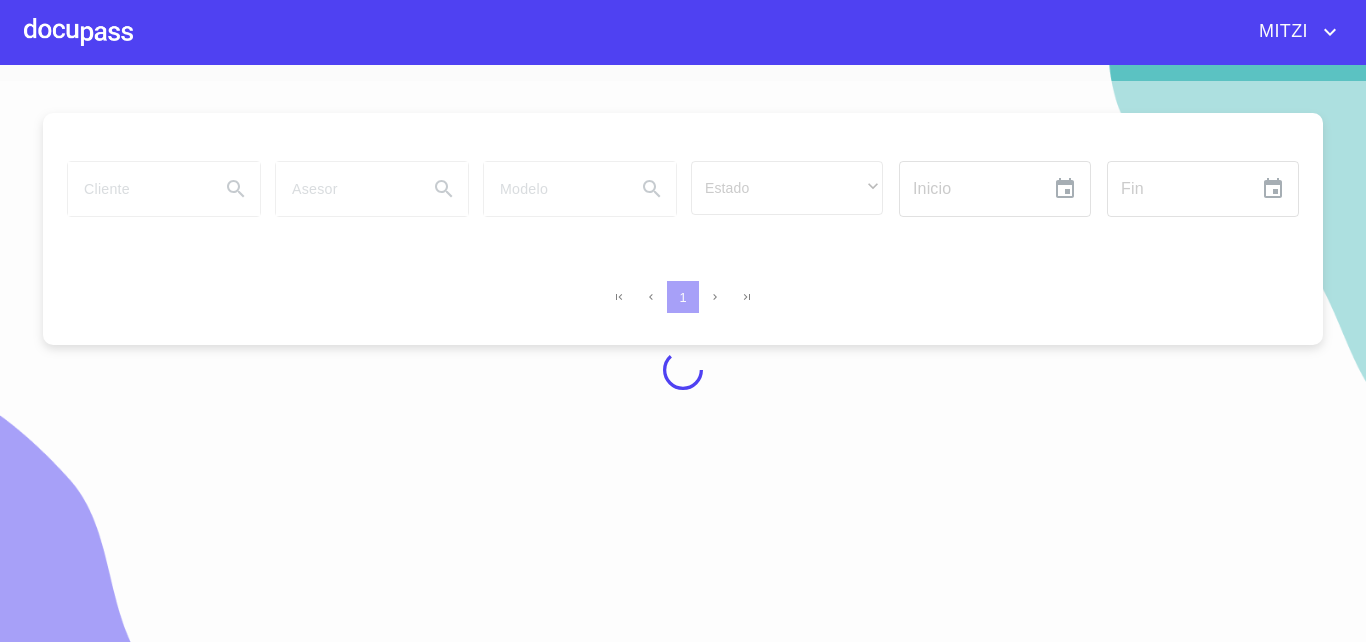 click at bounding box center (683, 369) 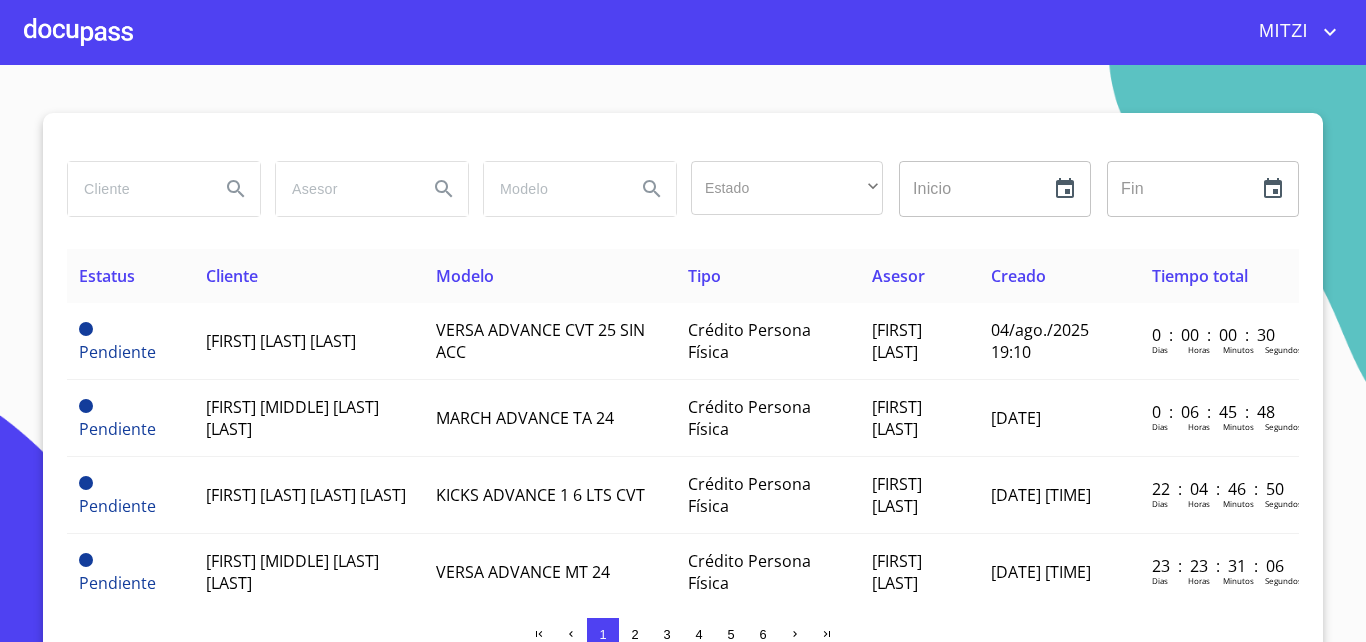 click at bounding box center (136, 189) 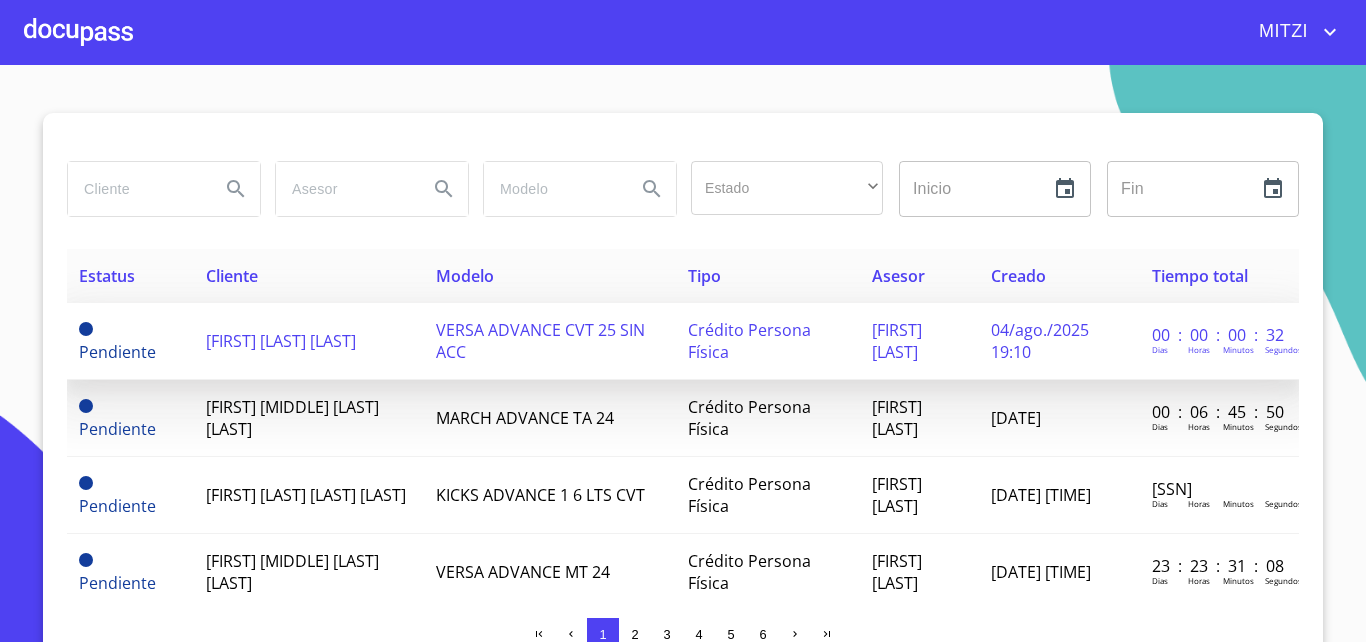 click on "[FIRST] [LAST] [LAST]" at bounding box center [309, 341] 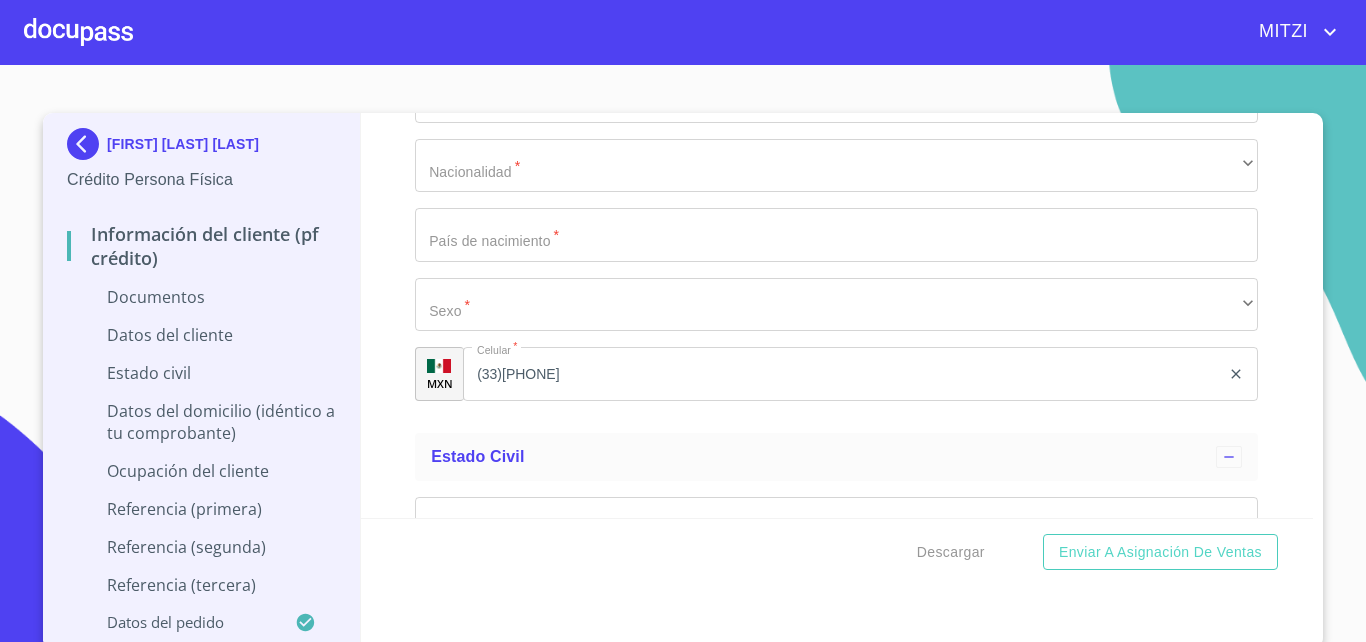 scroll, scrollTop: 3300, scrollLeft: 0, axis: vertical 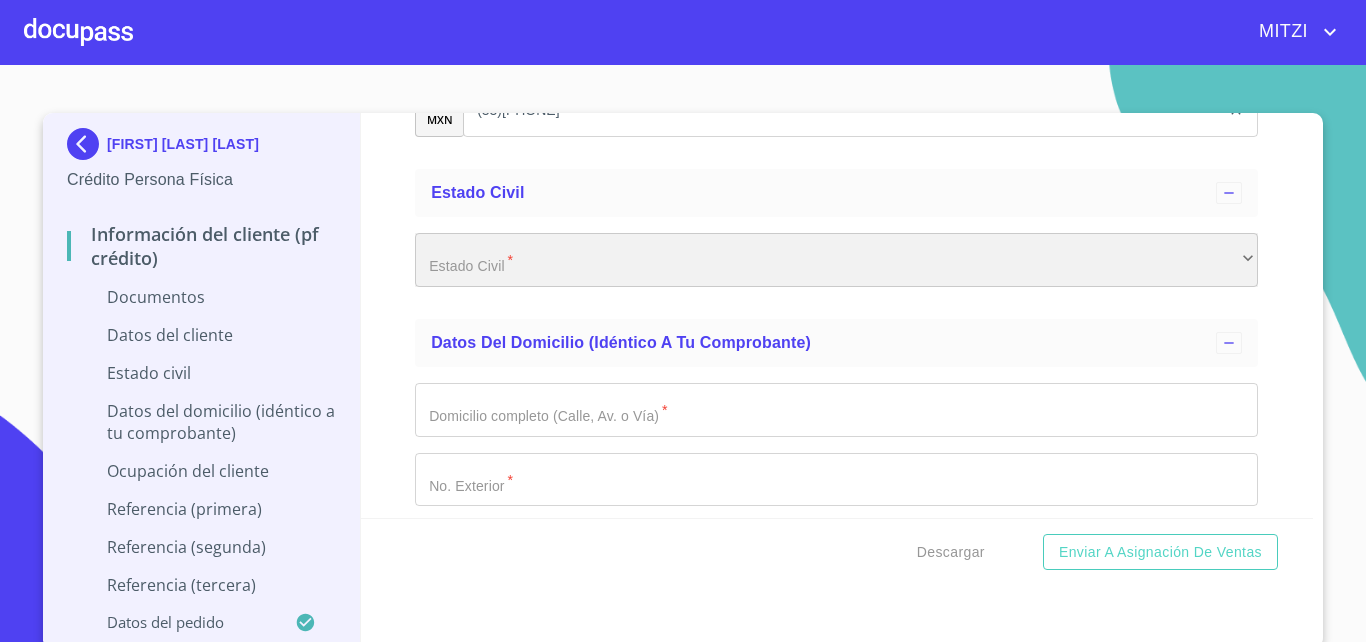 click on "​" at bounding box center (836, 260) 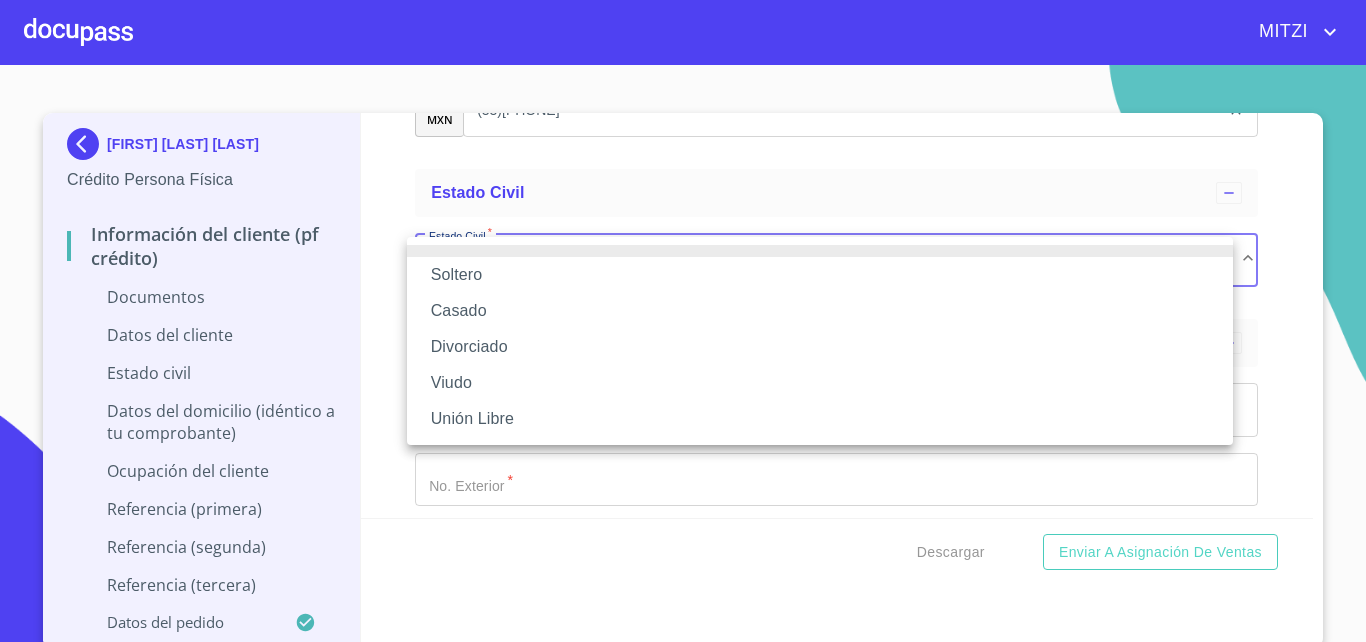 click on "Casado" at bounding box center [820, 311] 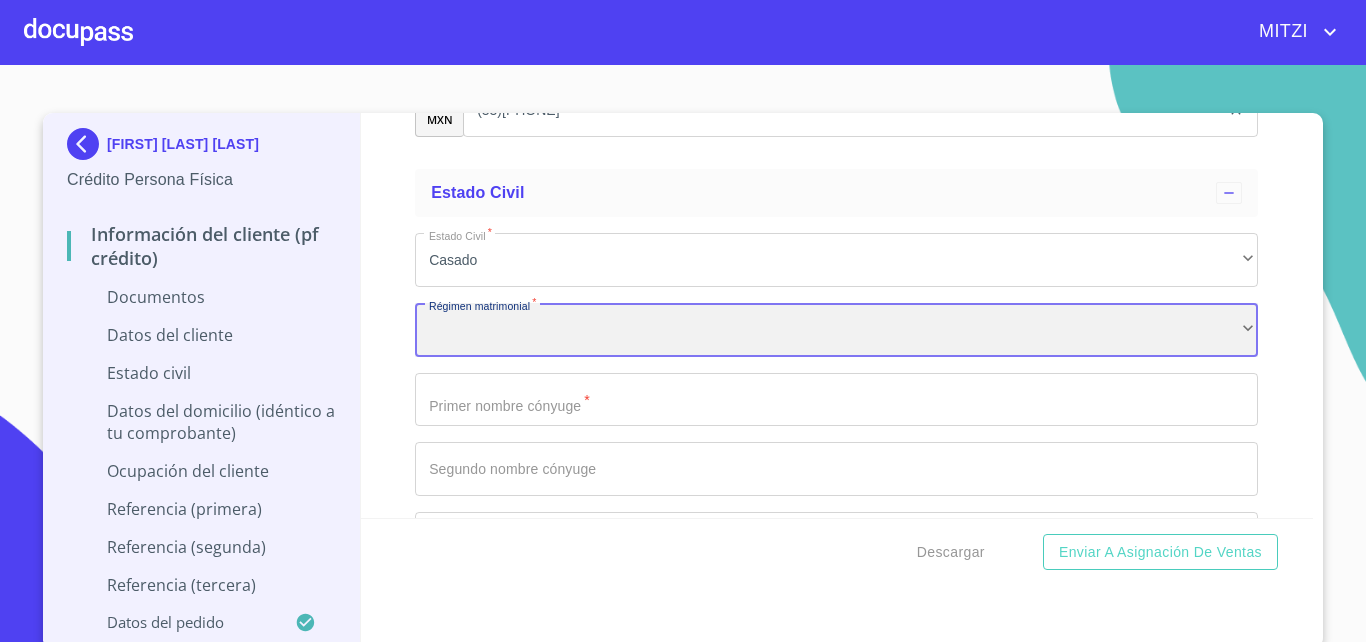click on "​" at bounding box center [836, 330] 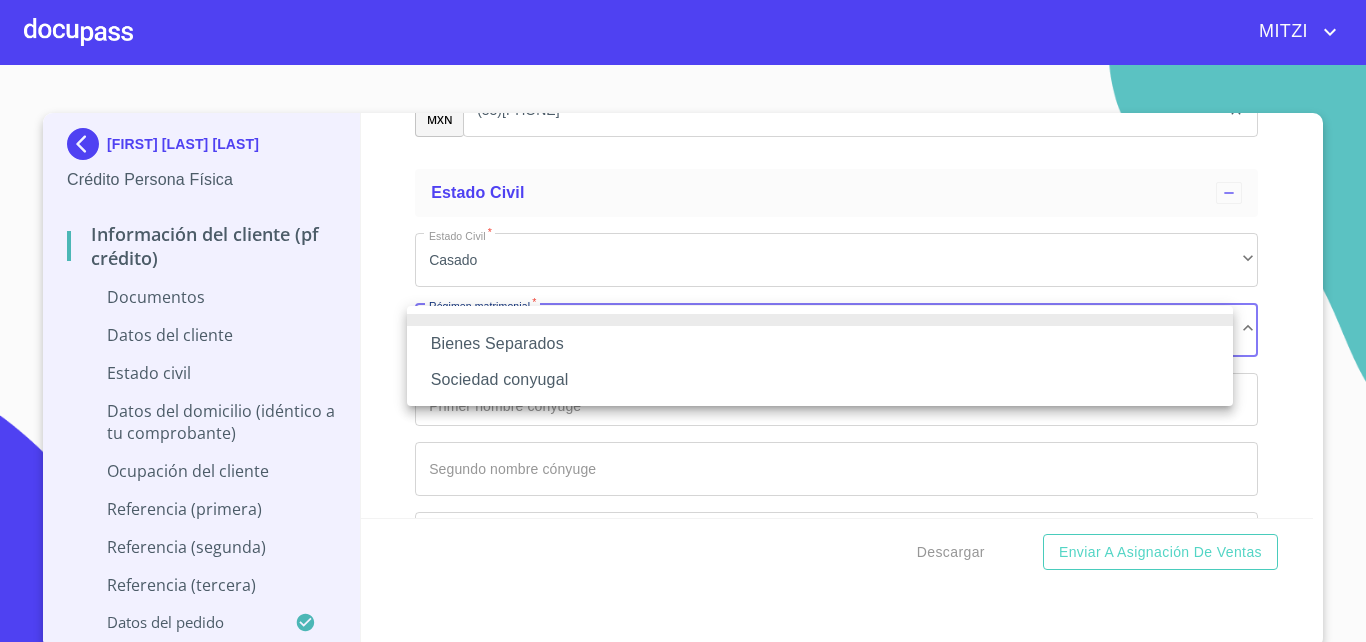 click at bounding box center (683, 321) 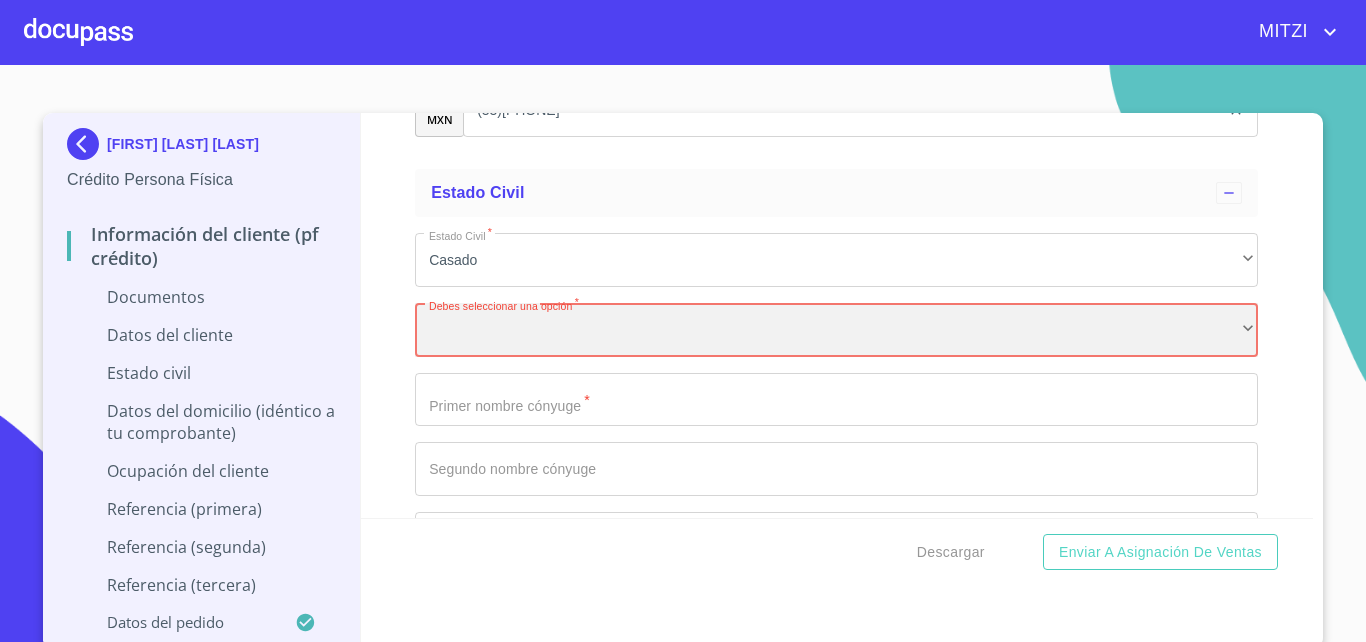 click on "​" at bounding box center (836, 330) 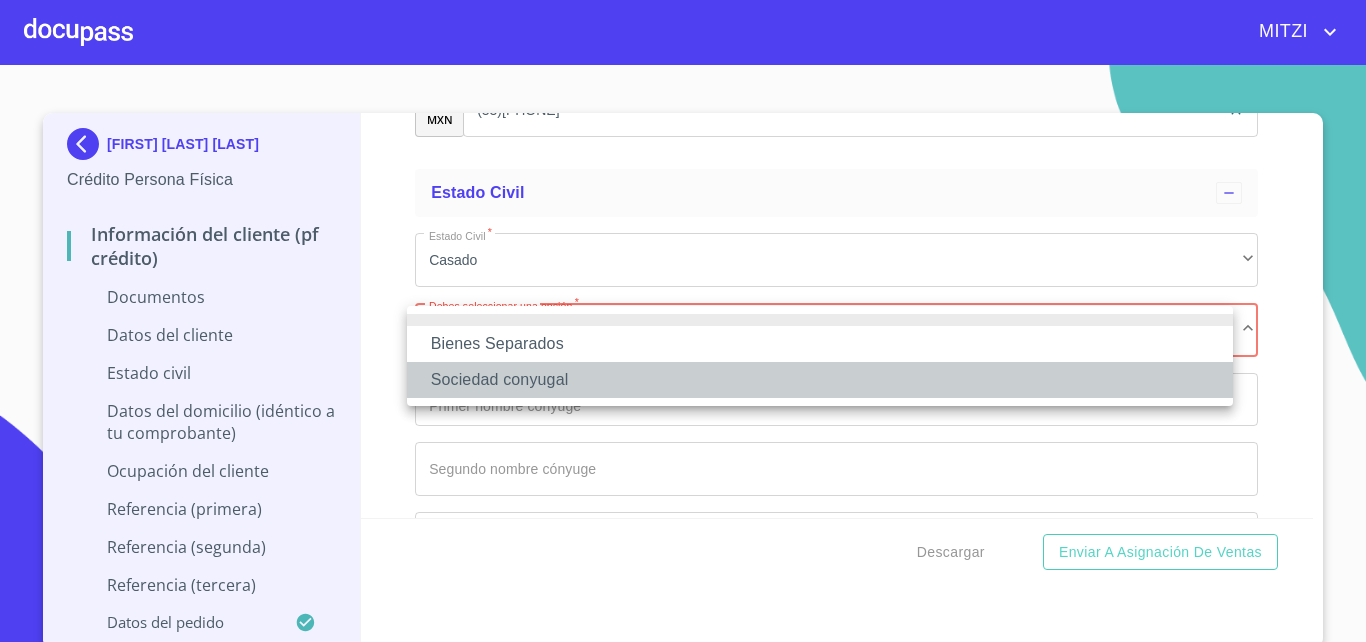 click on "Sociedad conyugal" at bounding box center (820, 380) 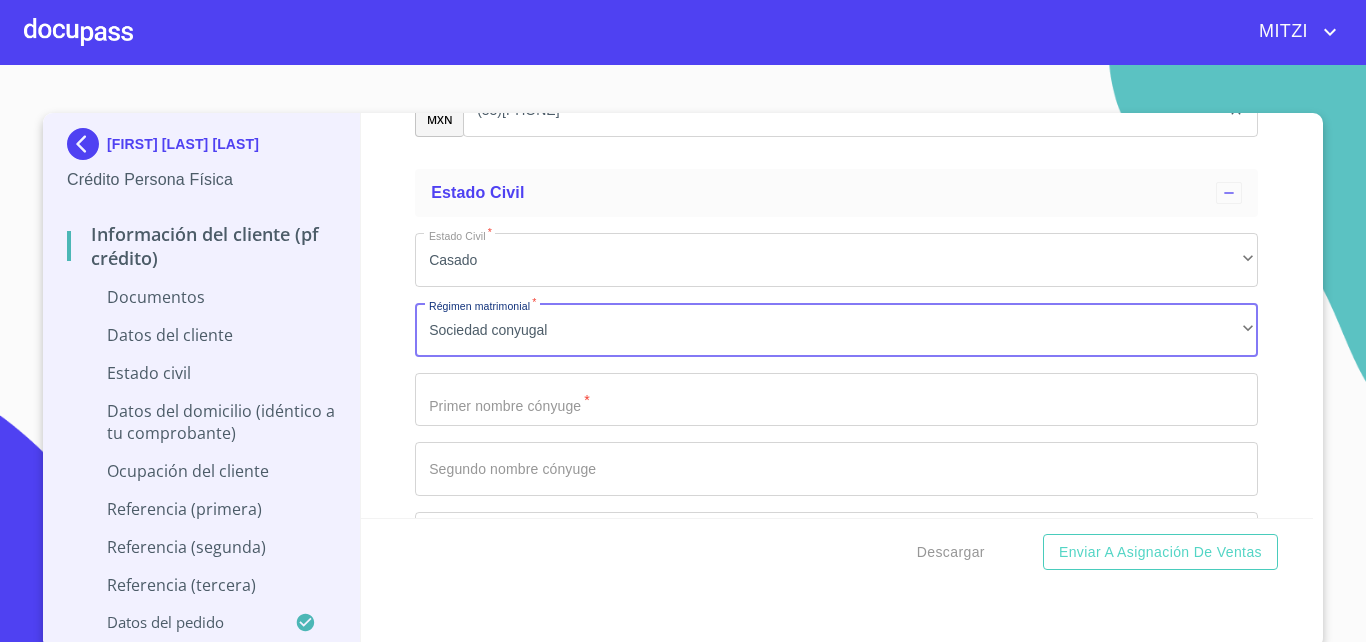 click on "Documento de identificación.   *" at bounding box center [813, -655] 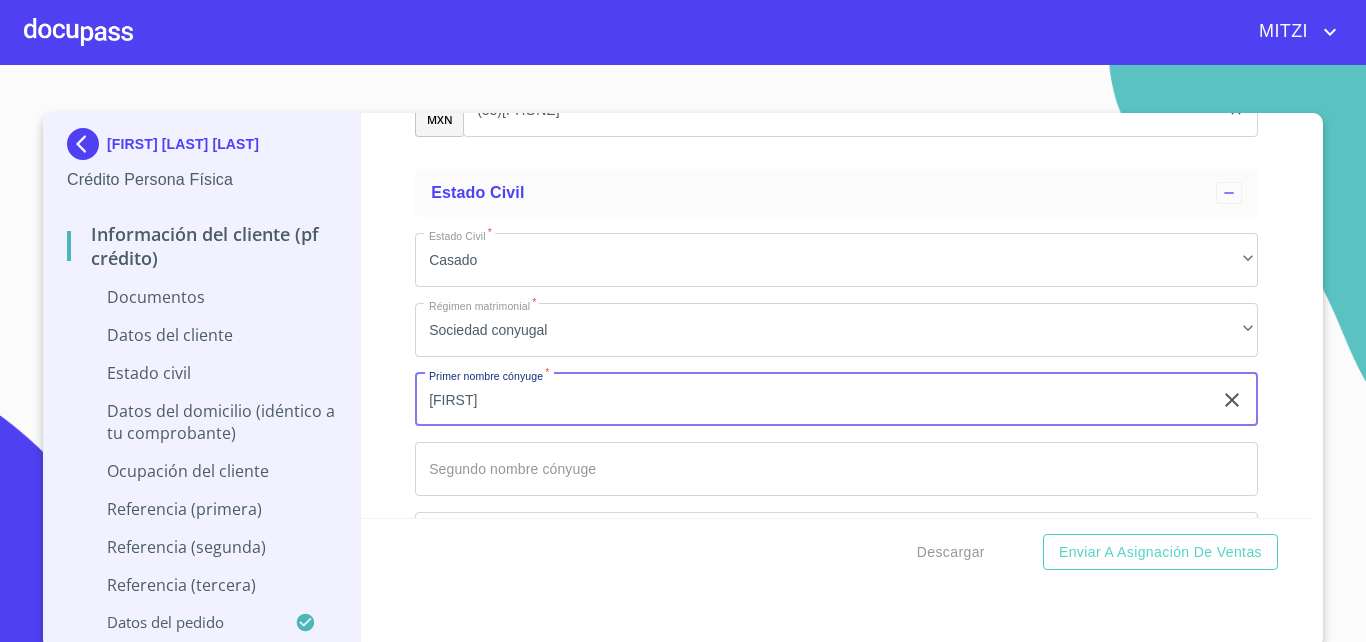 type on "[FIRST]" 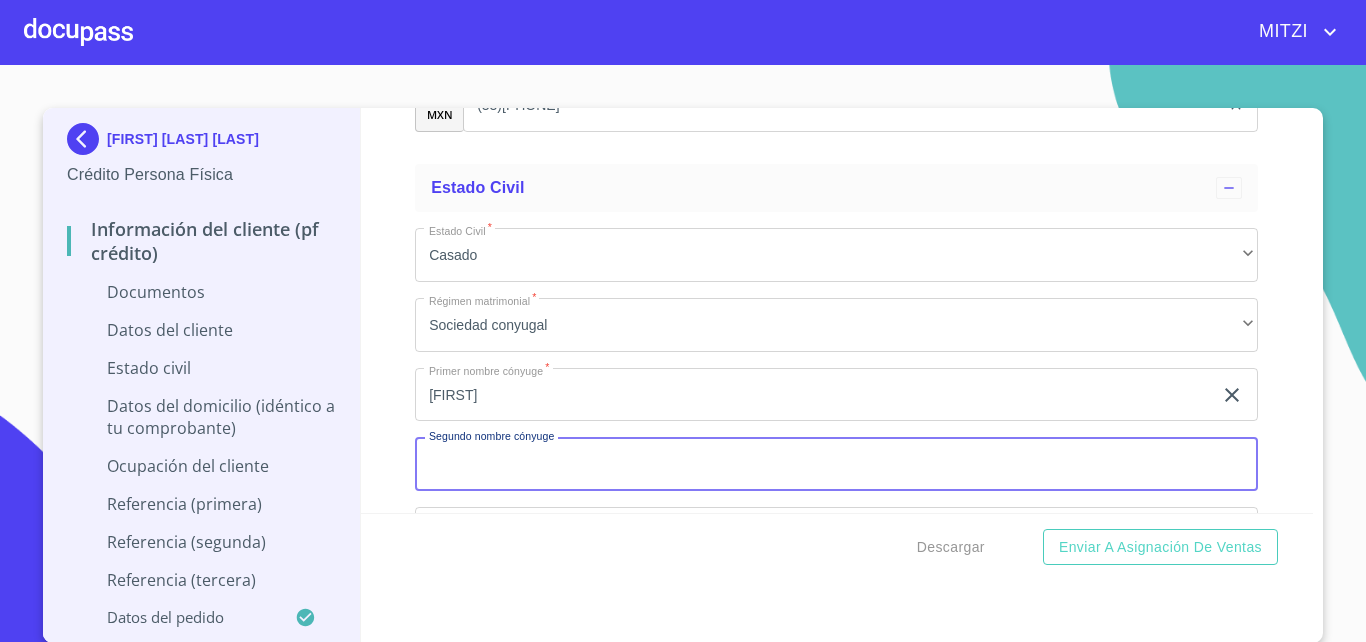 scroll, scrollTop: 6, scrollLeft: 0, axis: vertical 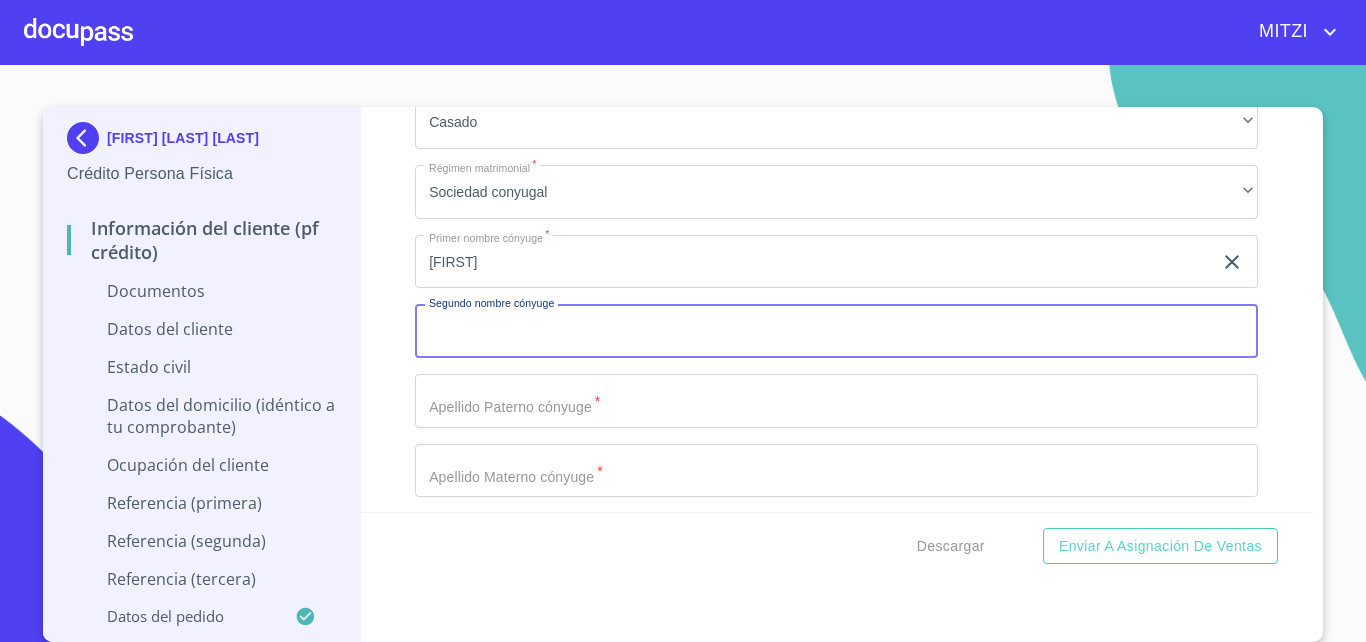 click on "Documento de identificación.   *" at bounding box center (813, -793) 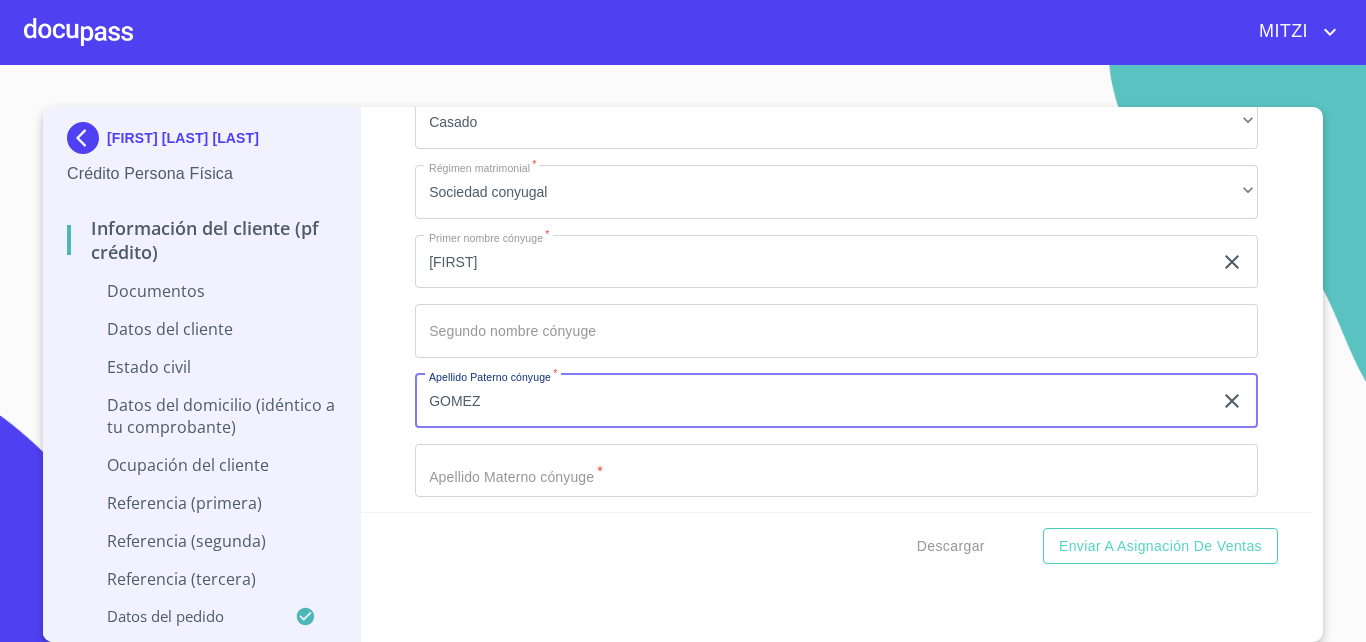 type on "GOMEZ" 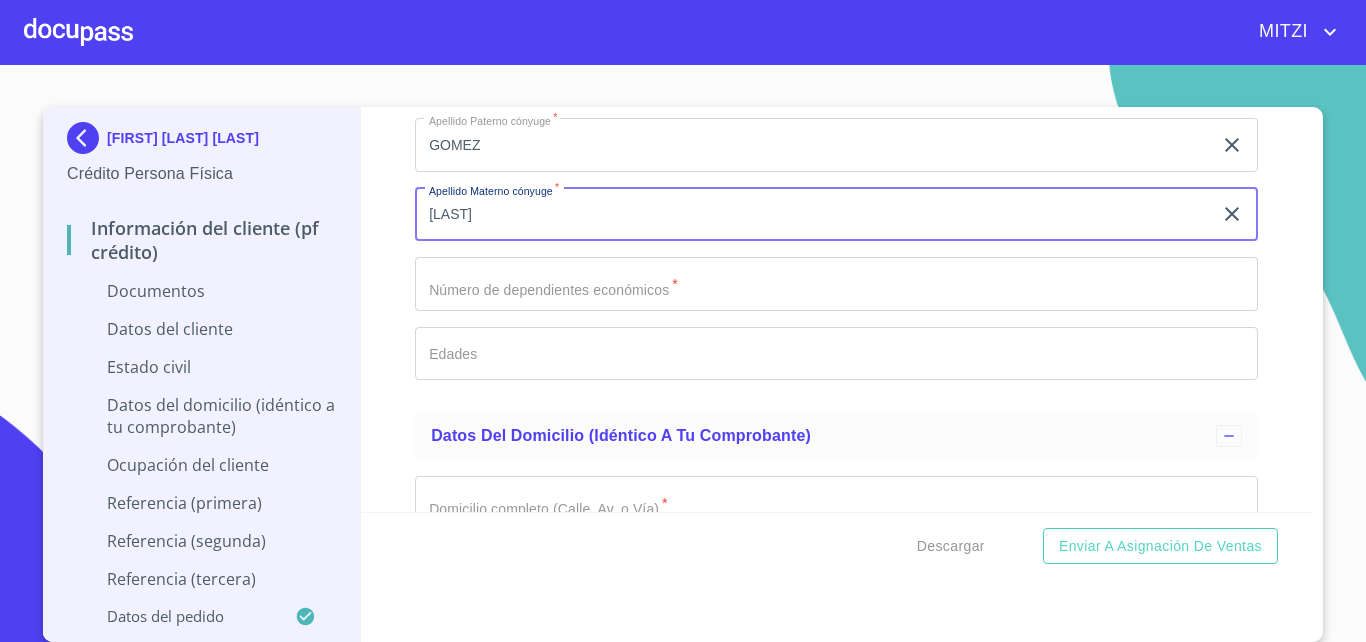 scroll, scrollTop: 3696, scrollLeft: 0, axis: vertical 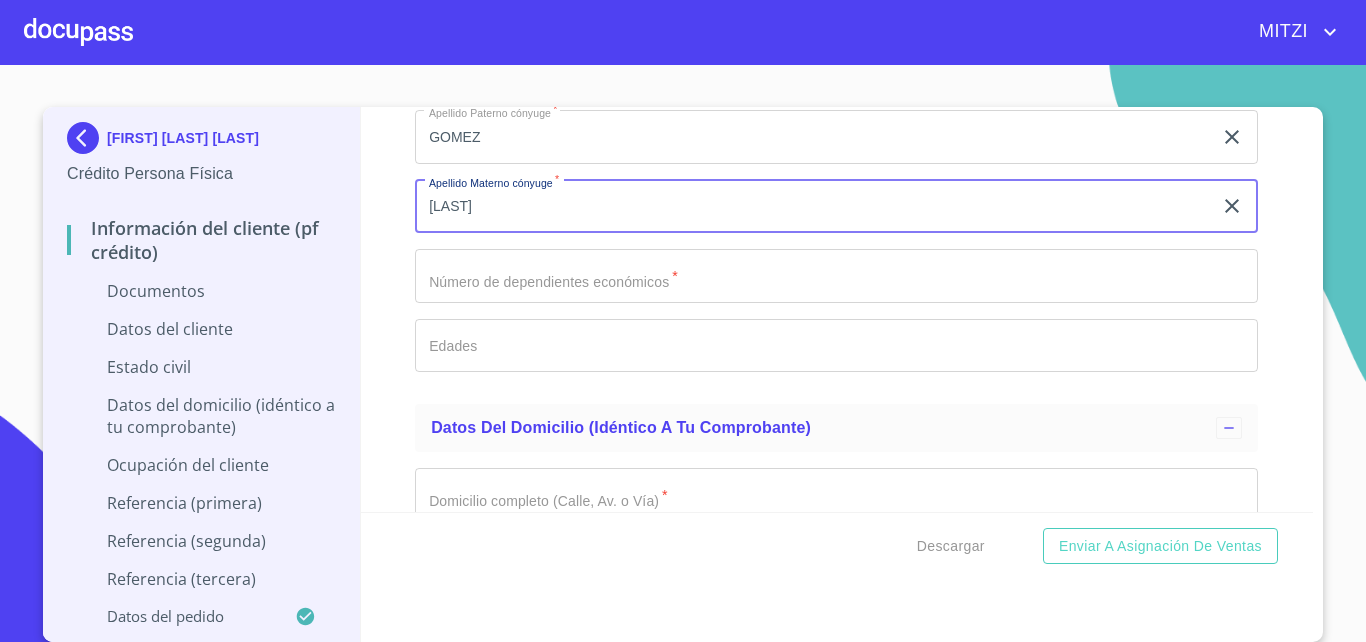 type on "[LAST]" 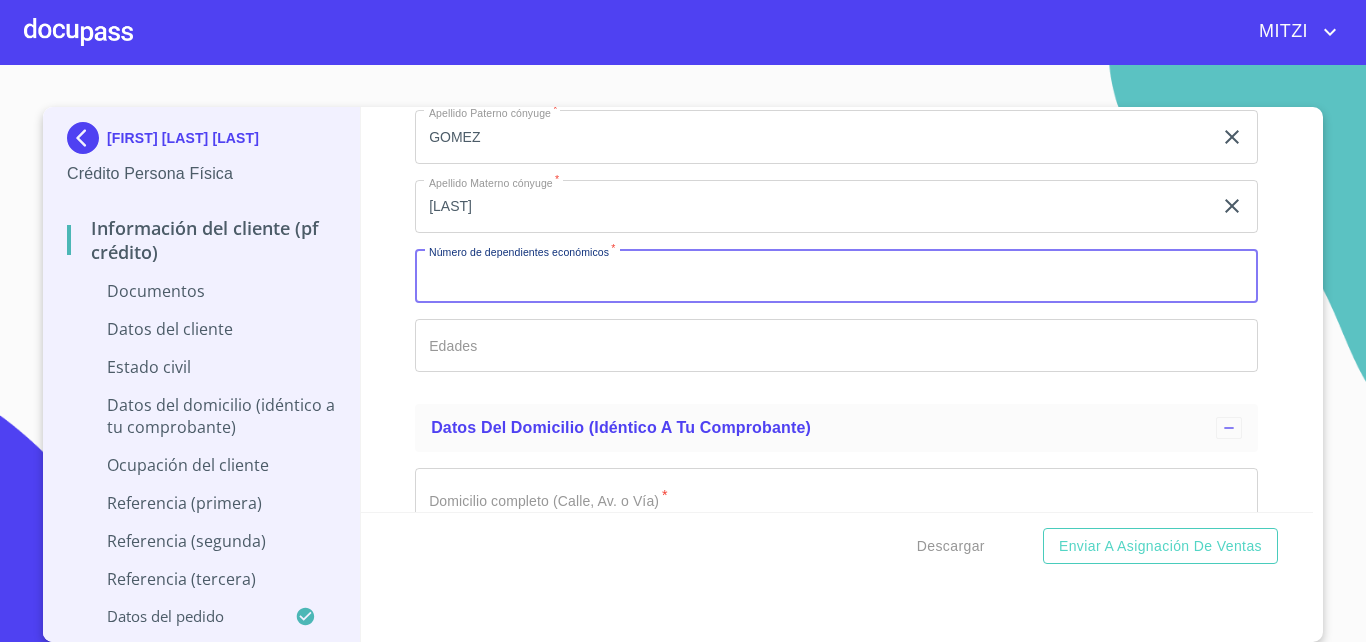 click on "Documento de identificación.   *" at bounding box center (836, 276) 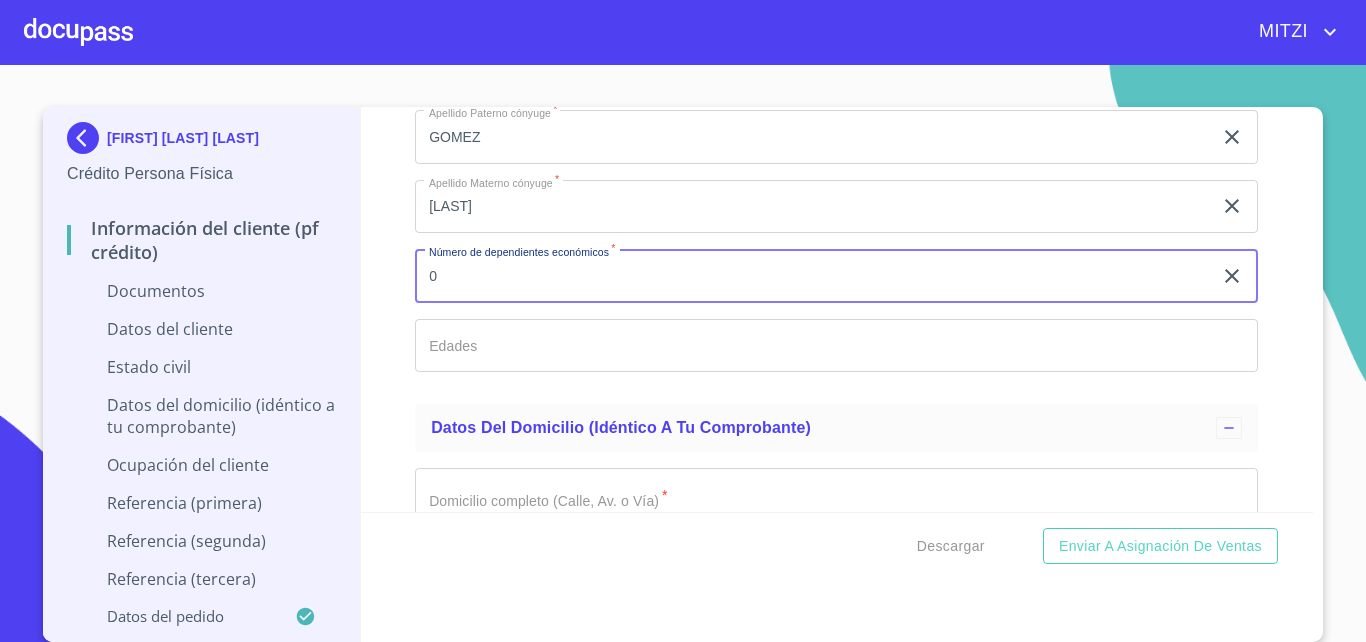 type on "0" 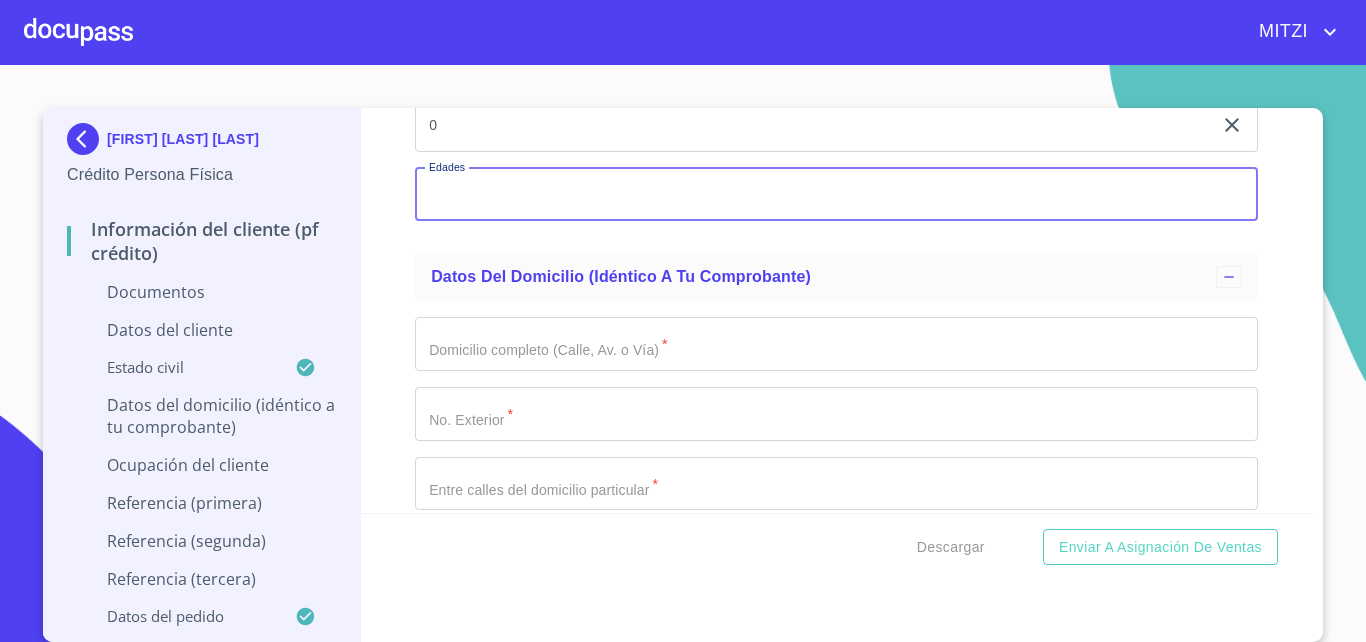 scroll, scrollTop: 3960, scrollLeft: 0, axis: vertical 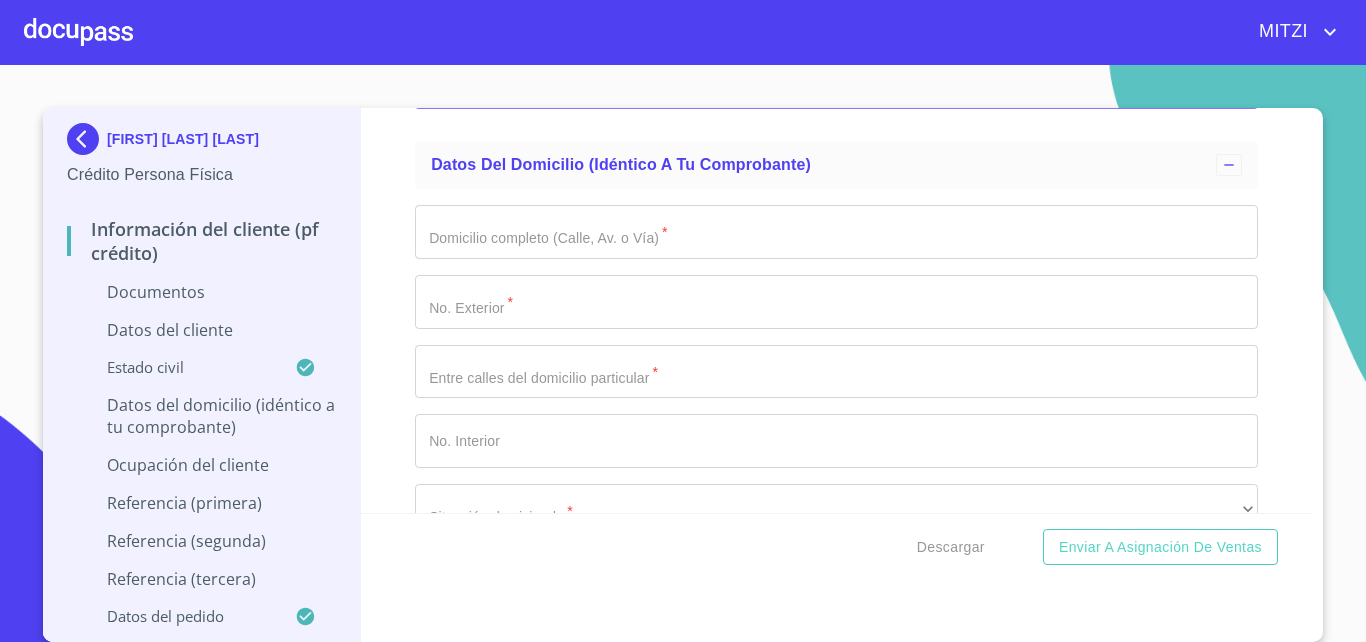 click on "Documento de identificación.   *" at bounding box center [813, -1320] 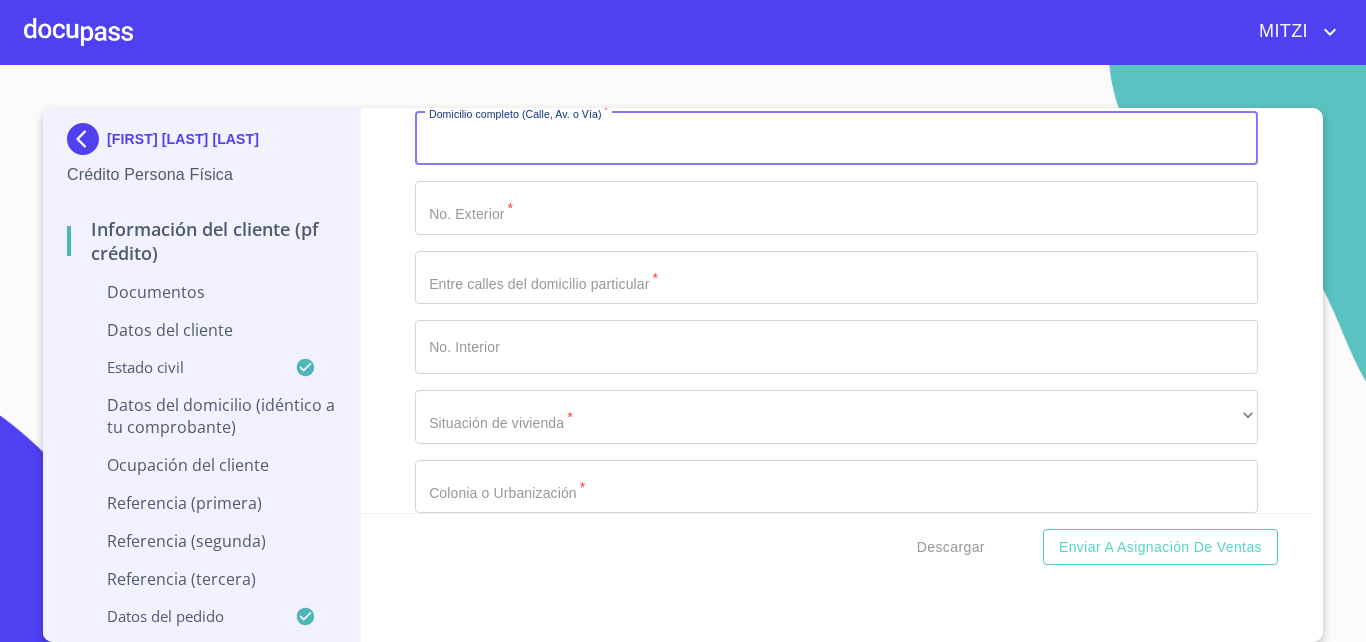 scroll, scrollTop: 4092, scrollLeft: 0, axis: vertical 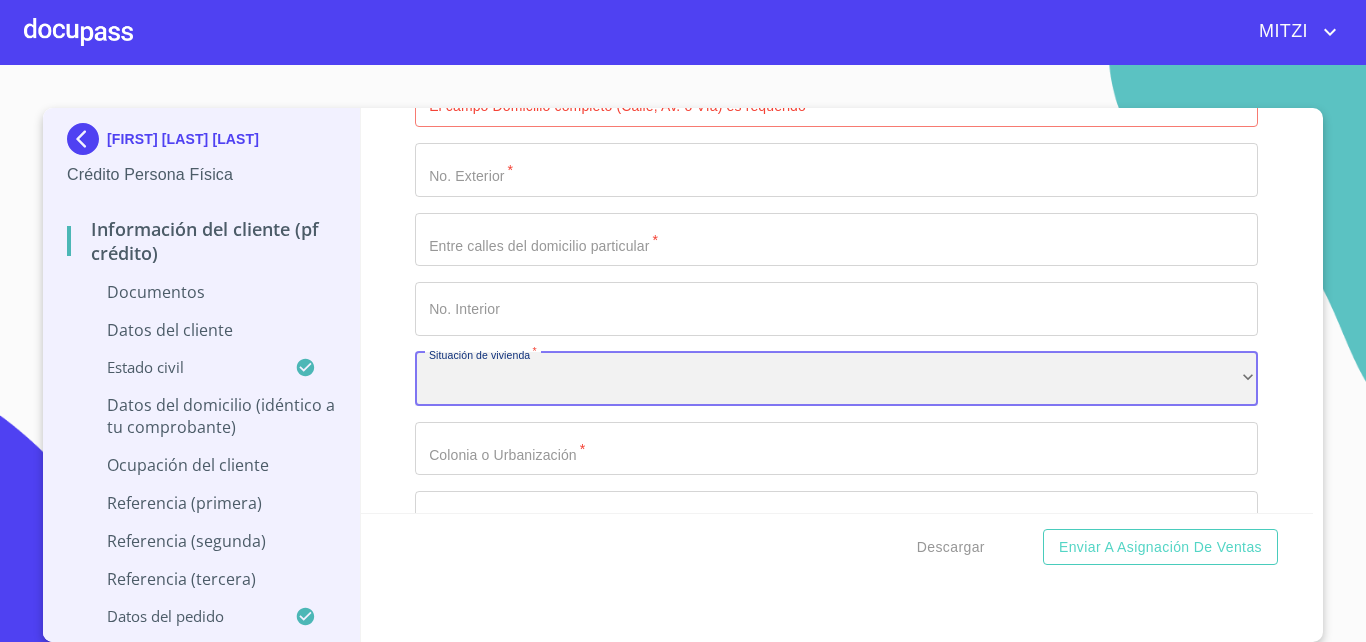 click on "​" at bounding box center (836, 379) 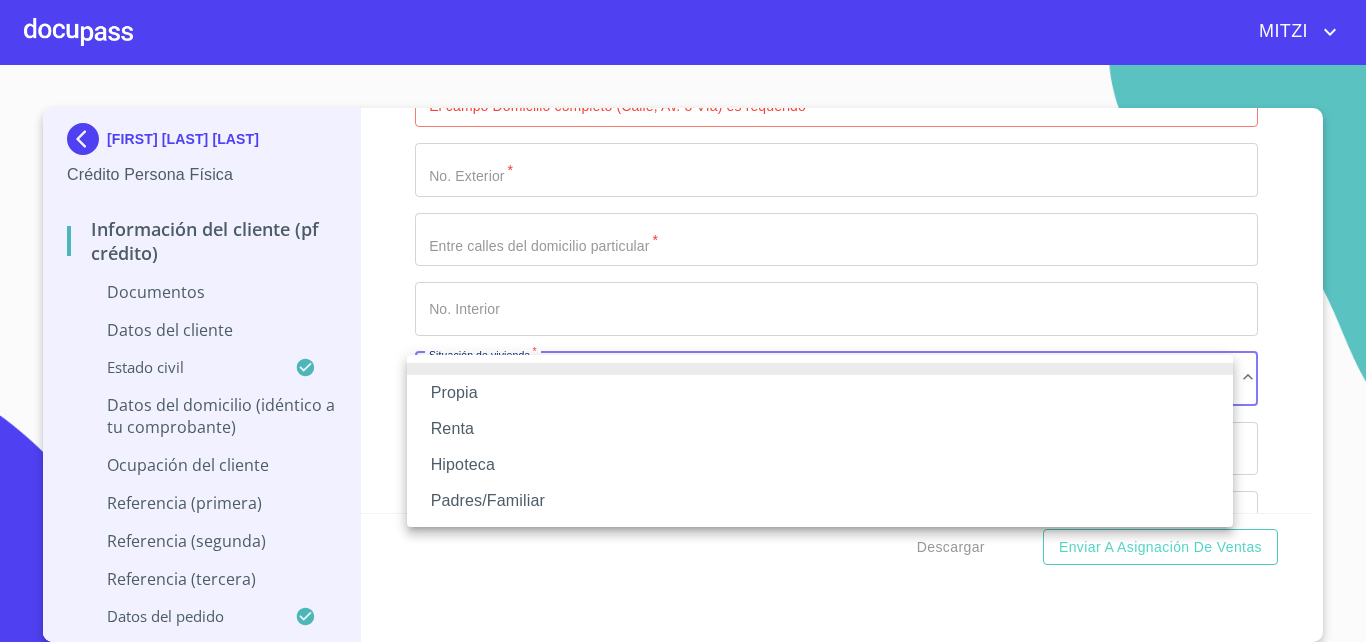 click on "Propia" at bounding box center [820, 393] 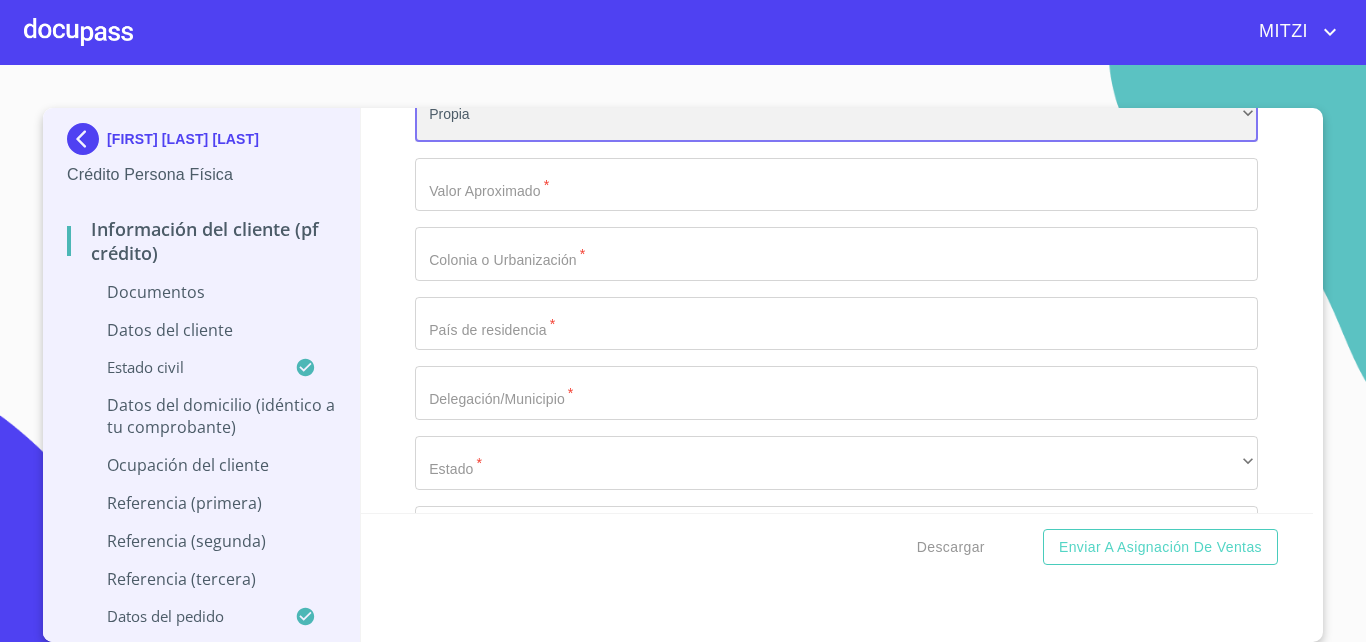 scroll, scrollTop: 4620, scrollLeft: 0, axis: vertical 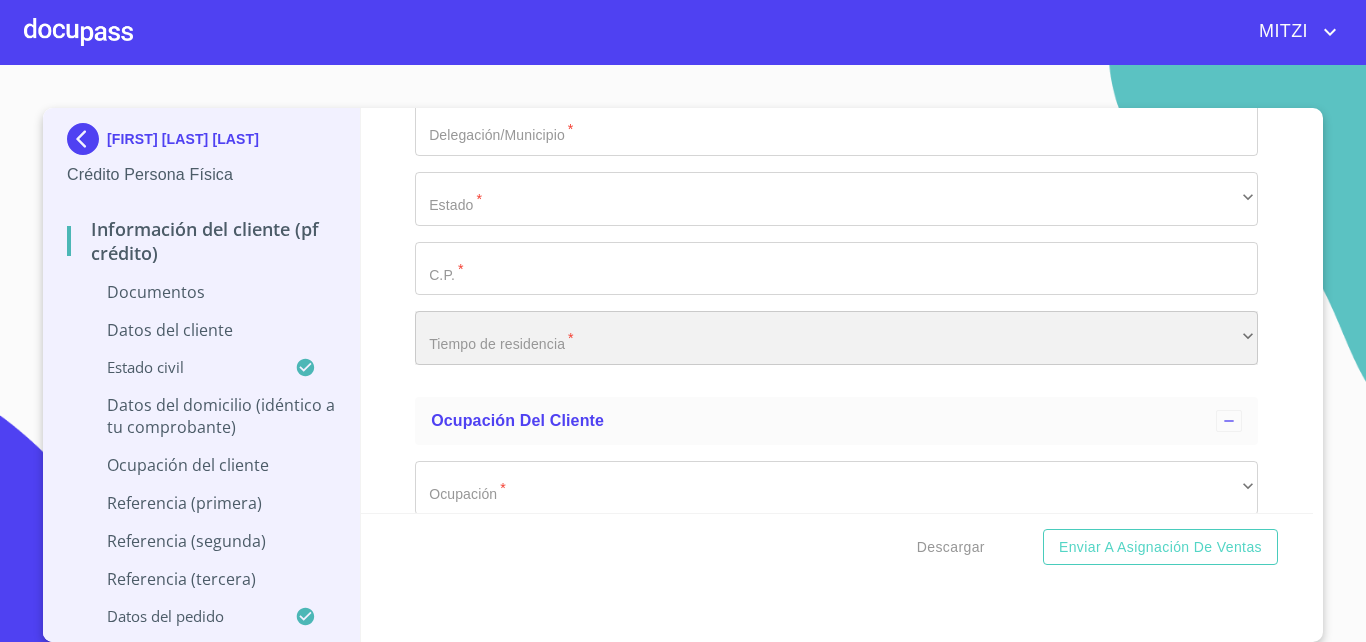 click on "​" at bounding box center (836, 338) 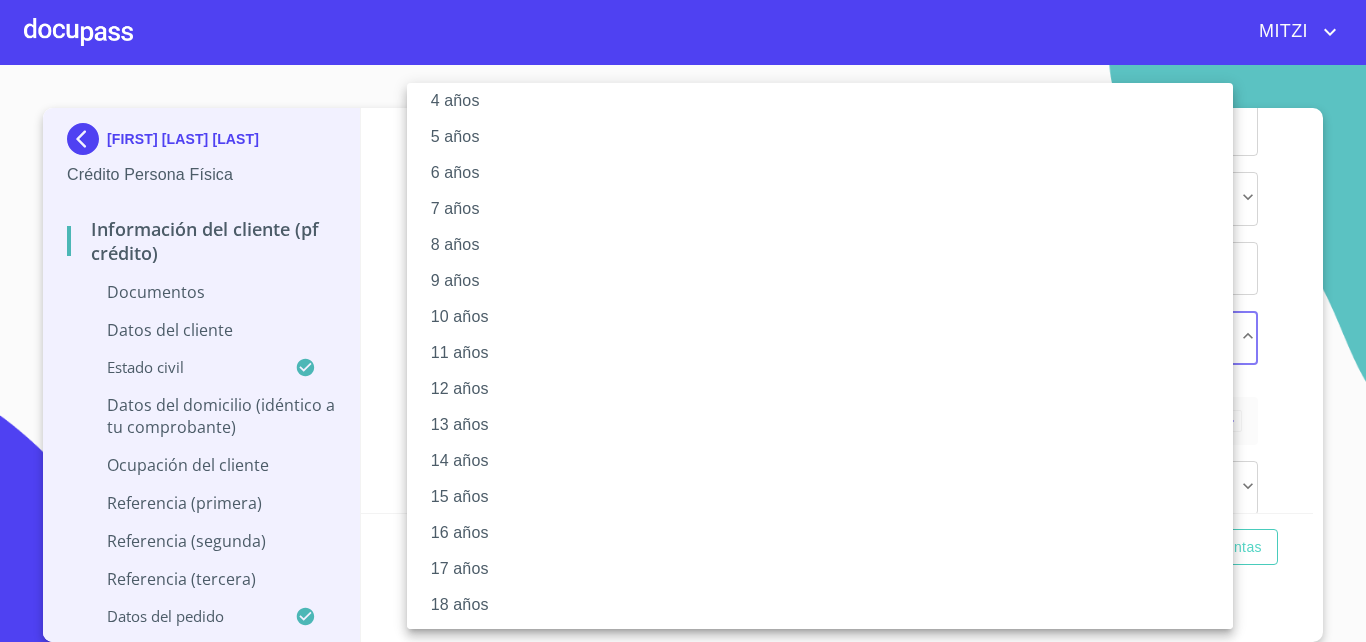 scroll, scrollTop: 238, scrollLeft: 0, axis: vertical 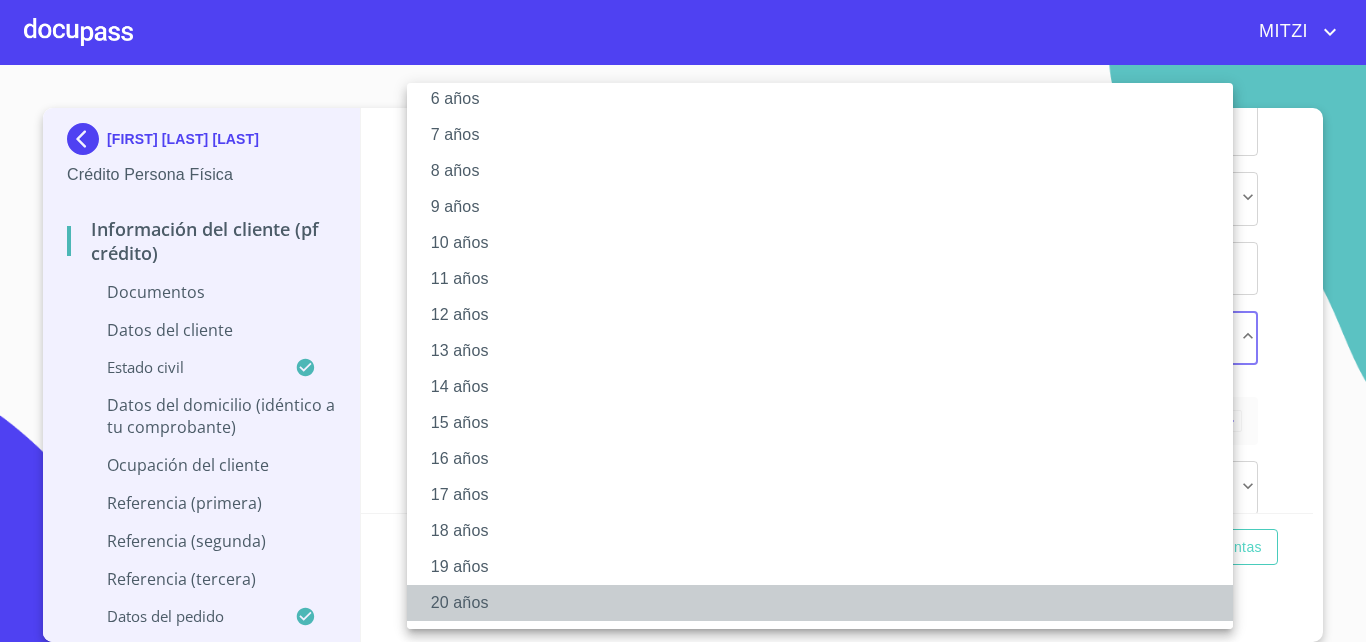 click on "20 años" at bounding box center (828, 603) 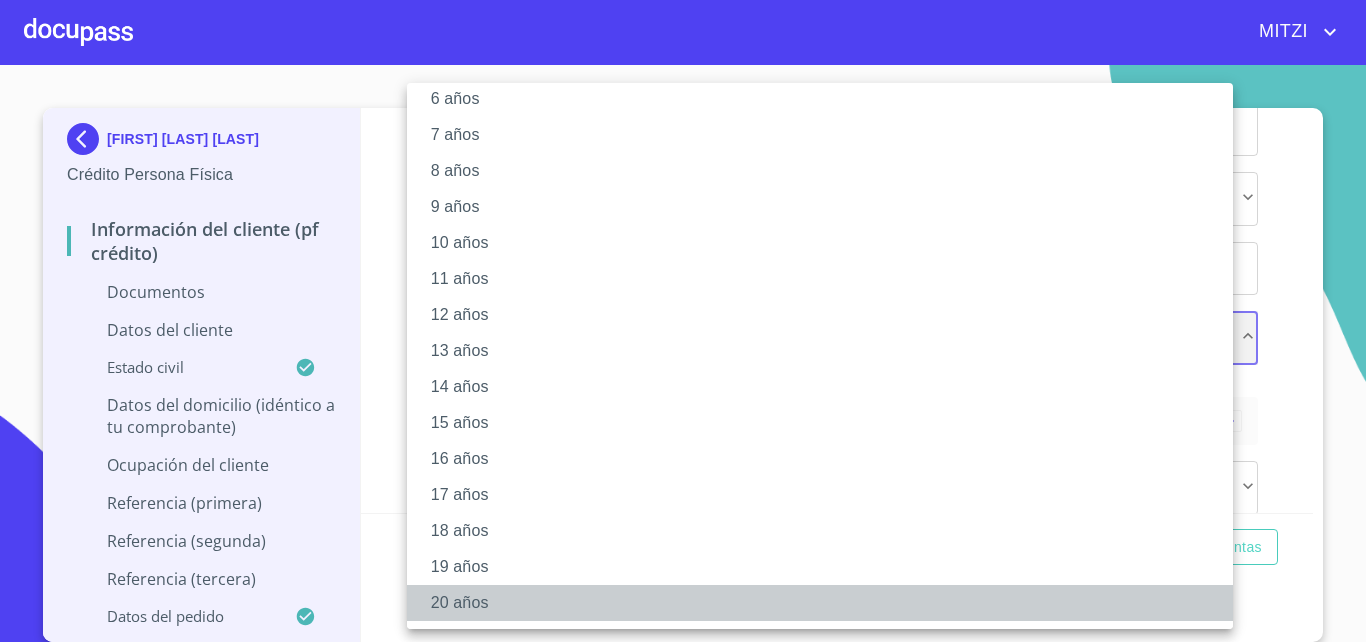 scroll, scrollTop: 237, scrollLeft: 0, axis: vertical 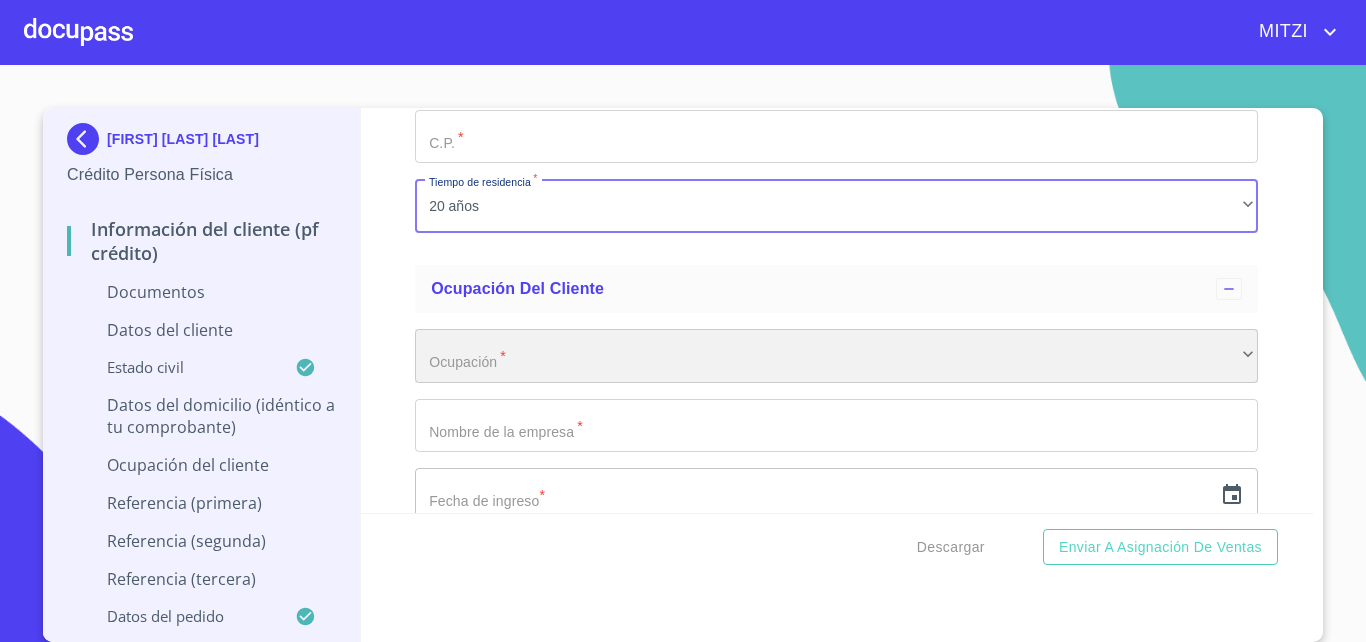 click on "​" at bounding box center [836, 356] 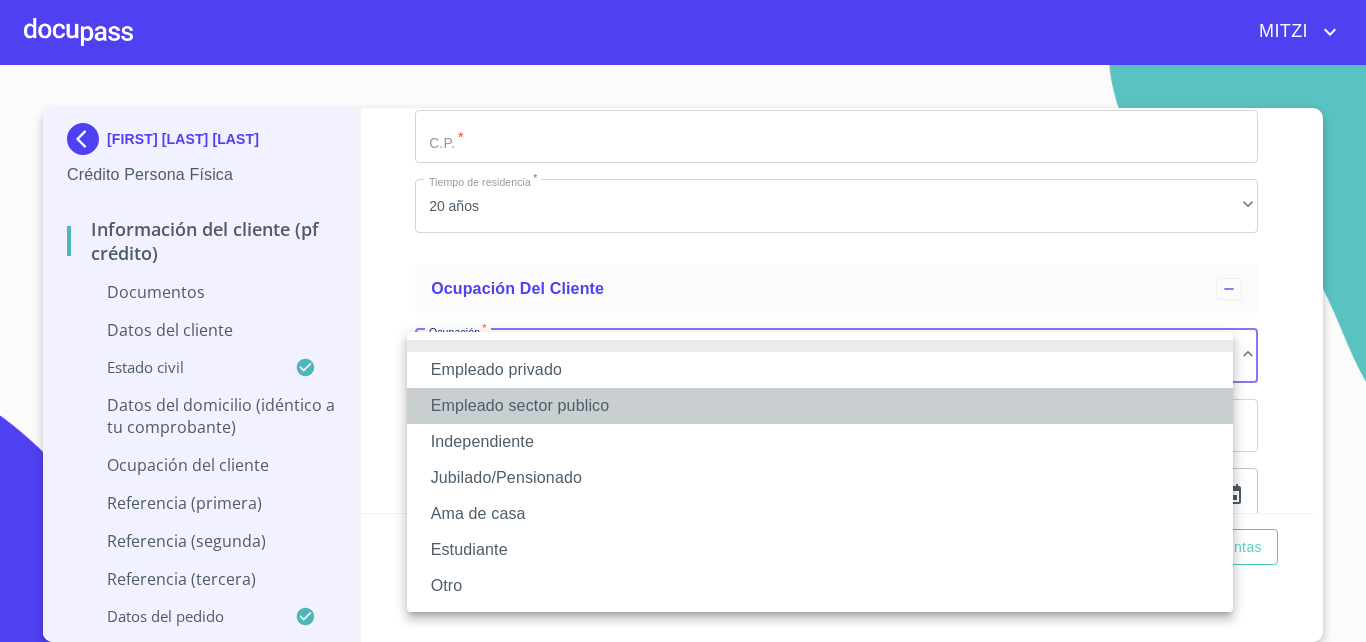 click on "Empleado sector publico" at bounding box center [820, 406] 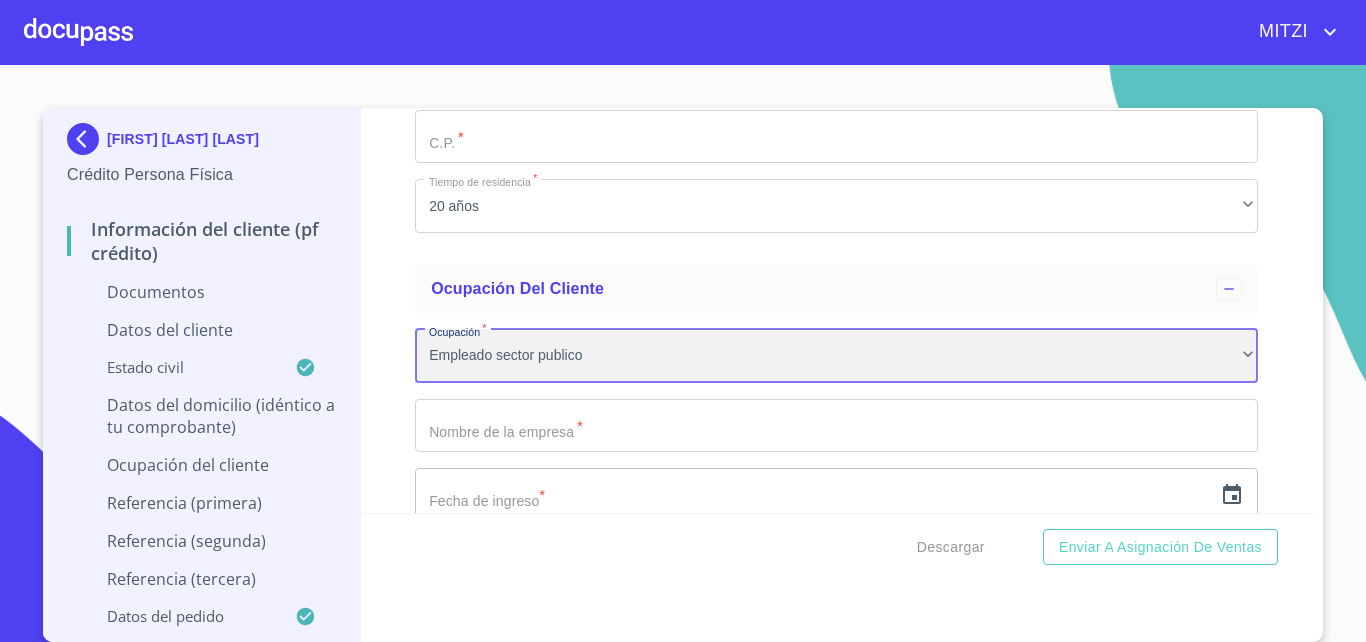 scroll, scrollTop: 4884, scrollLeft: 0, axis: vertical 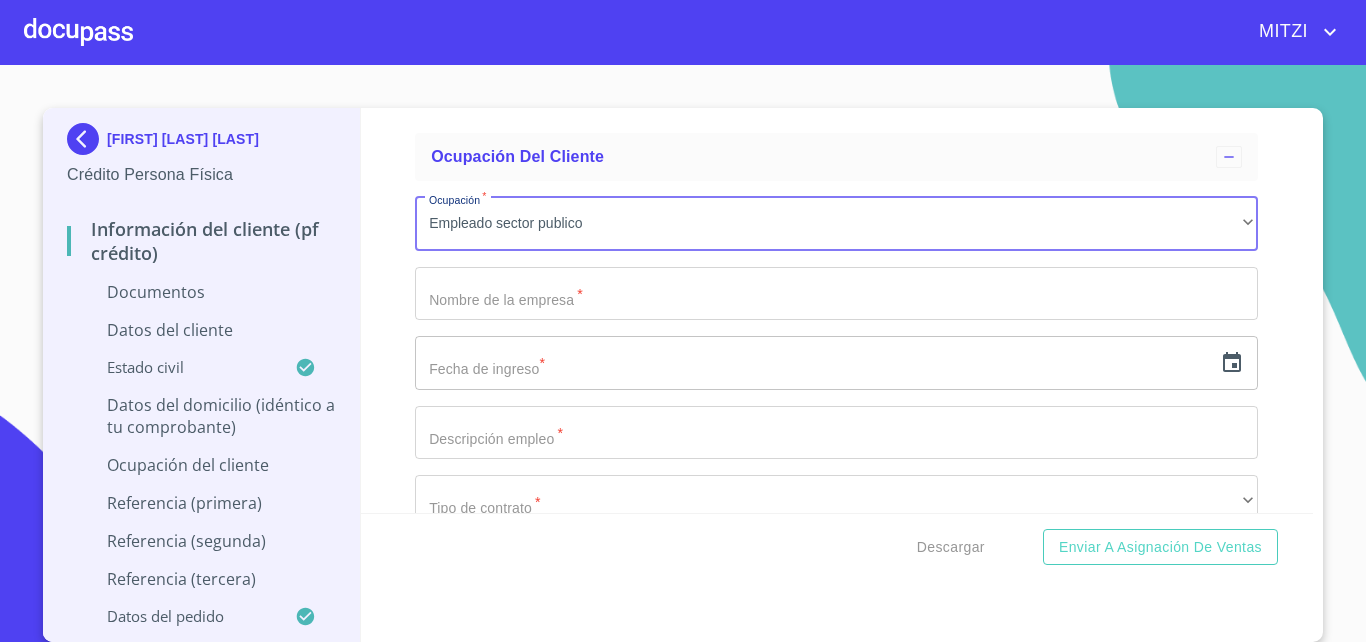 click on "Documento de identificación.   *" at bounding box center [813, -2244] 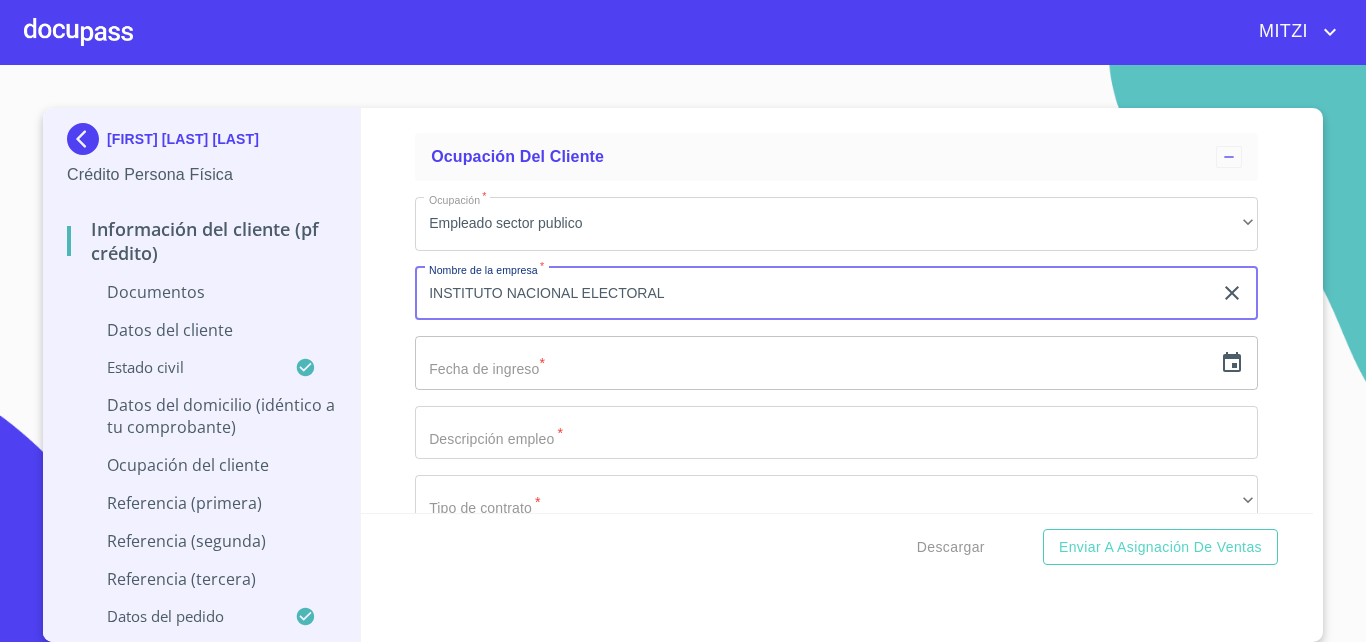 type on "INSTITUTO NACIONAL ELECTORAL" 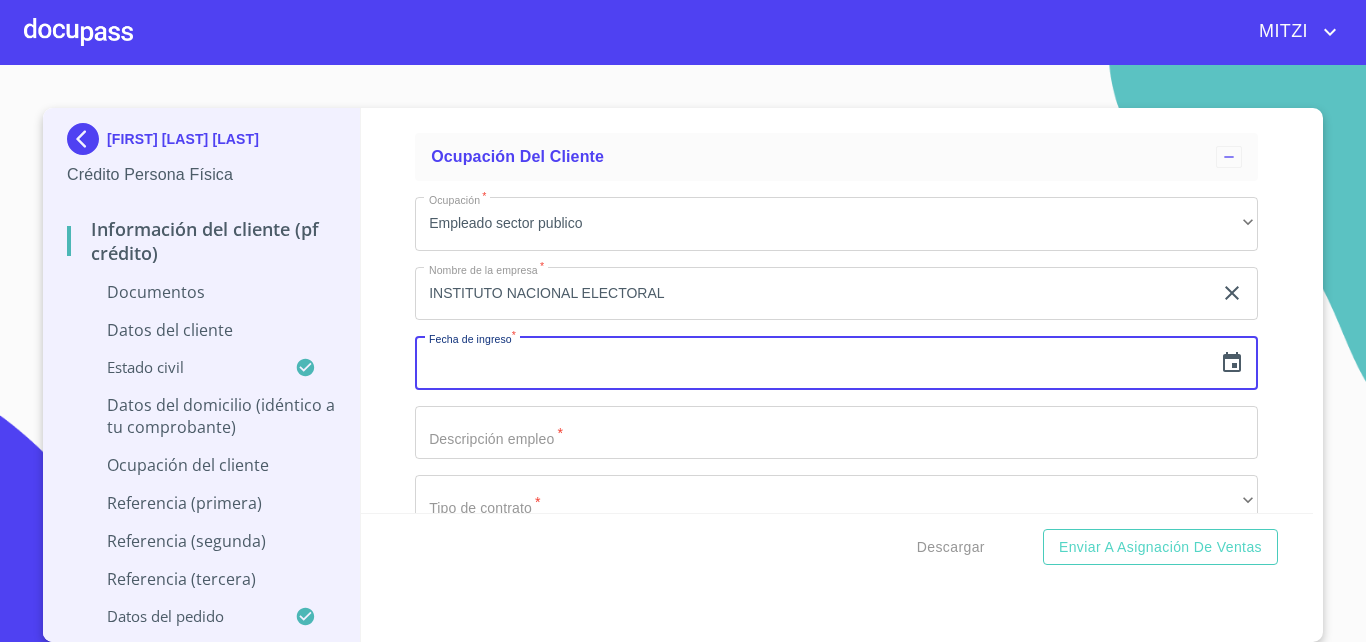 click 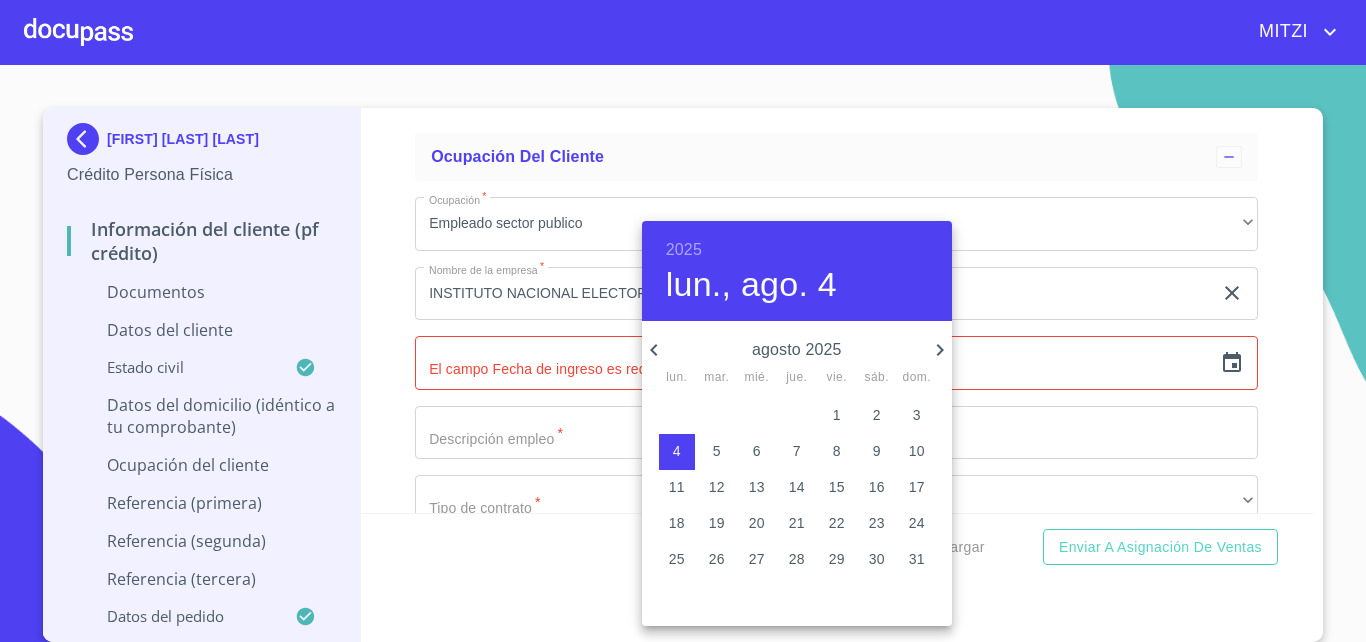 click on "2025" at bounding box center [684, 250] 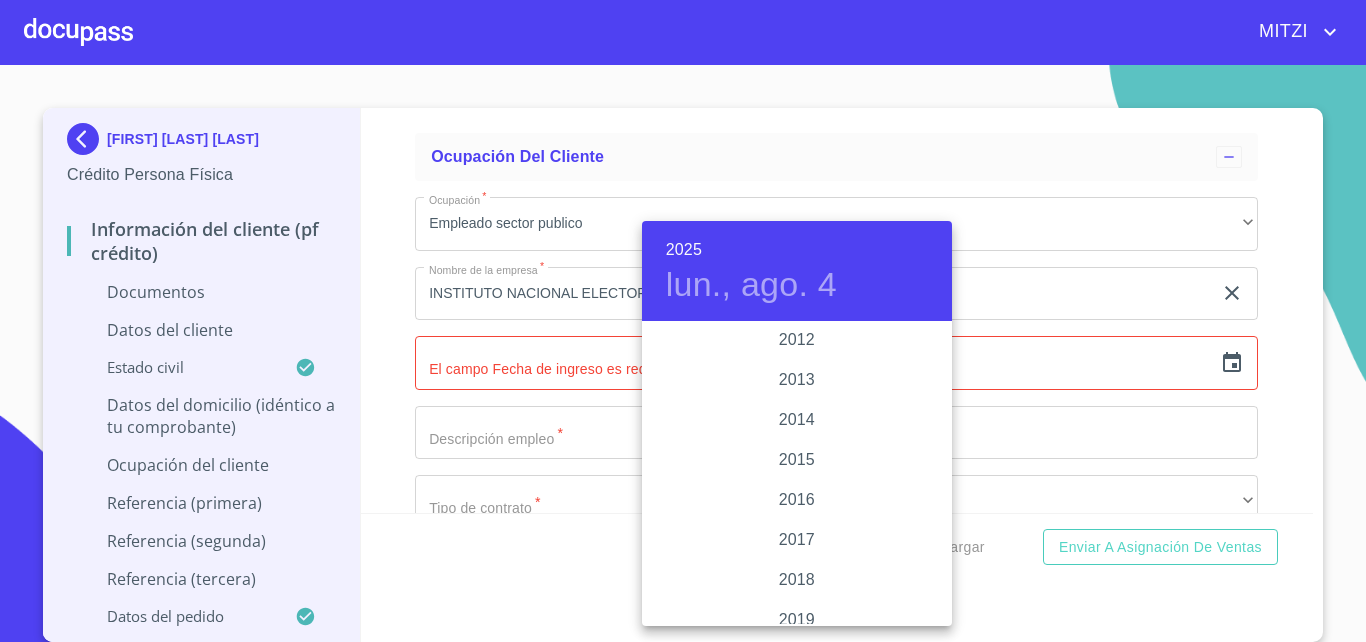 scroll, scrollTop: 3616, scrollLeft: 0, axis: vertical 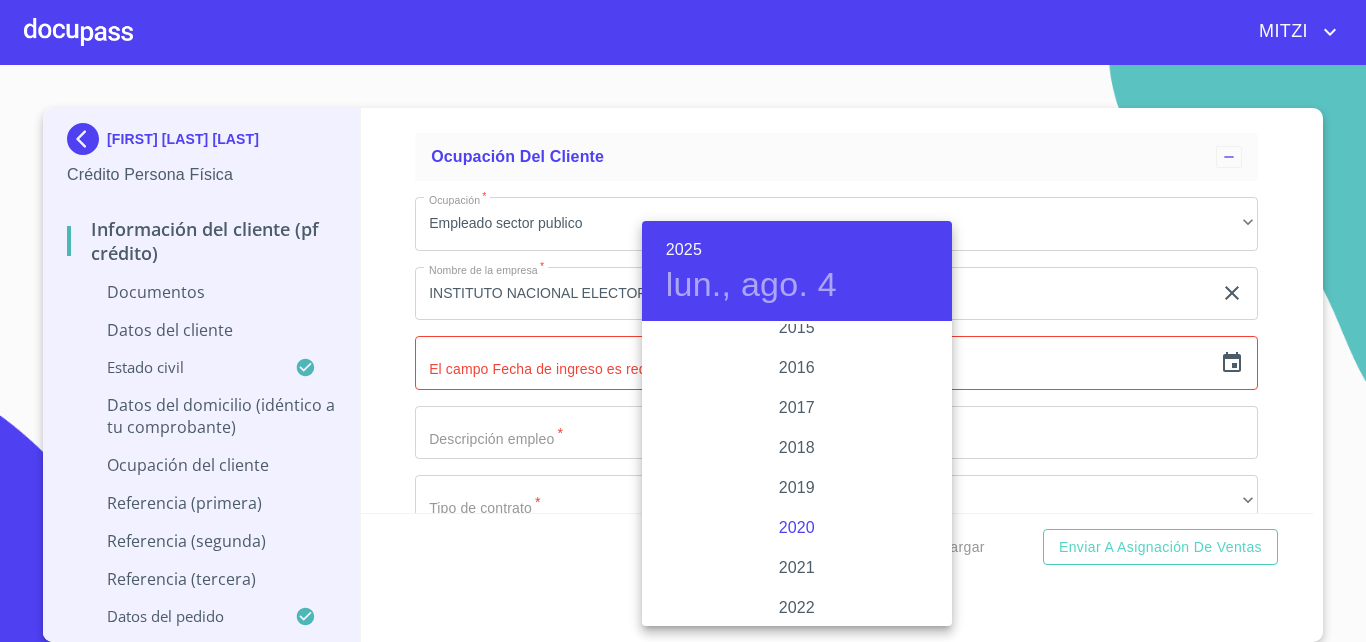 click on "2020" at bounding box center [797, 528] 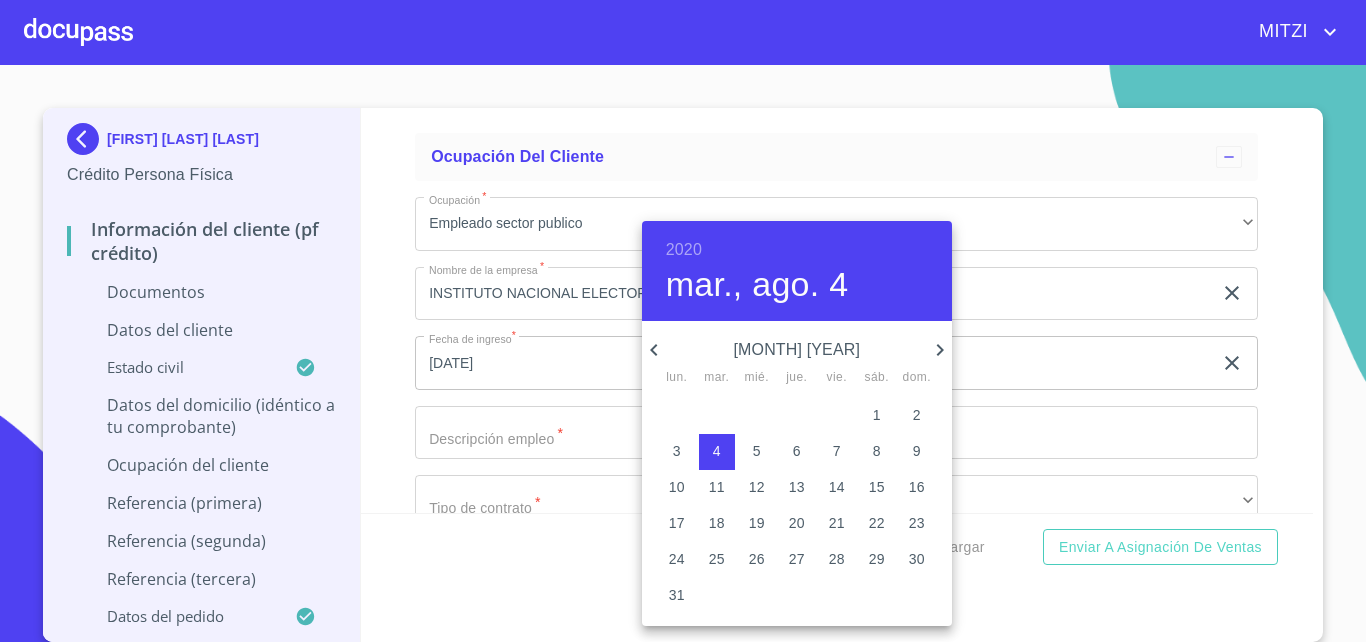 click 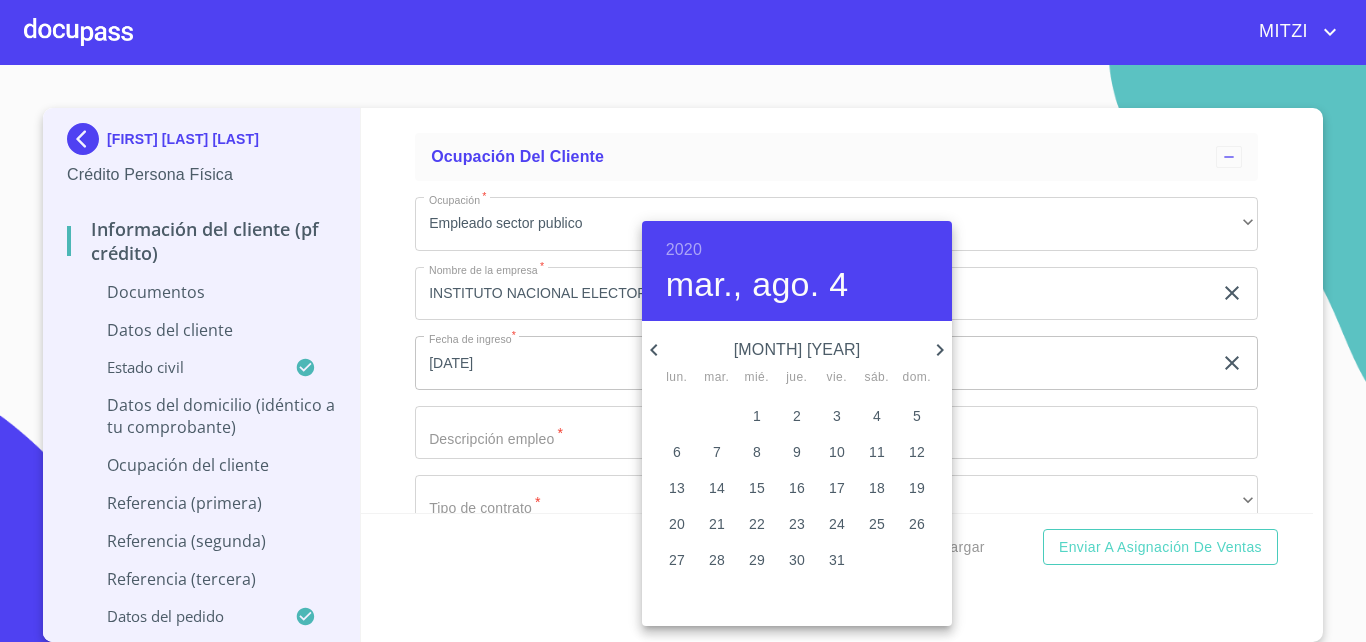 click 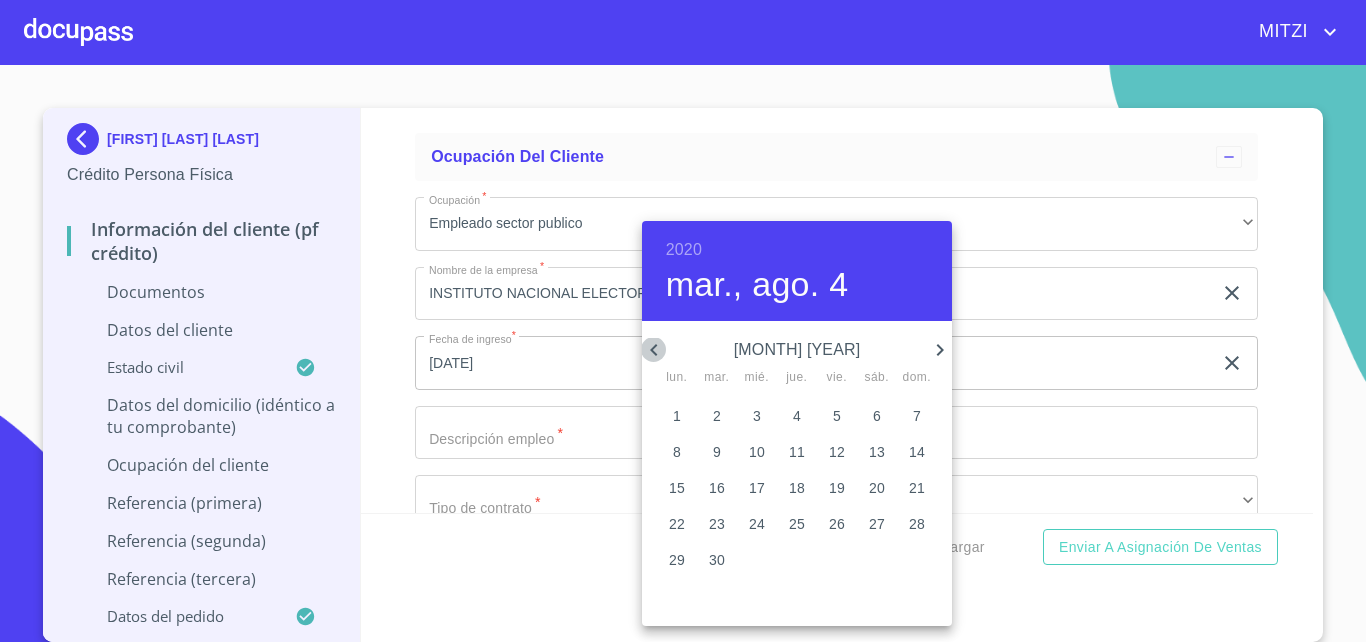 click 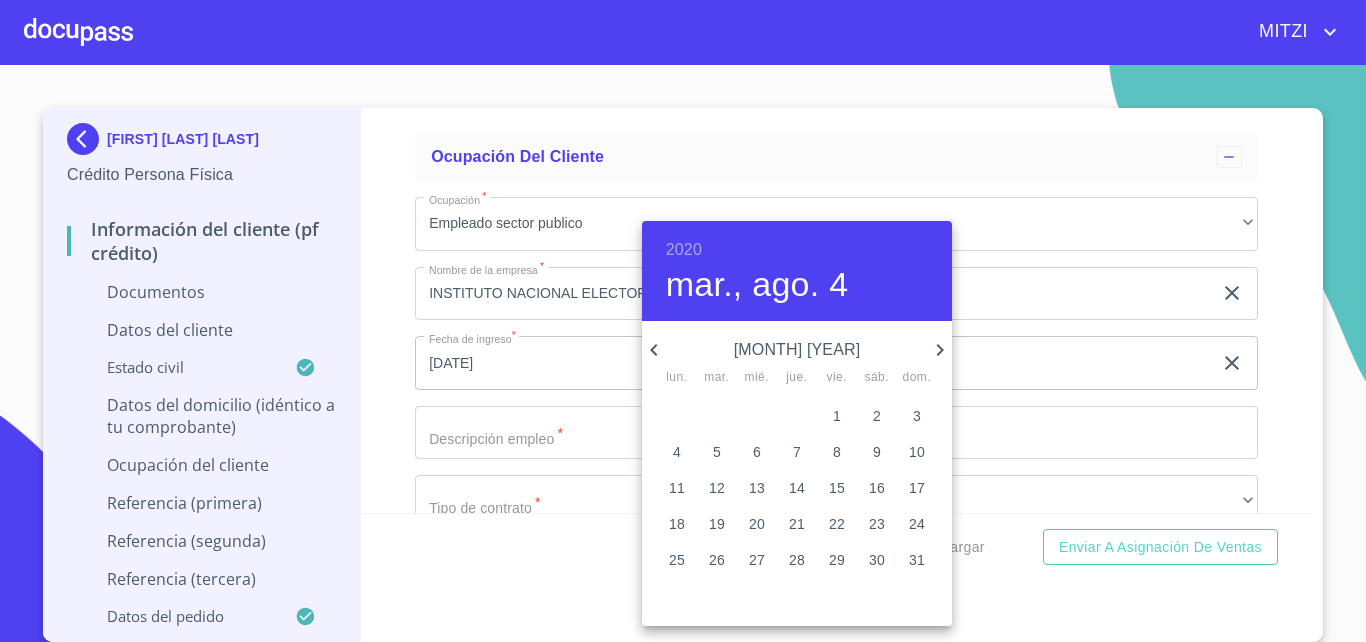 click 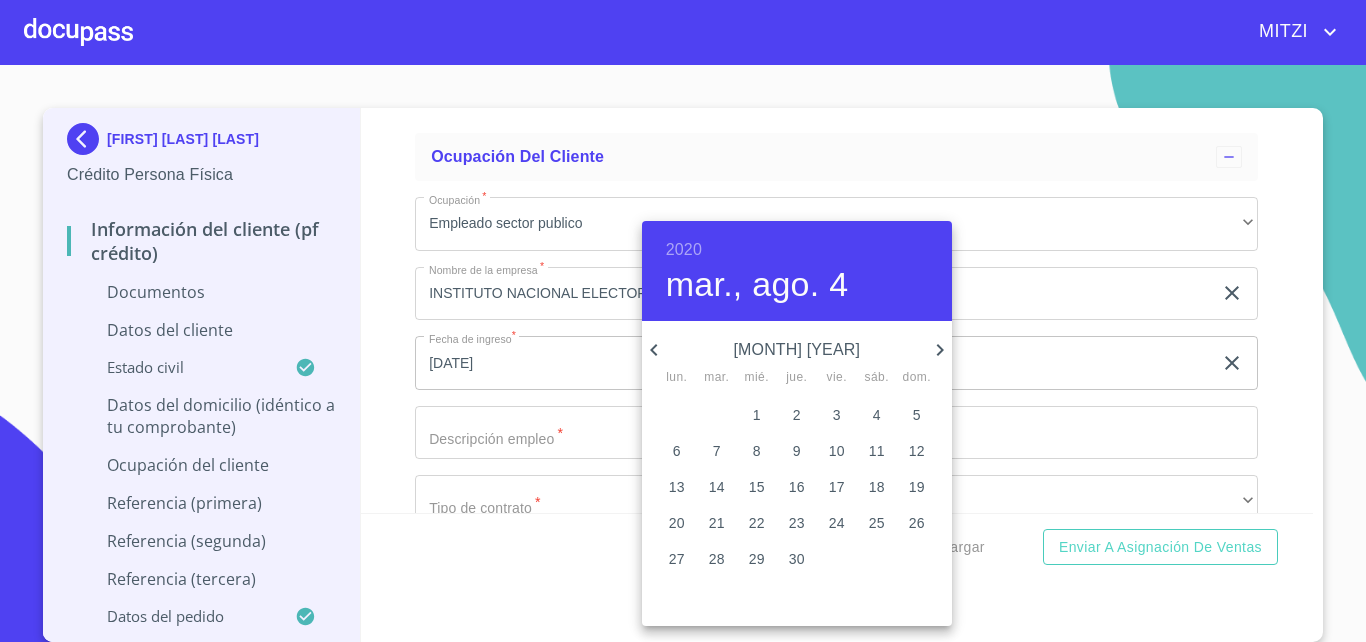 click 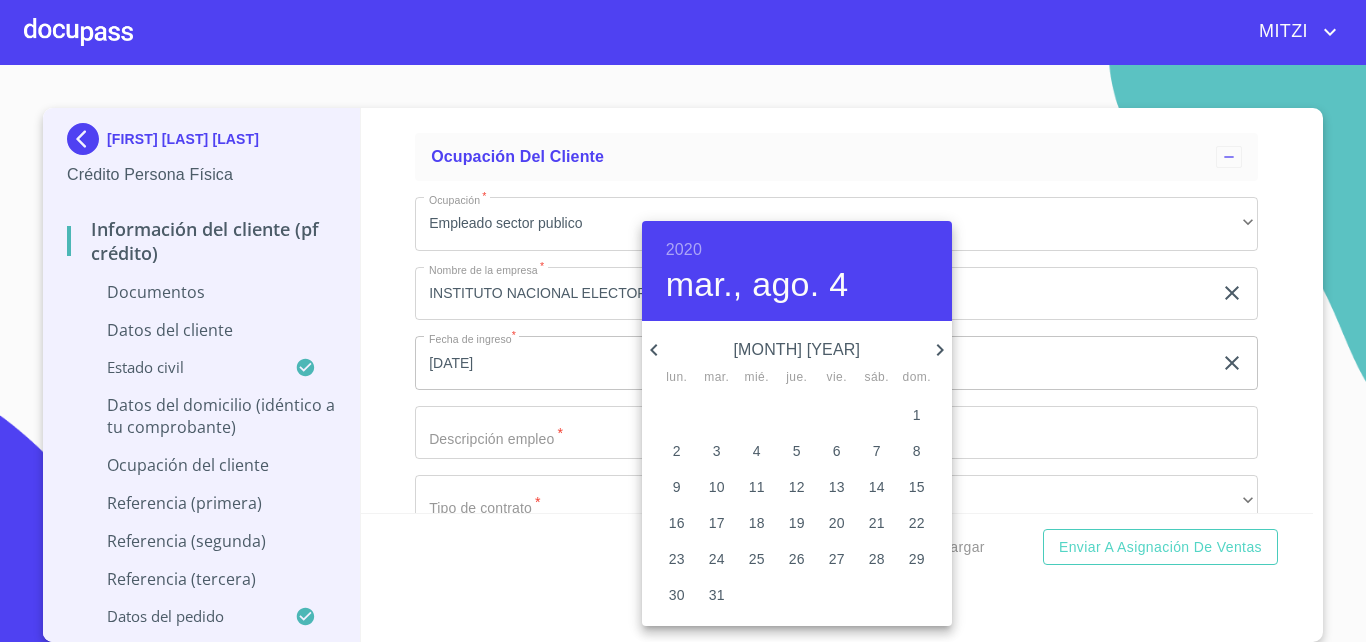 click 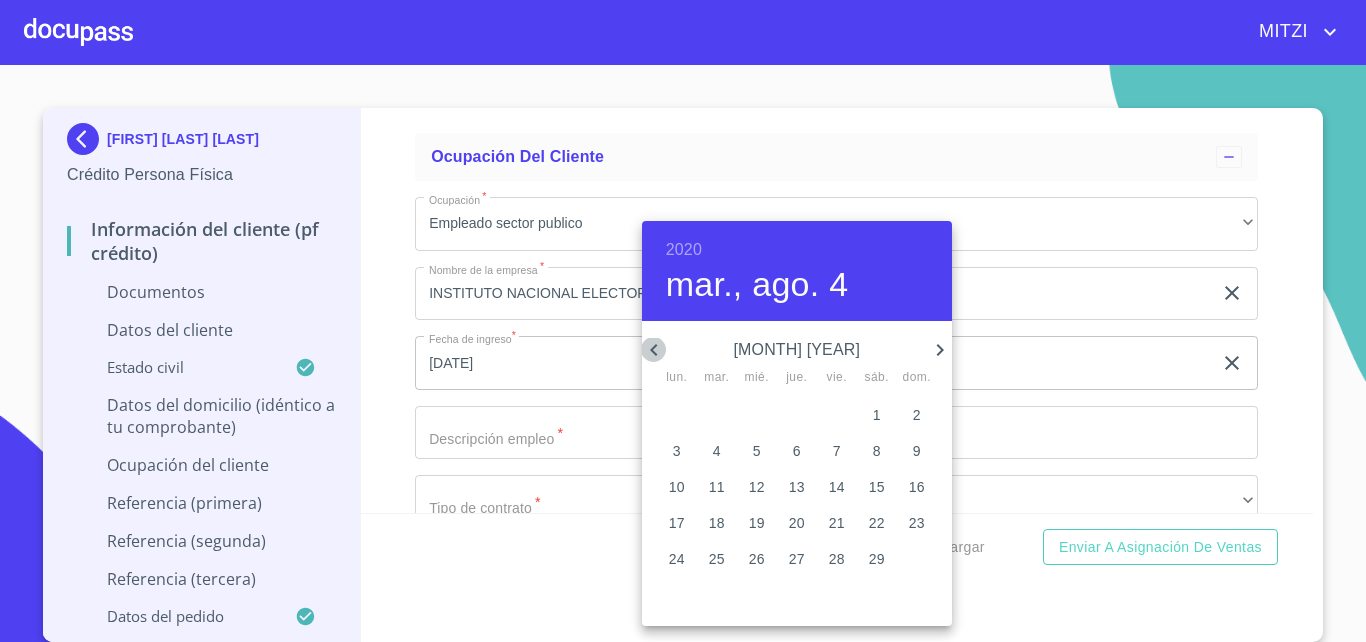 click 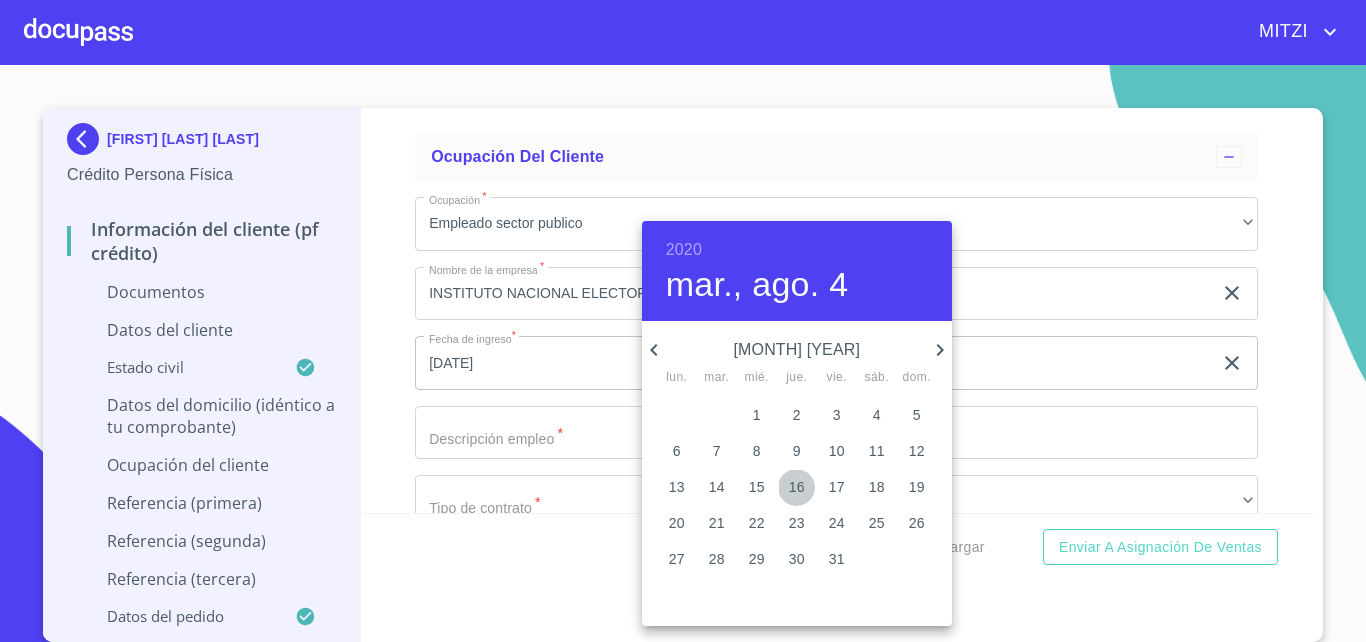 click on "16" at bounding box center [797, 487] 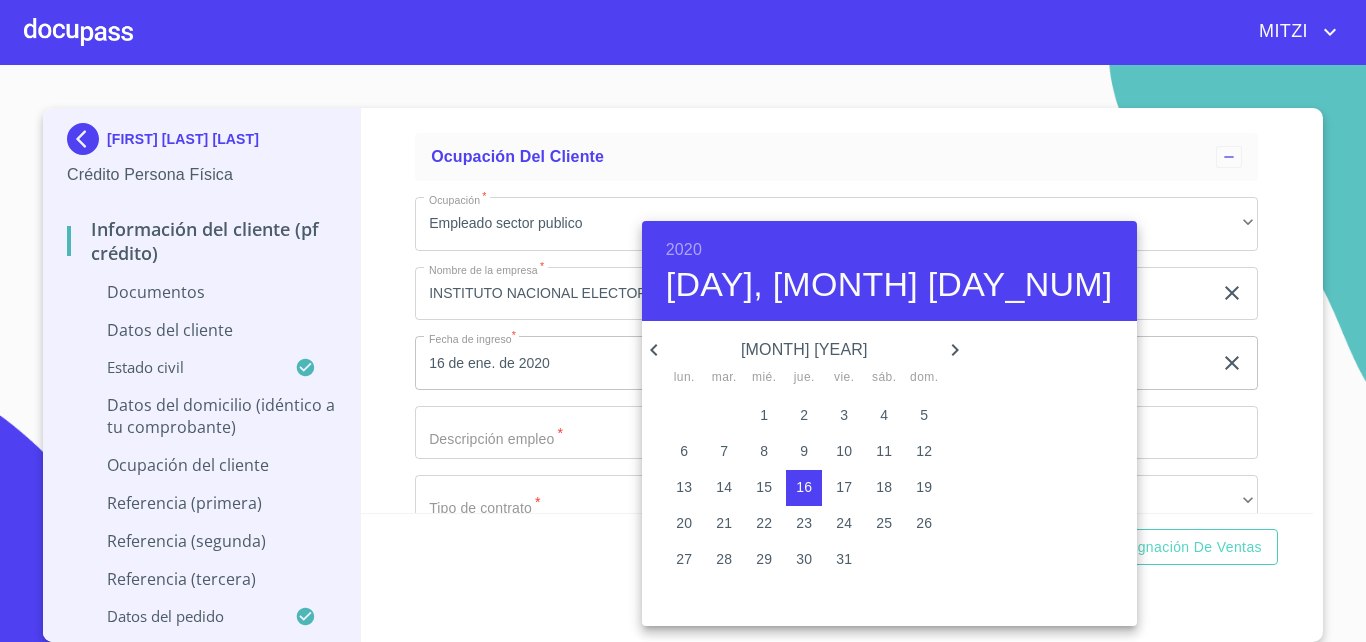 click at bounding box center (683, 321) 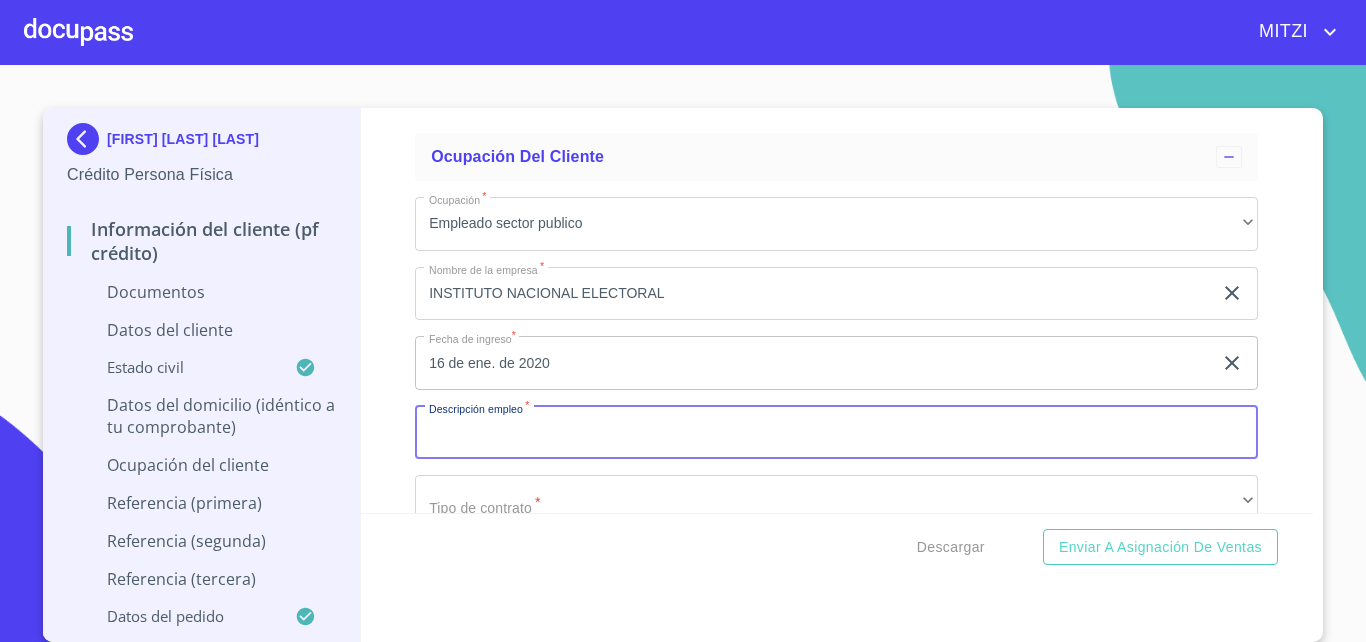 click on "Documento de identificación.   *" at bounding box center (836, 433) 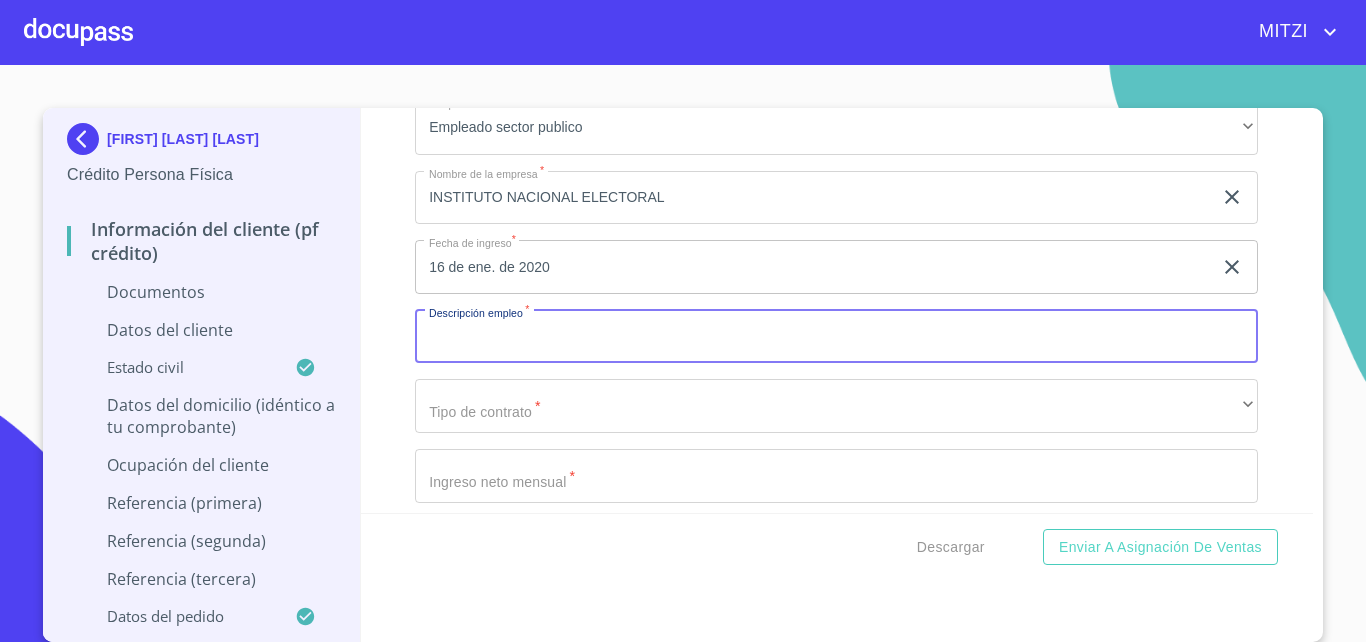 scroll, scrollTop: 5016, scrollLeft: 0, axis: vertical 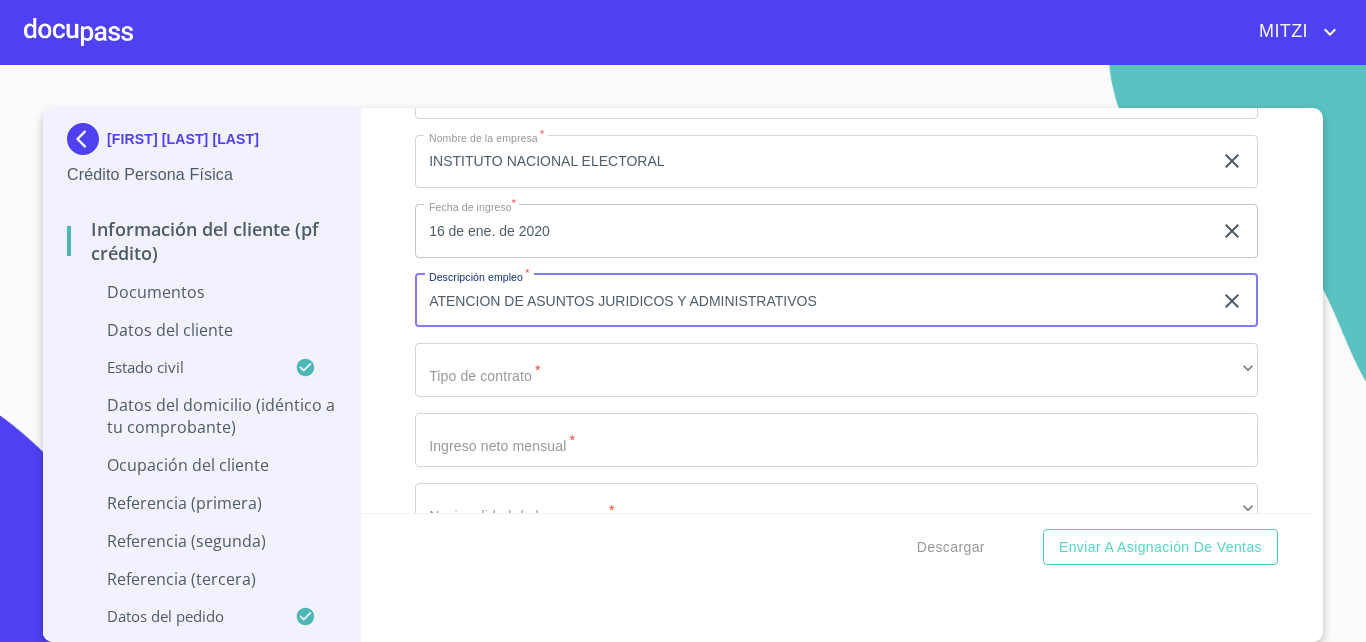type on "ATENCION DE ASUNTOS JURIDICOS Y ADMINISTRATIVOS" 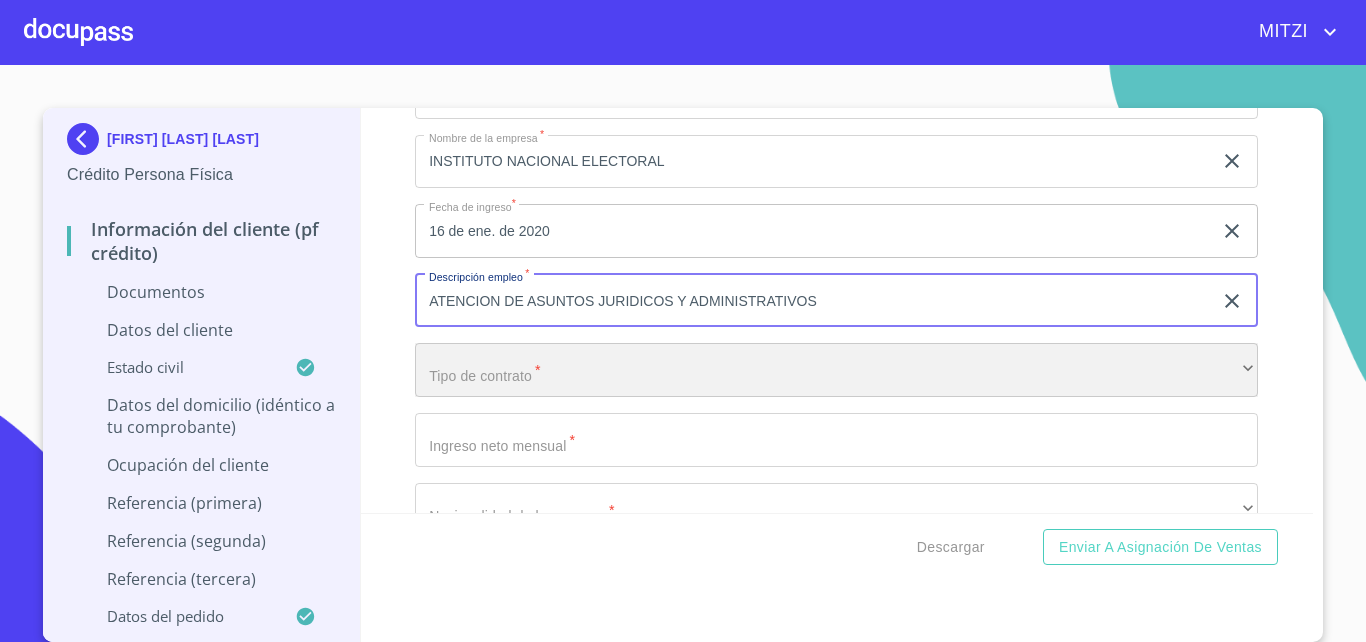 click on "​" at bounding box center (836, 370) 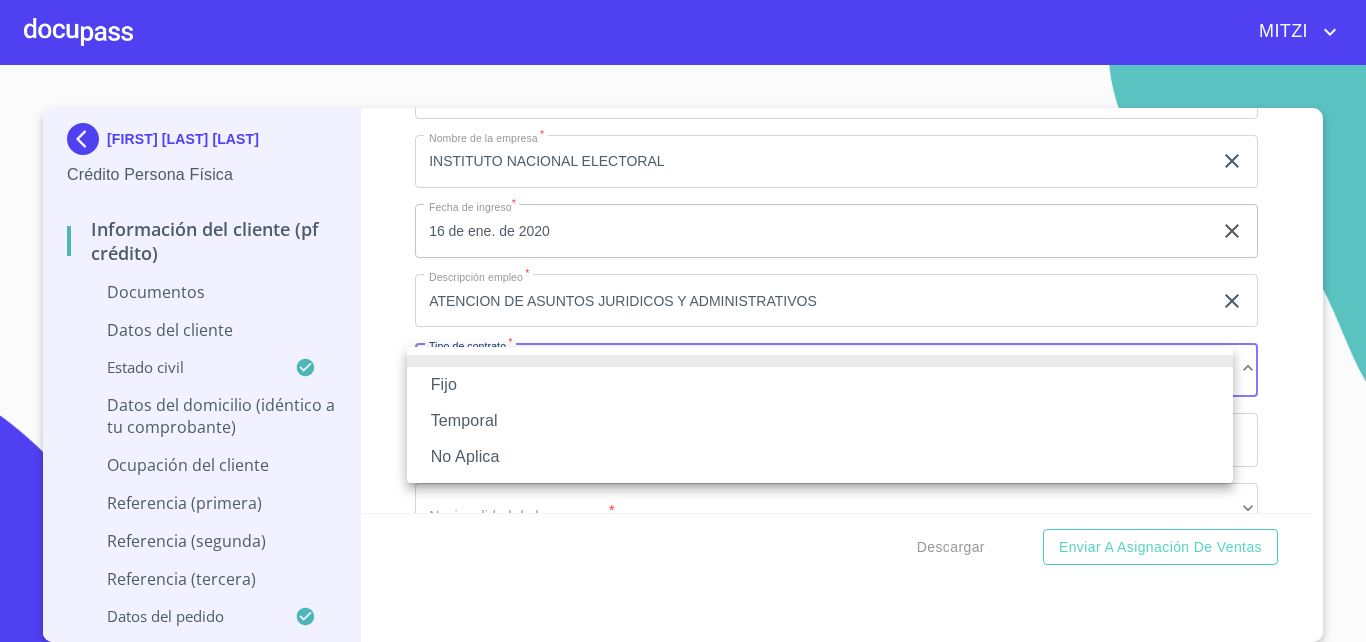 click on "Fijo" at bounding box center [820, 385] 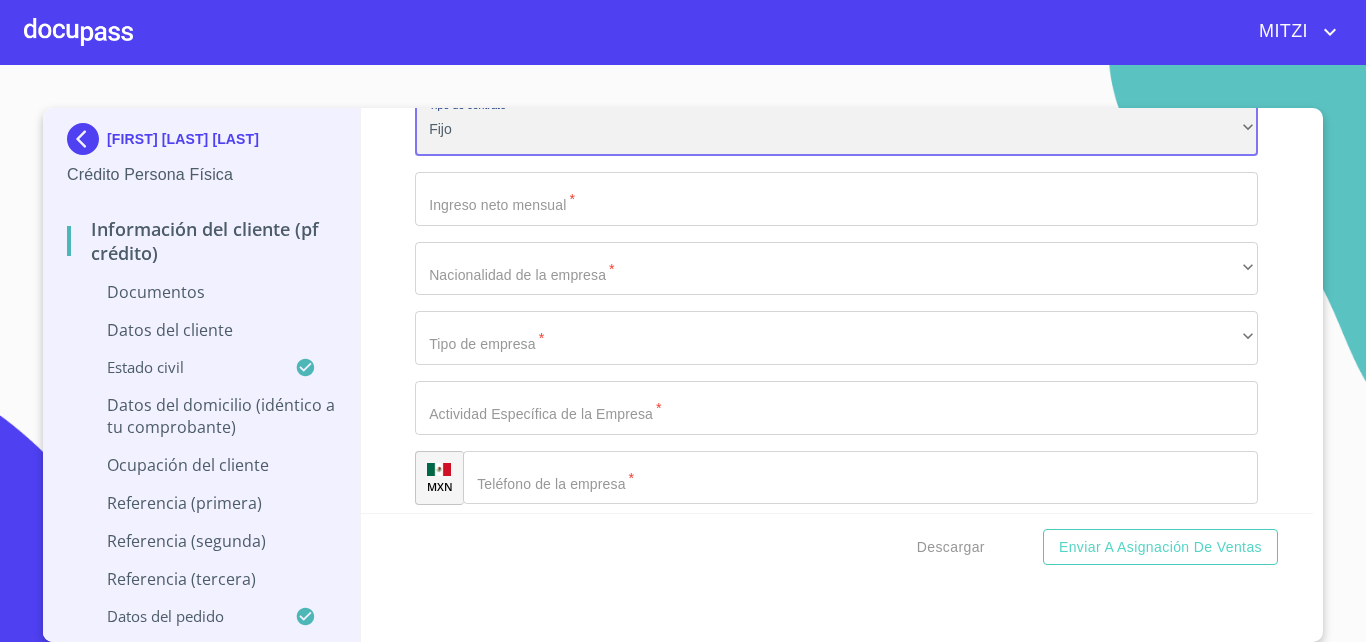 scroll, scrollTop: 5280, scrollLeft: 0, axis: vertical 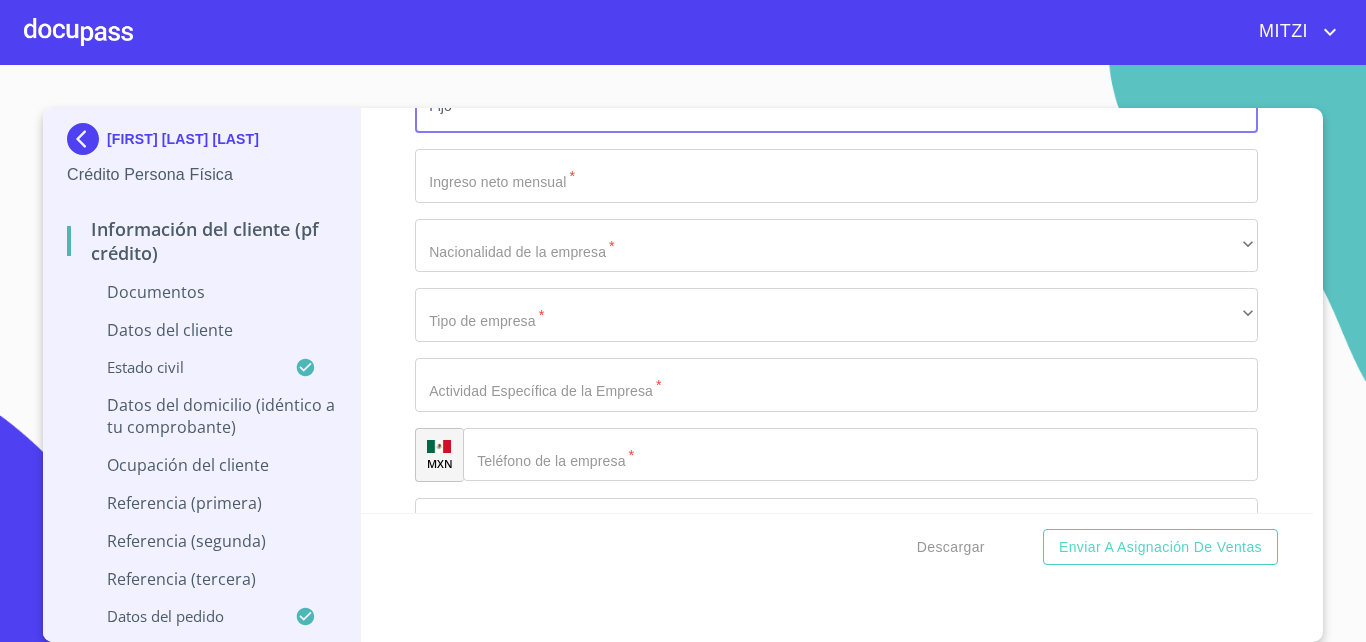 click on "Documento de identificación.   *" at bounding box center [813, -2640] 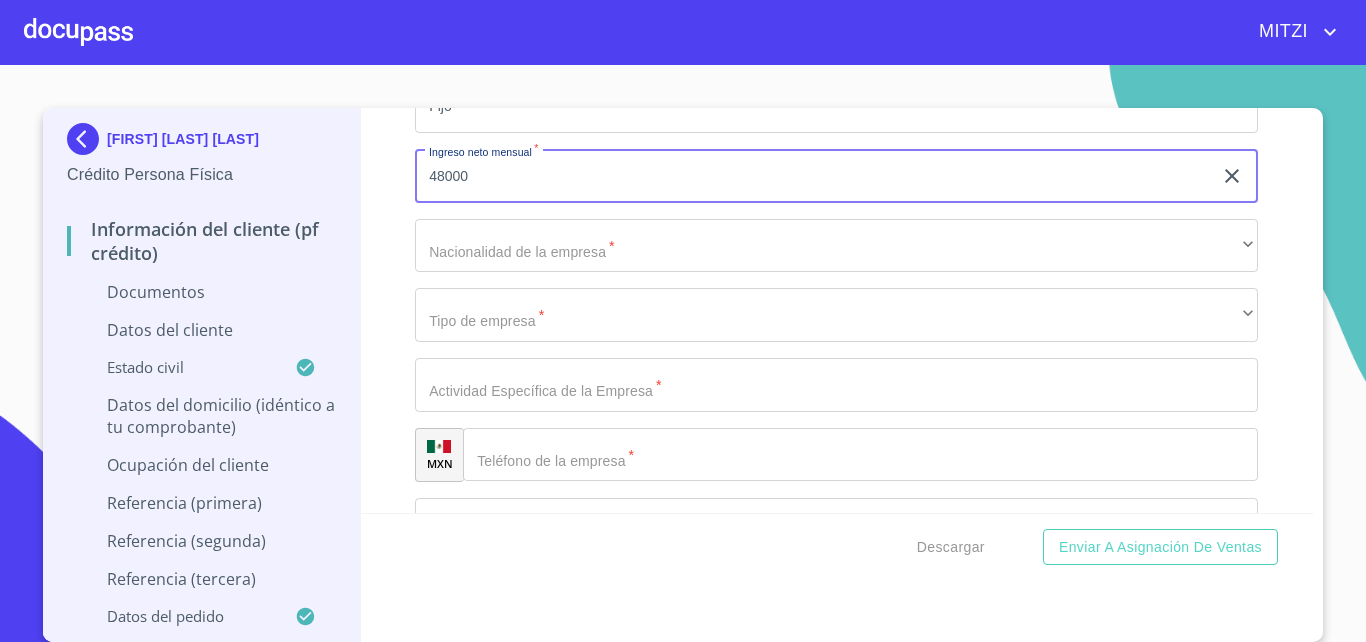 type on "48000" 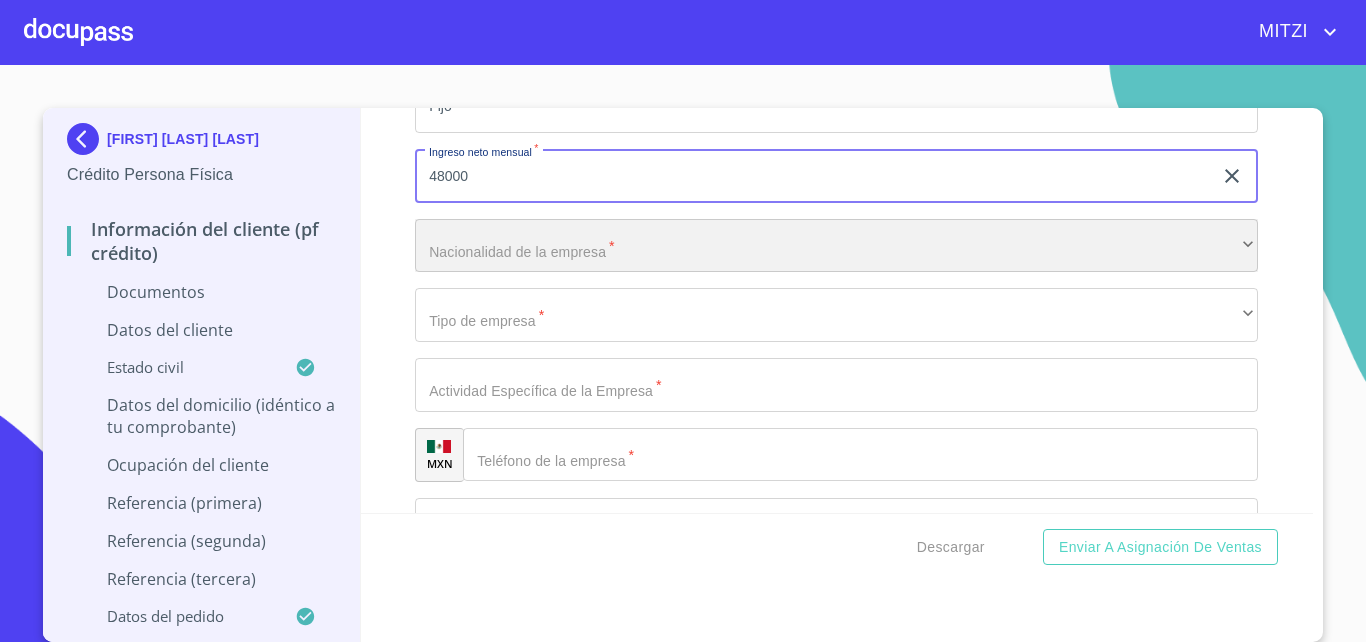 click on "​" at bounding box center (836, 246) 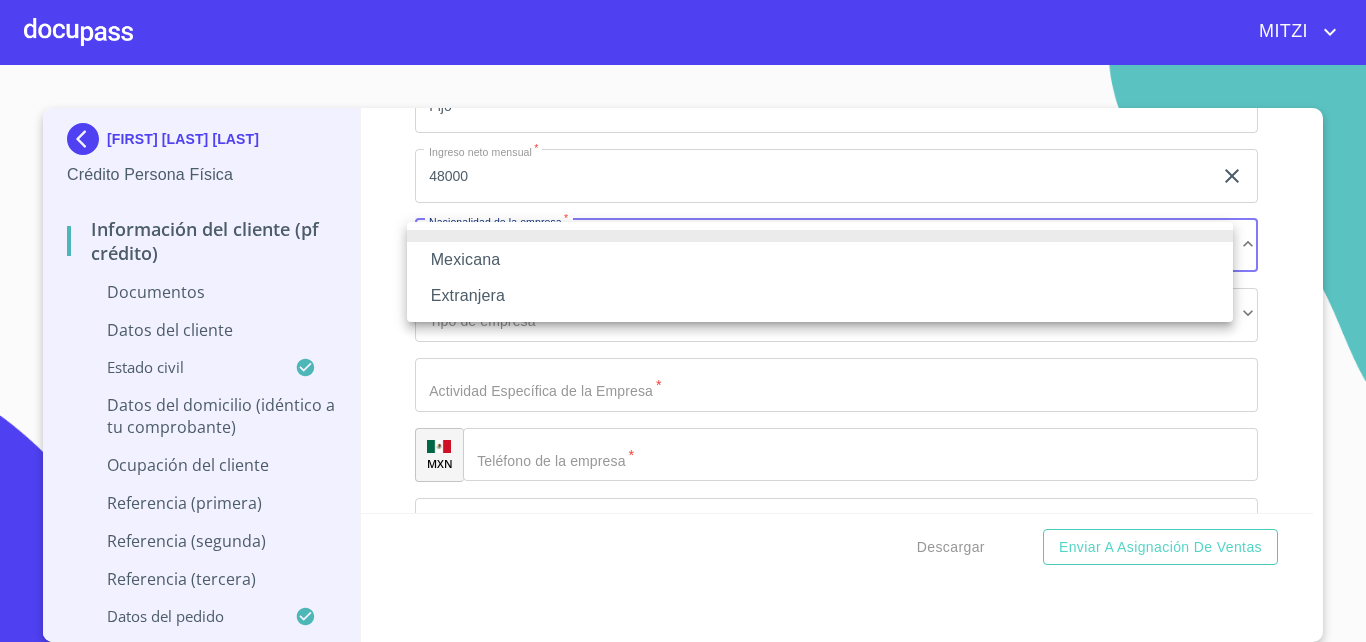 click on "Mexicana" at bounding box center (820, 260) 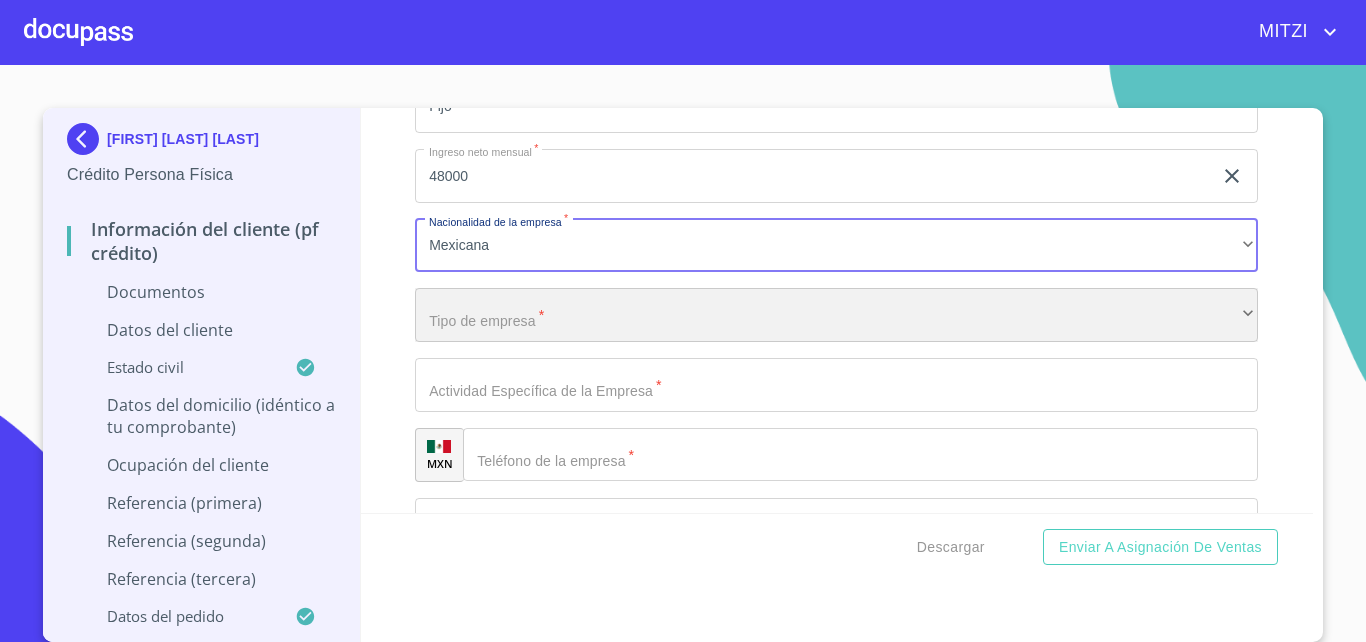 click on "​" at bounding box center (836, 315) 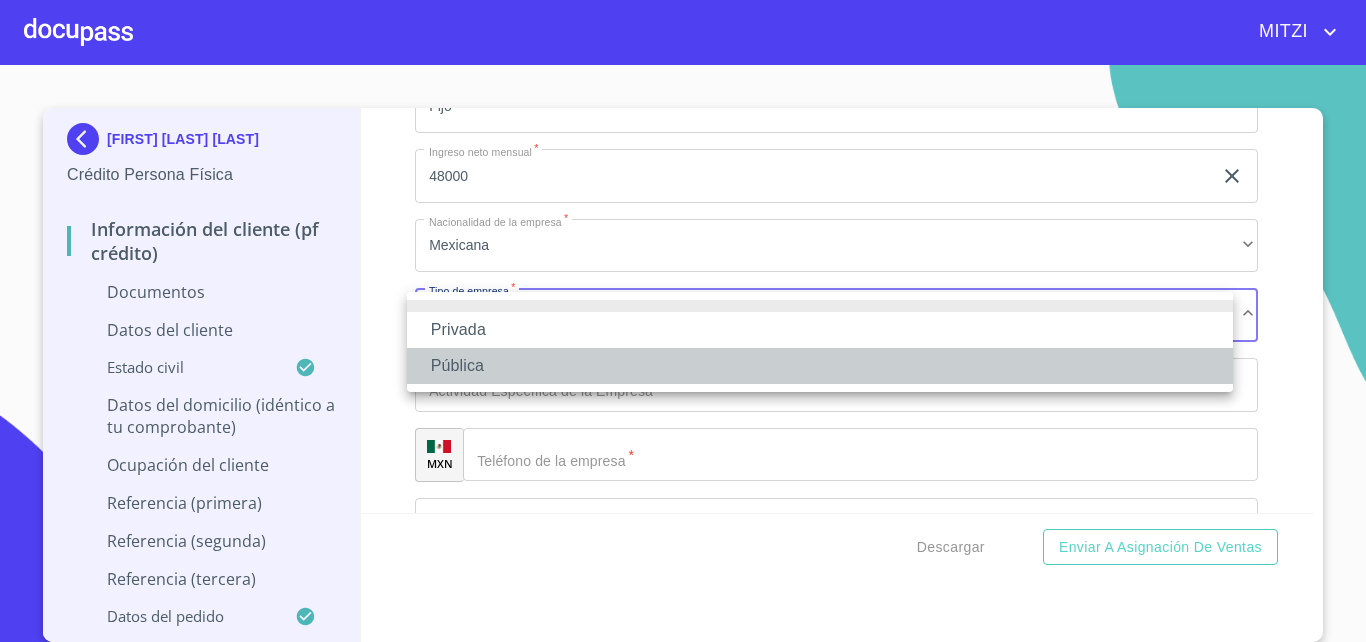 click on "Pública" at bounding box center (820, 366) 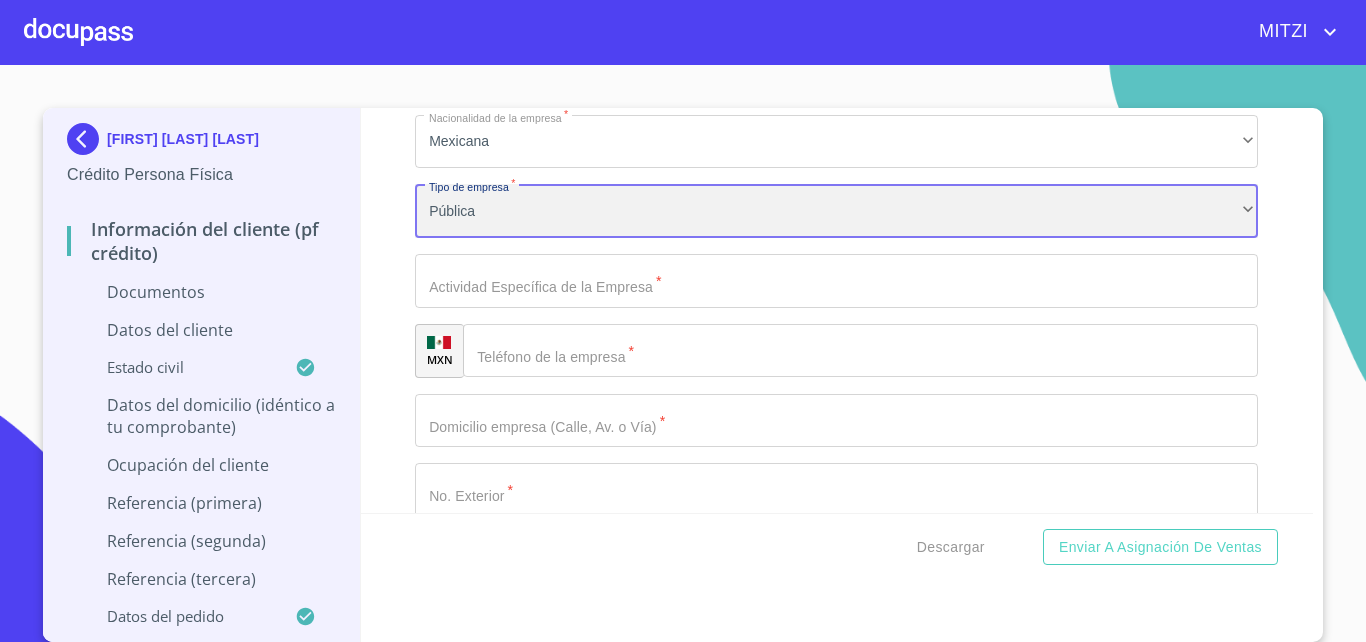 scroll, scrollTop: 5412, scrollLeft: 0, axis: vertical 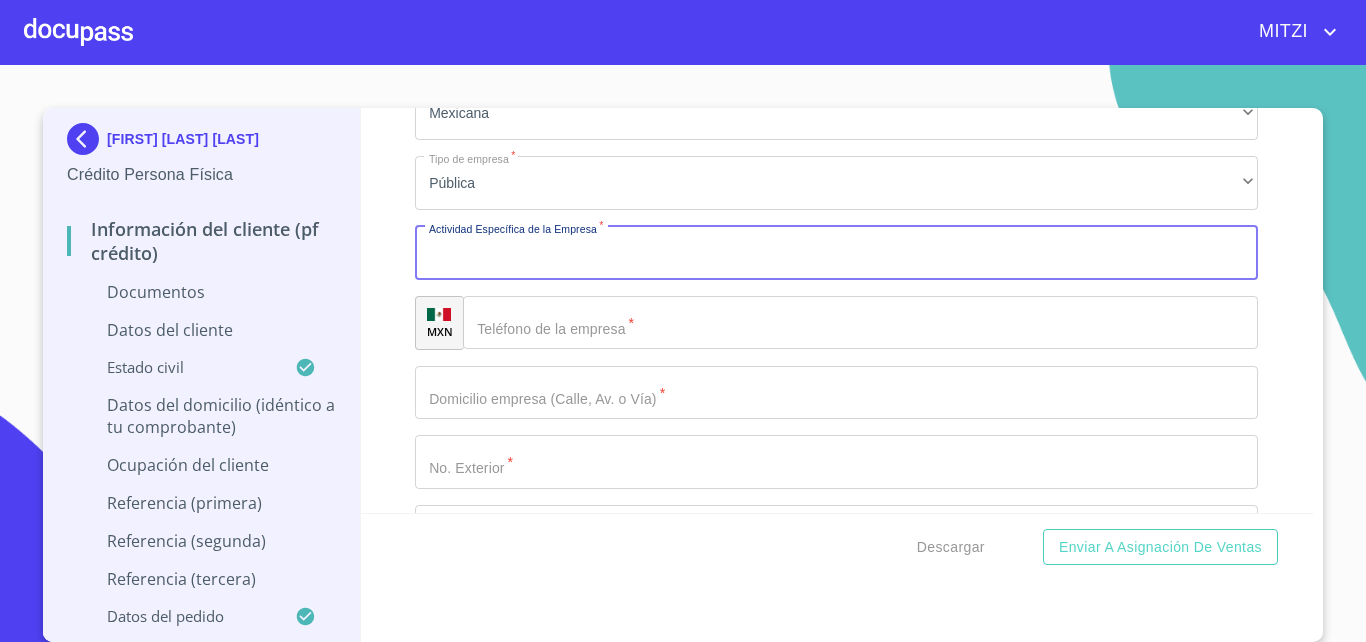 click on "Documento de identificación.   *" at bounding box center (836, 253) 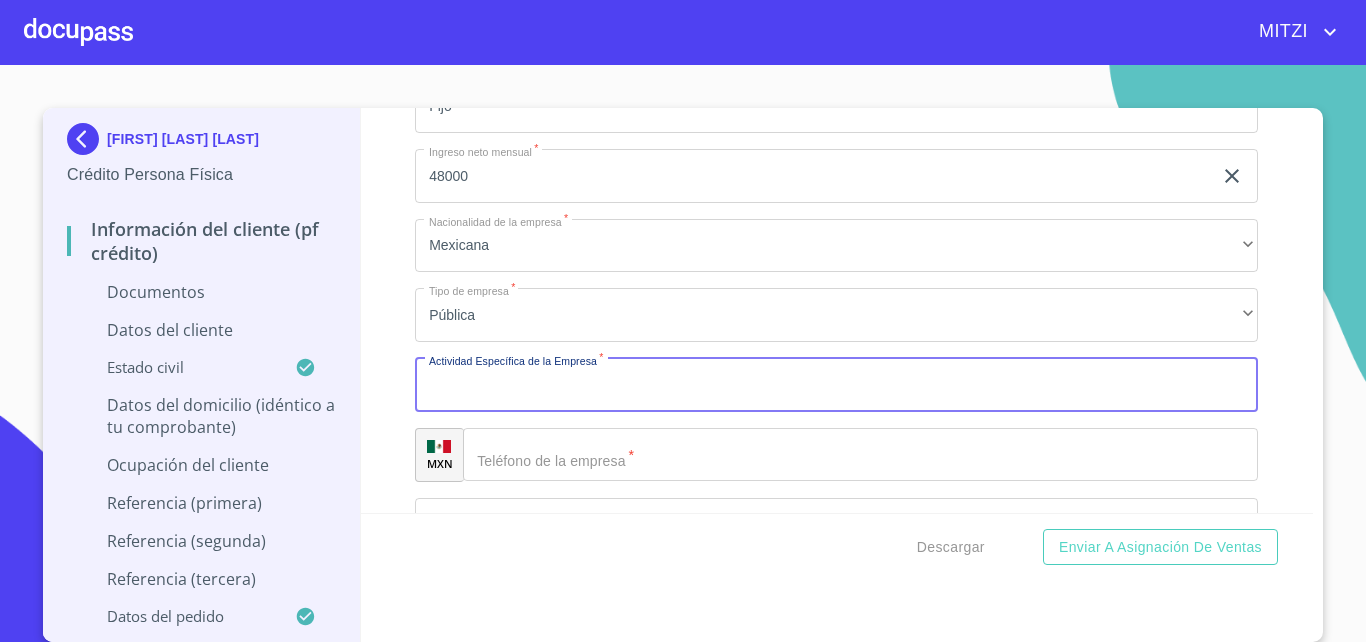 scroll, scrollTop: 4752, scrollLeft: 0, axis: vertical 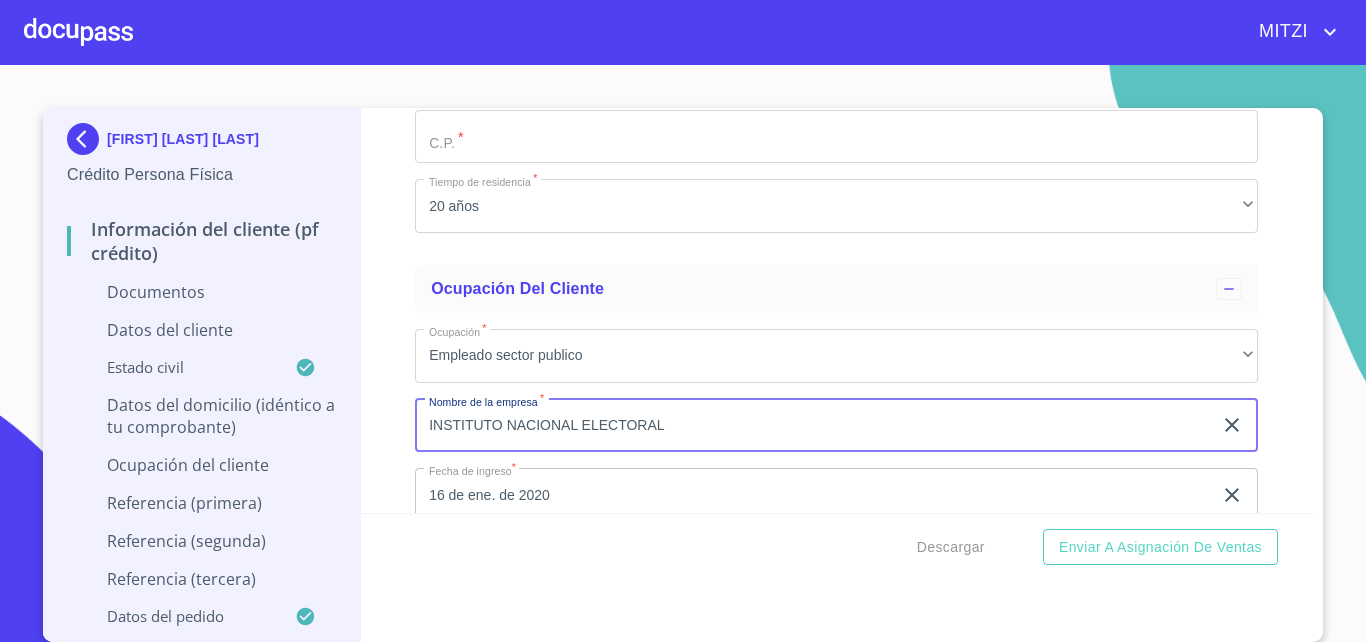click on "INSTITUTO NACIONAL ELECTORAL" at bounding box center [813, 426] 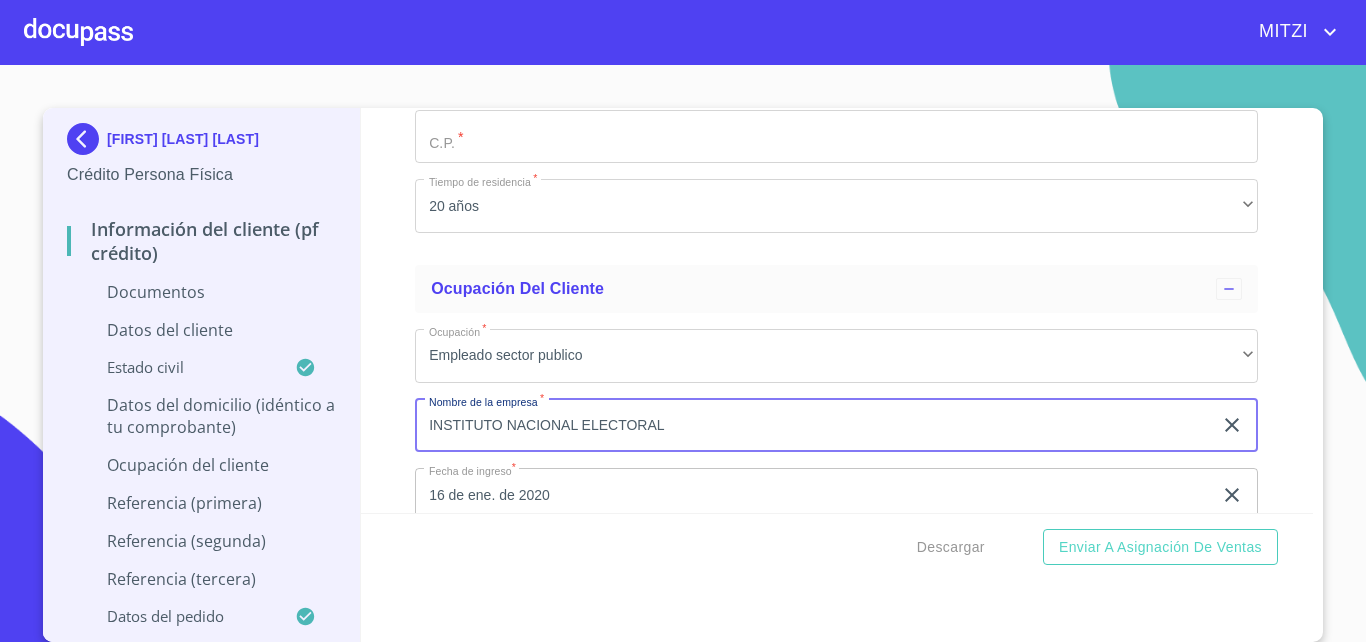 scroll, scrollTop: 5280, scrollLeft: 0, axis: vertical 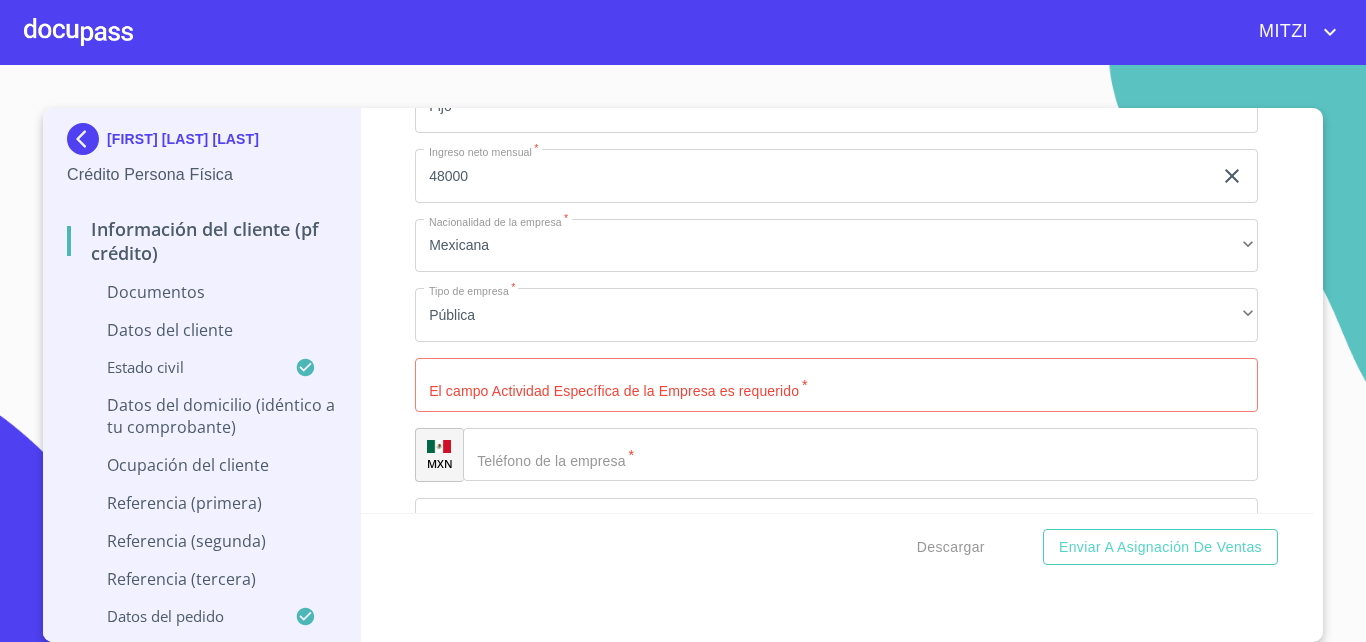 click on "Documento de identificación.   *" at bounding box center (836, -1088) 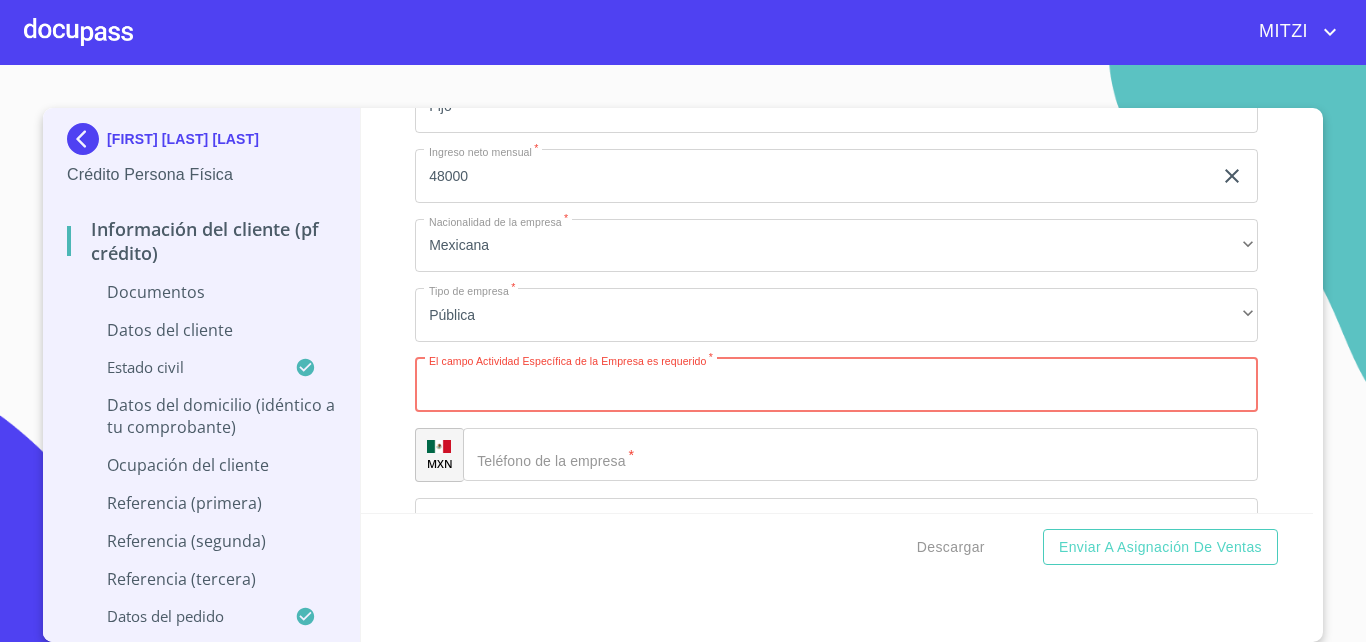 paste on "INSTITUTO NACIONAL ELECTORAL" 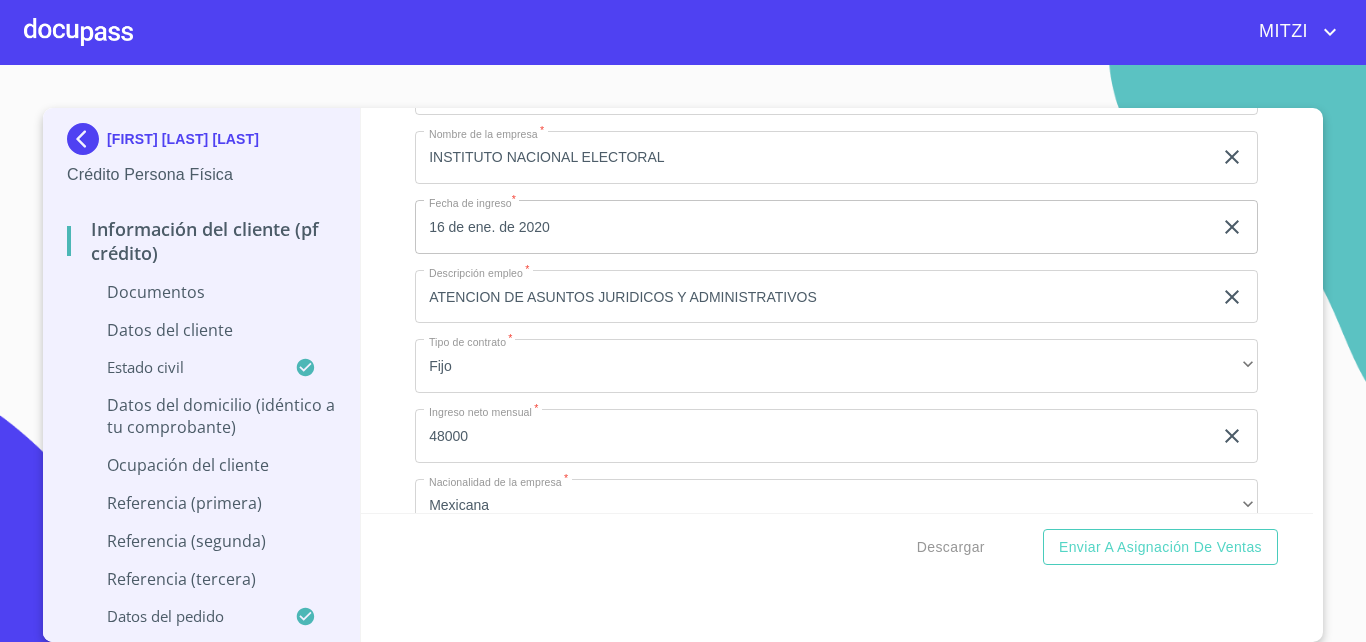 scroll, scrollTop: 4884, scrollLeft: 0, axis: vertical 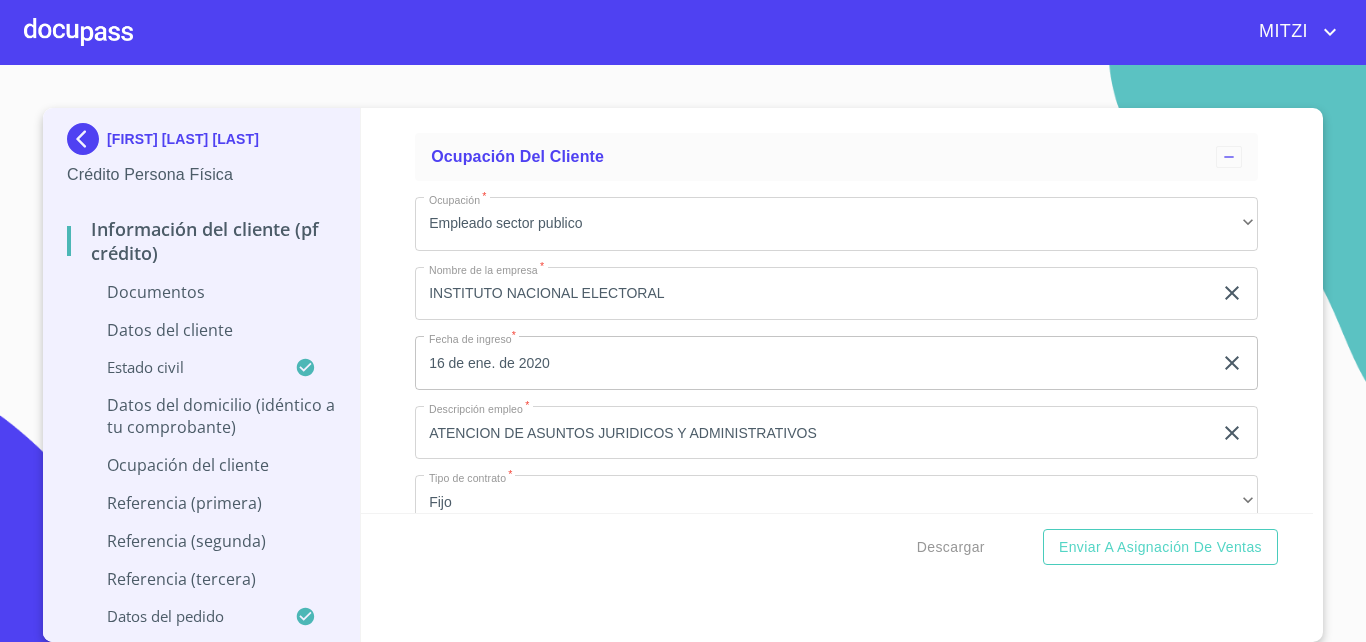 type on "INSTITUTO NACIONAL ELECTORAL" 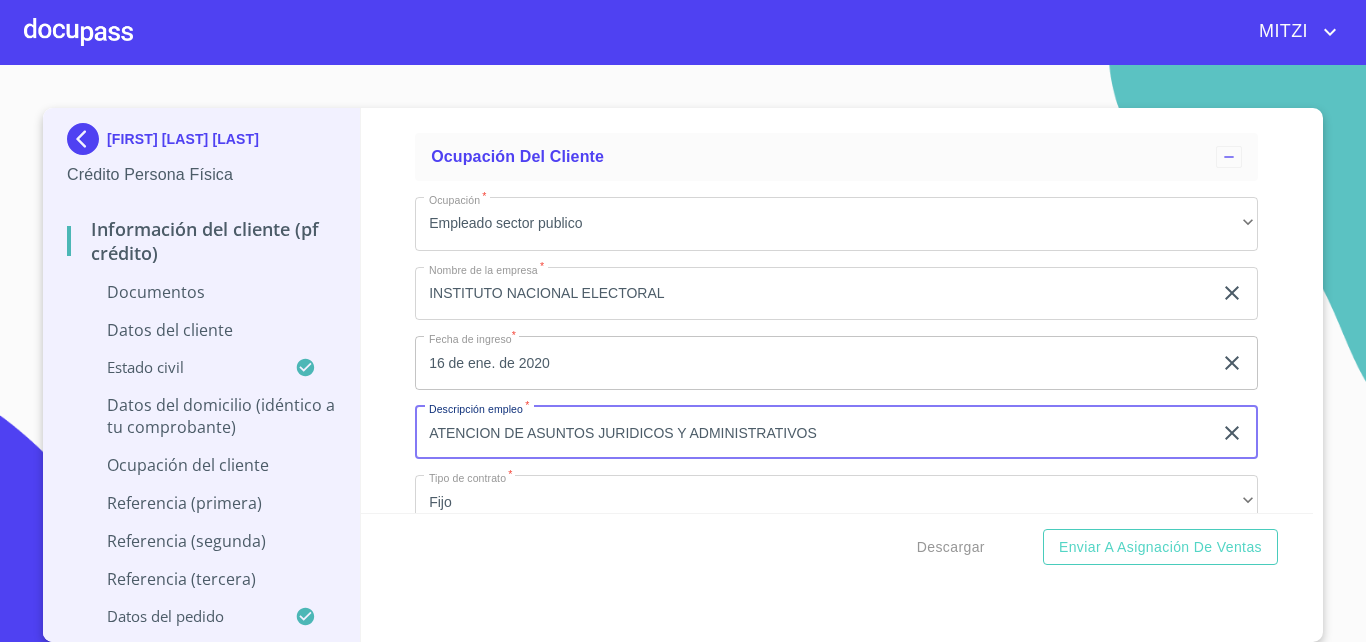scroll, scrollTop: 5412, scrollLeft: 0, axis: vertical 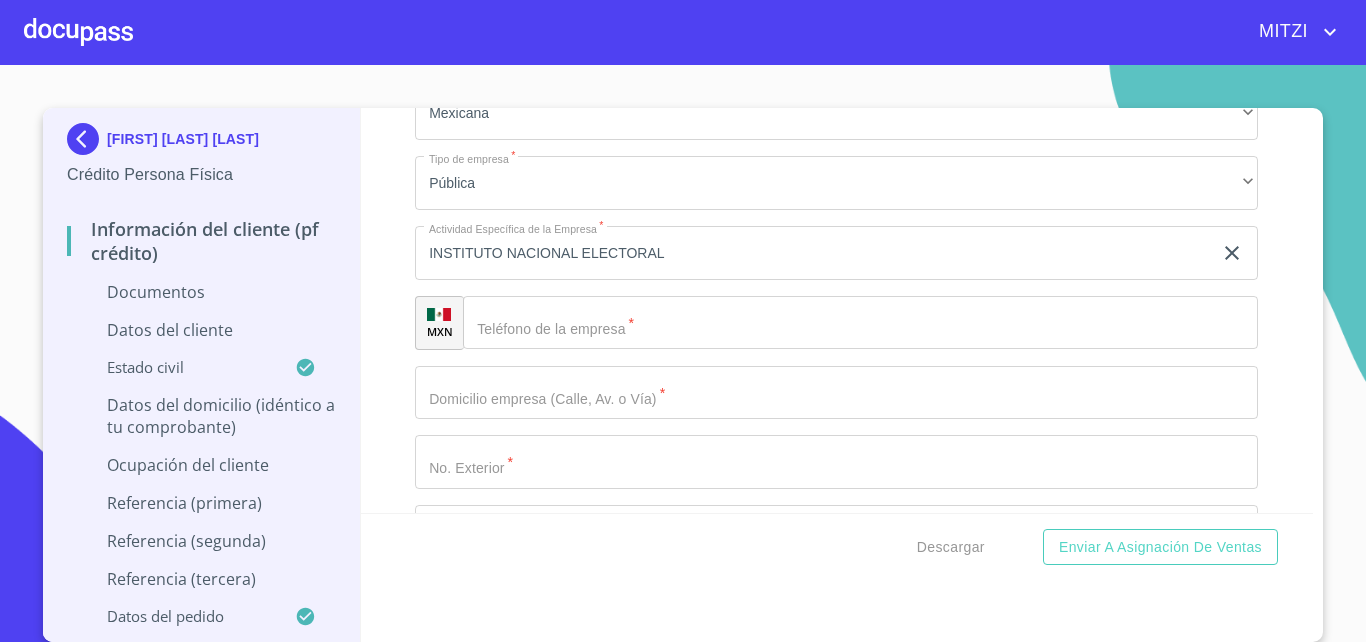 type on "ATENCION DE ASUNTOS JURIDICOS Y ADMINISTRATIVOS" 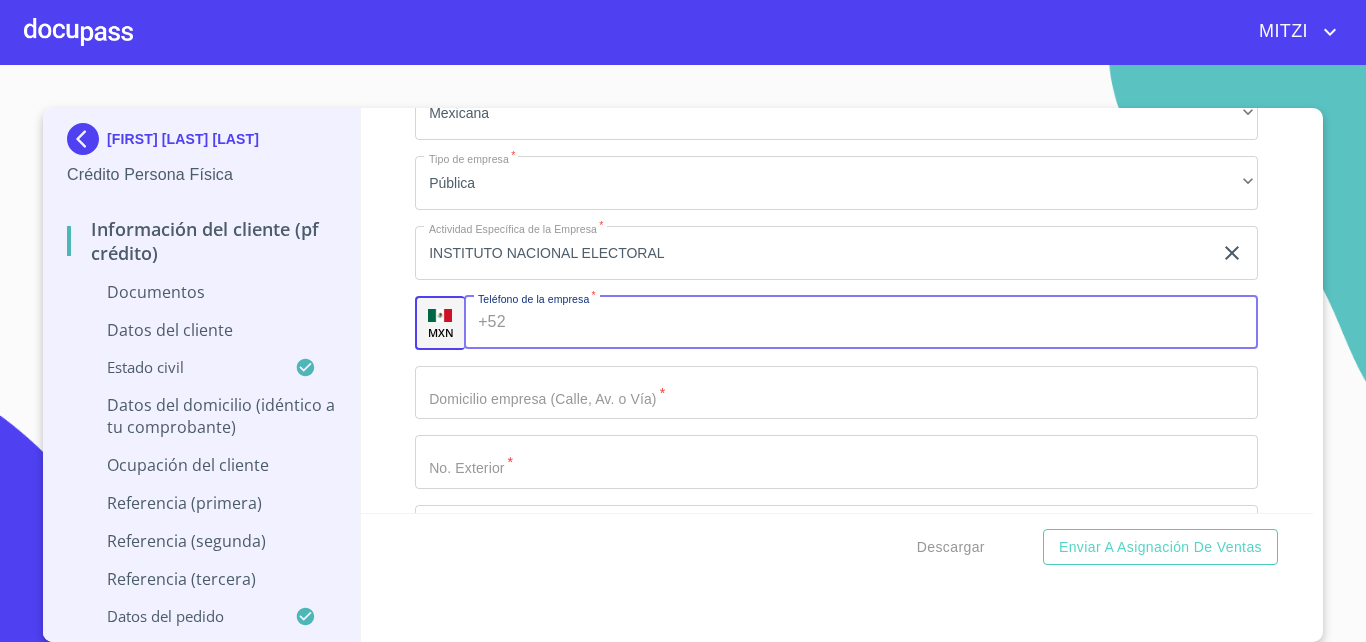 click on "Documento de identificación.   *" at bounding box center (886, 323) 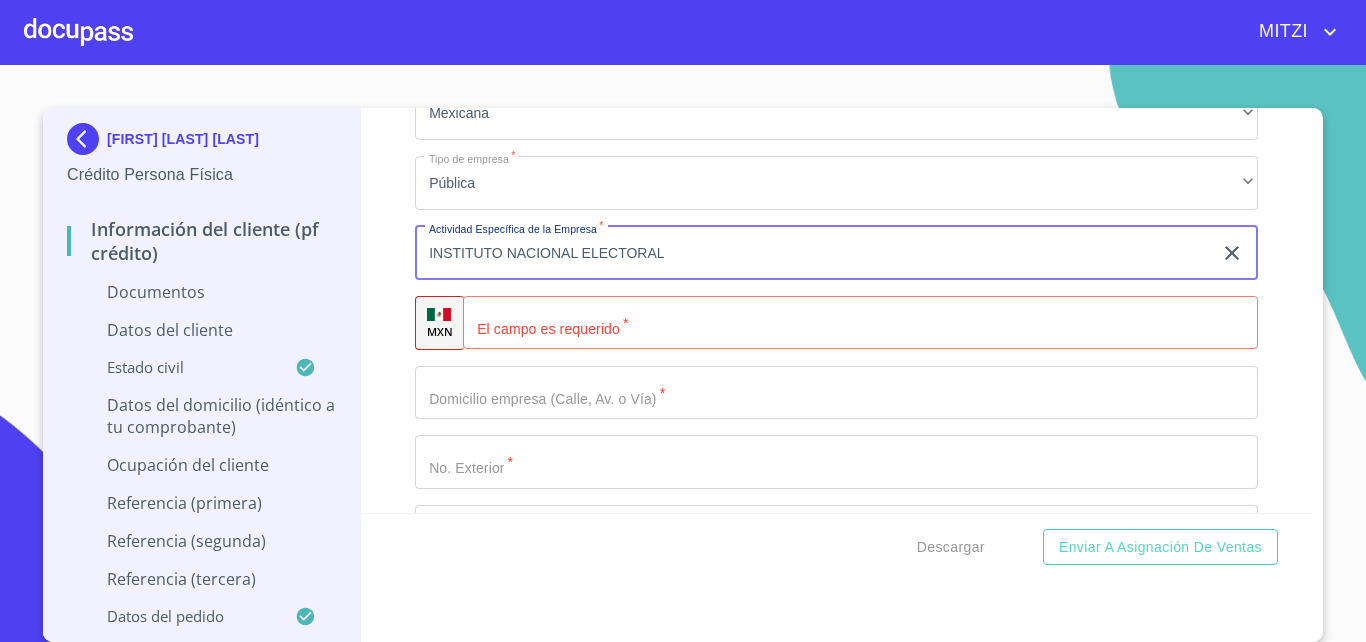 click on "INSTITUTO NACIONAL ELECTORAL" at bounding box center (813, 253) 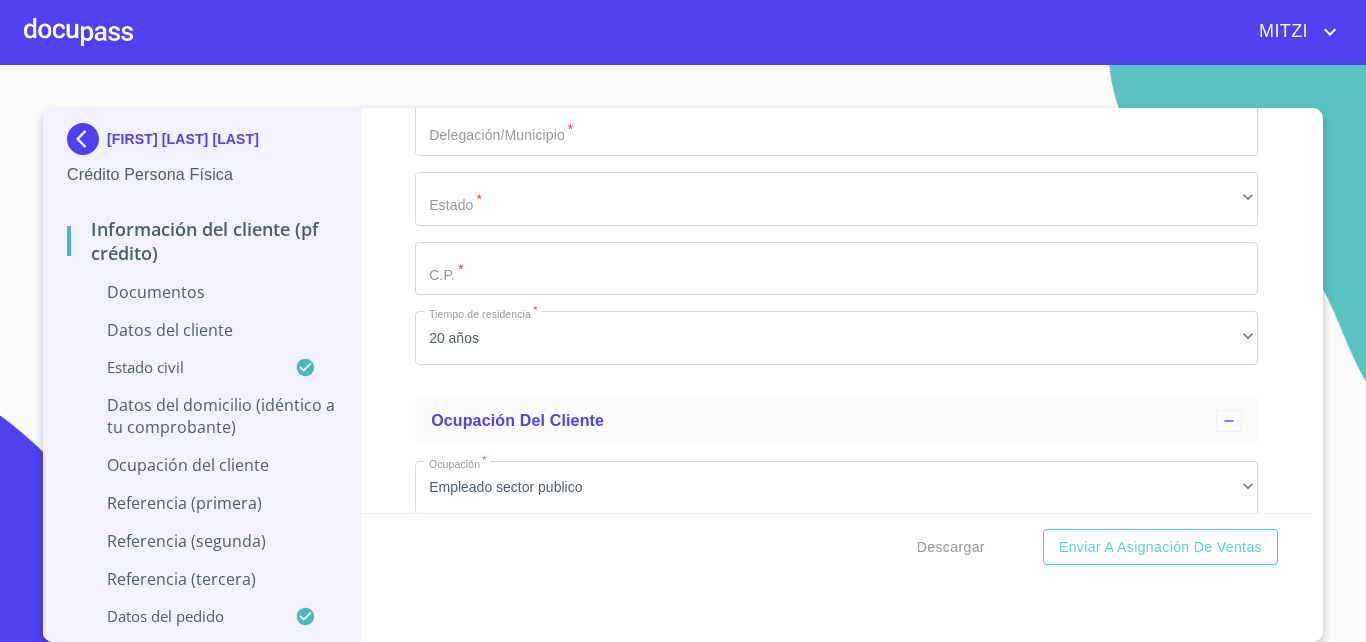 scroll, scrollTop: 4752, scrollLeft: 0, axis: vertical 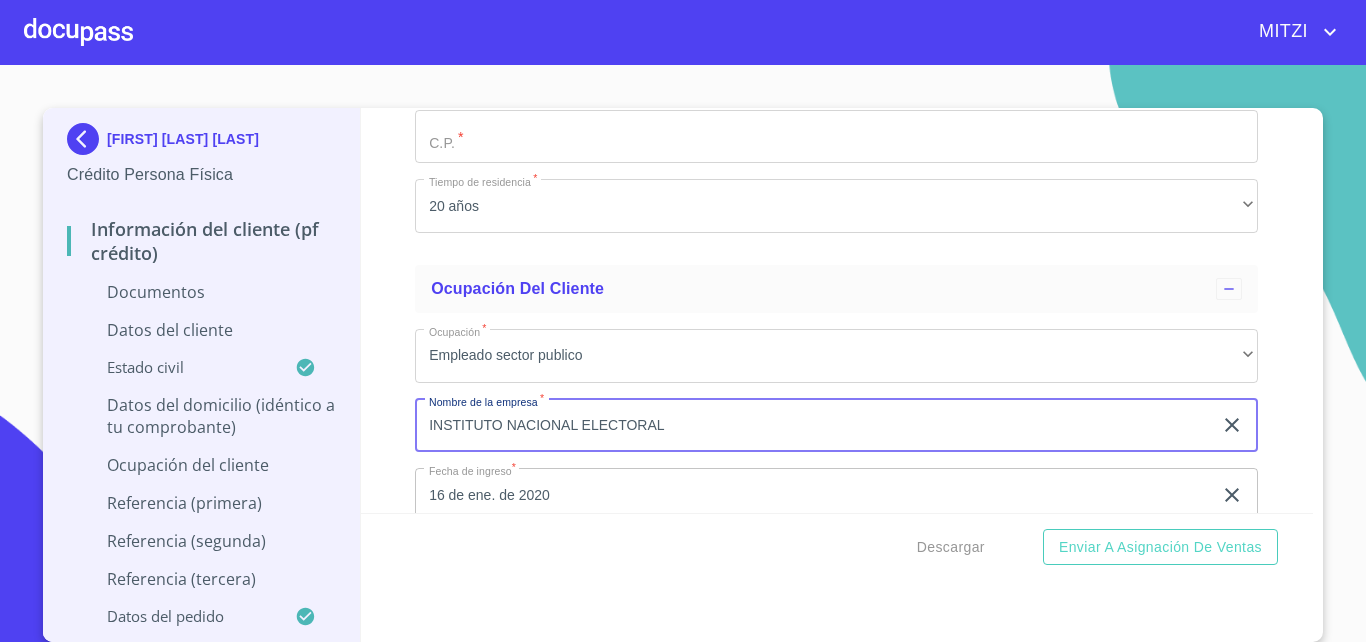click on "INSTITUTO NACIONAL ELECTORAL" at bounding box center [813, 426] 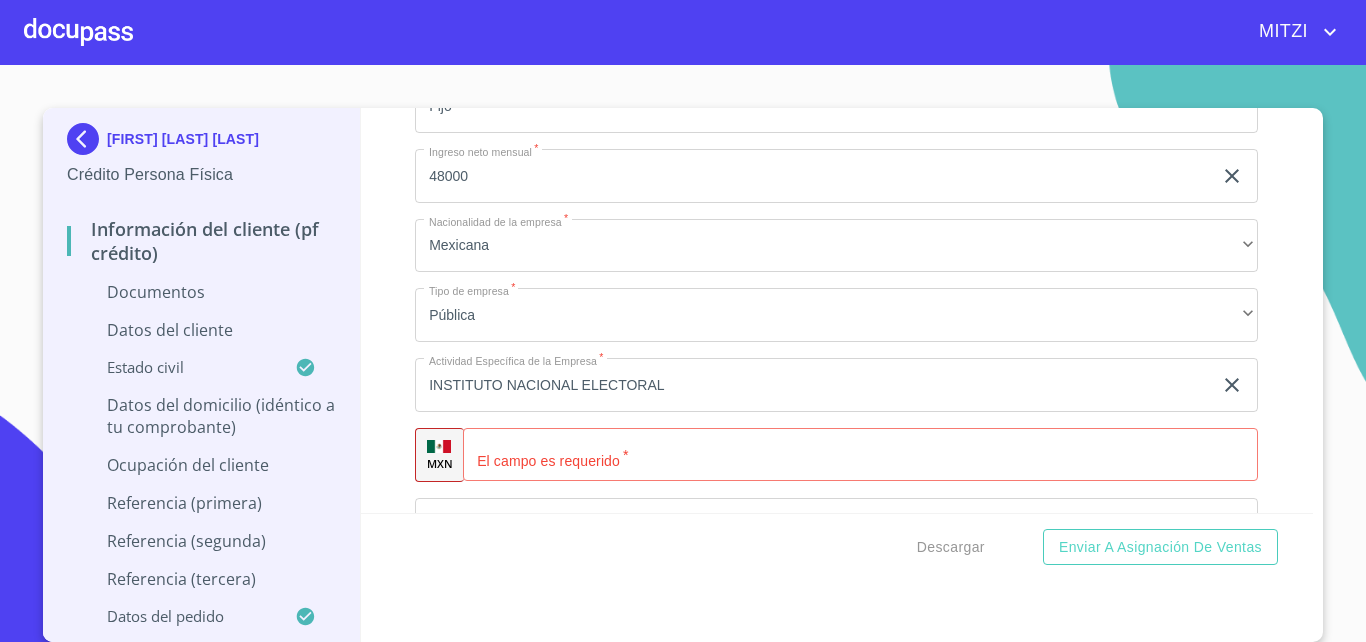 scroll, scrollTop: 5544, scrollLeft: 0, axis: vertical 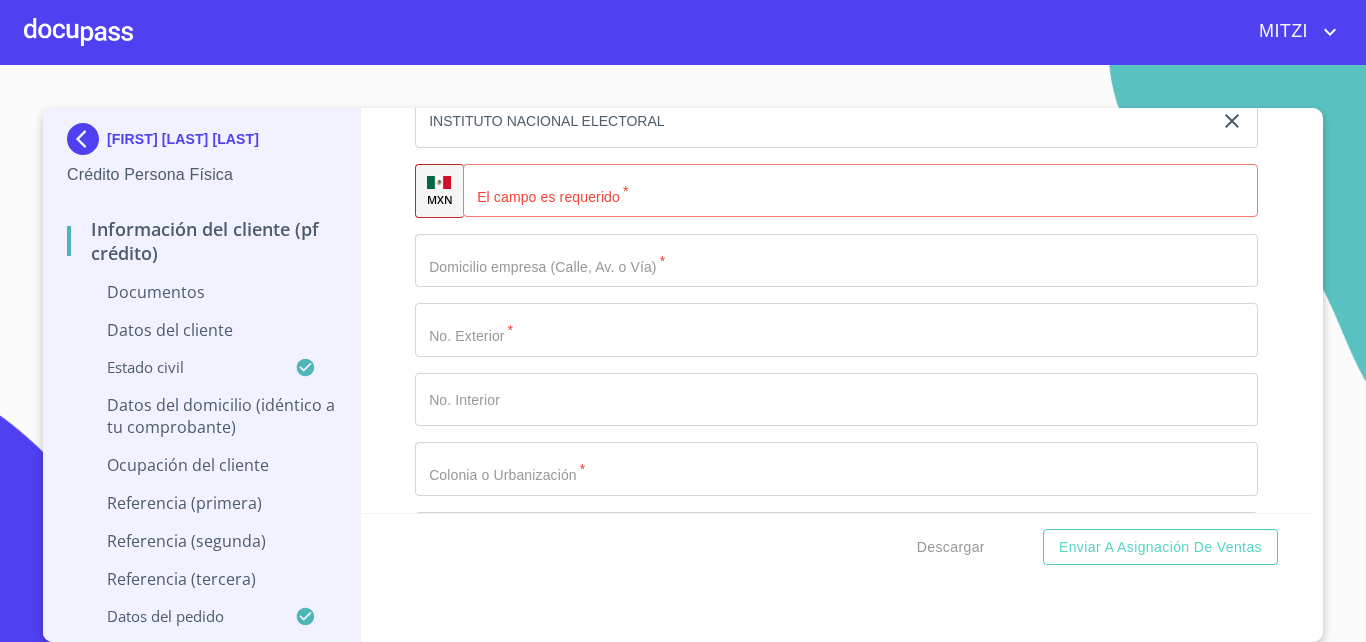 type on "ASUNTOS ELECTORALES" 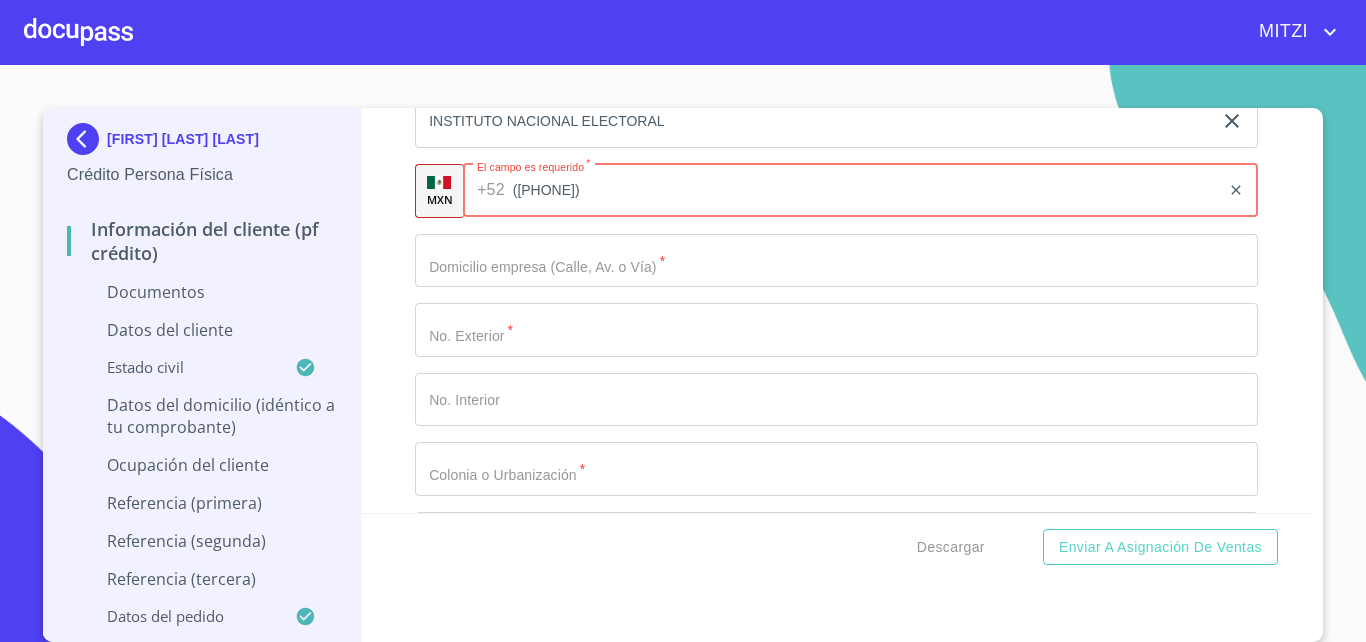 type on "([PHONE])" 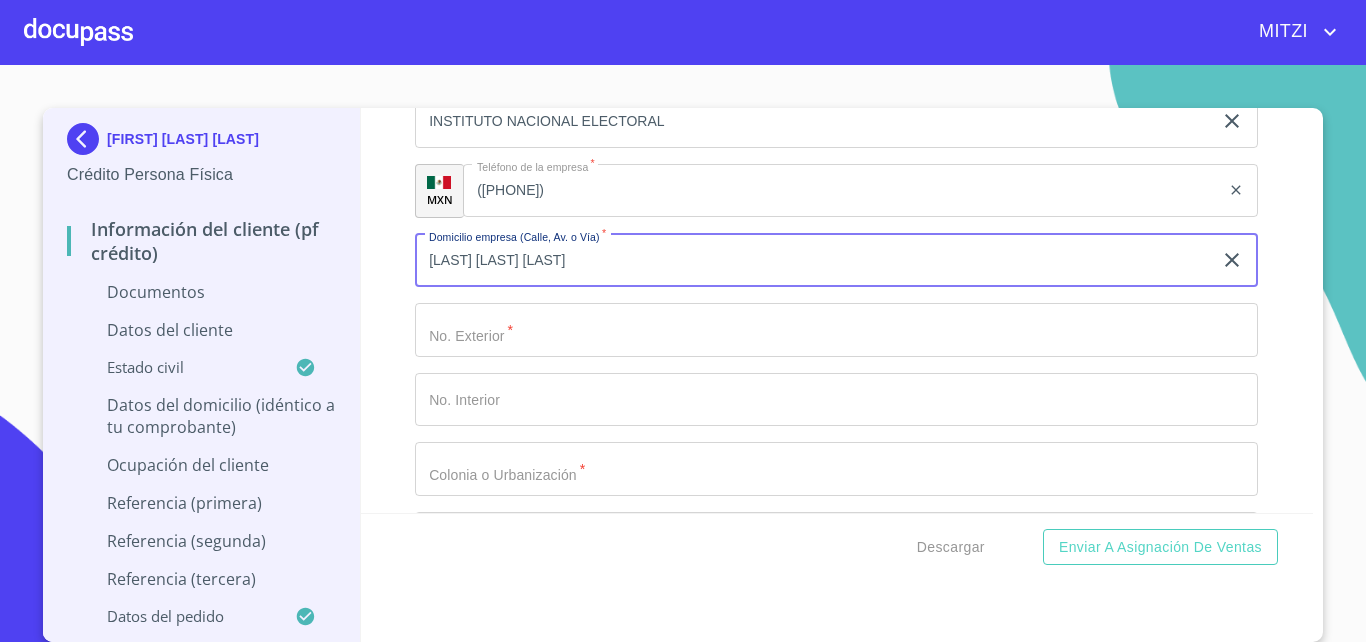 type on "[LAST] [LAST] [LAST]" 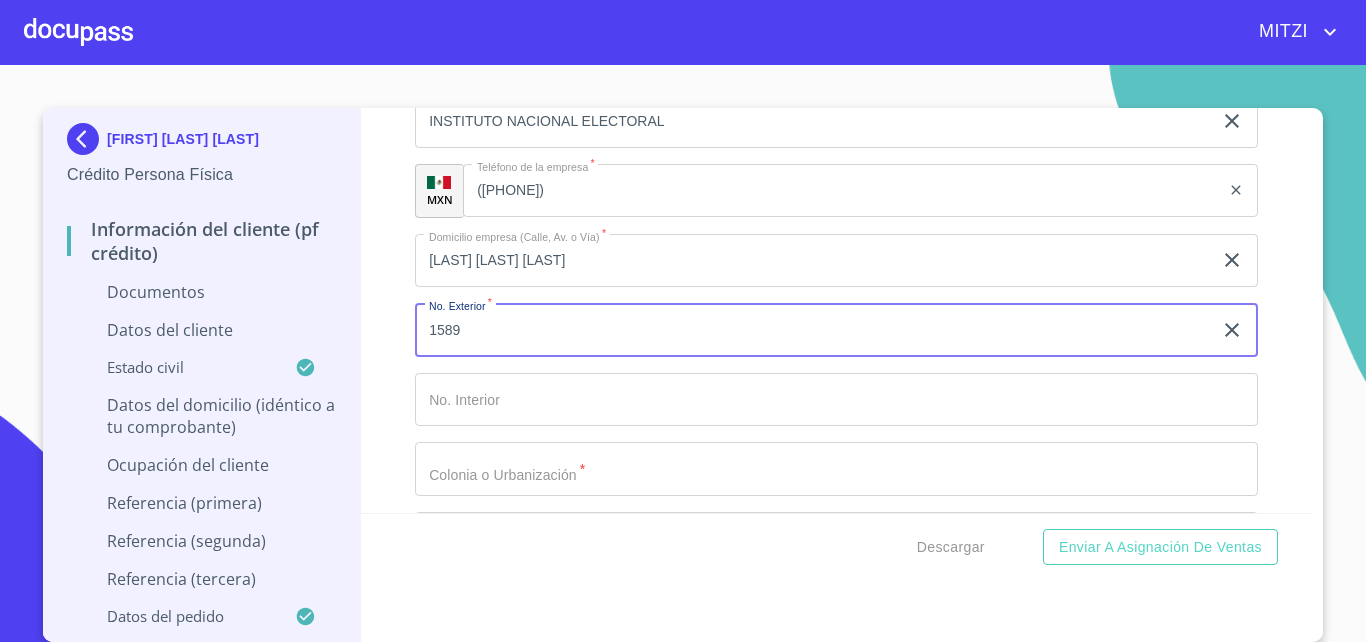 type on "1589" 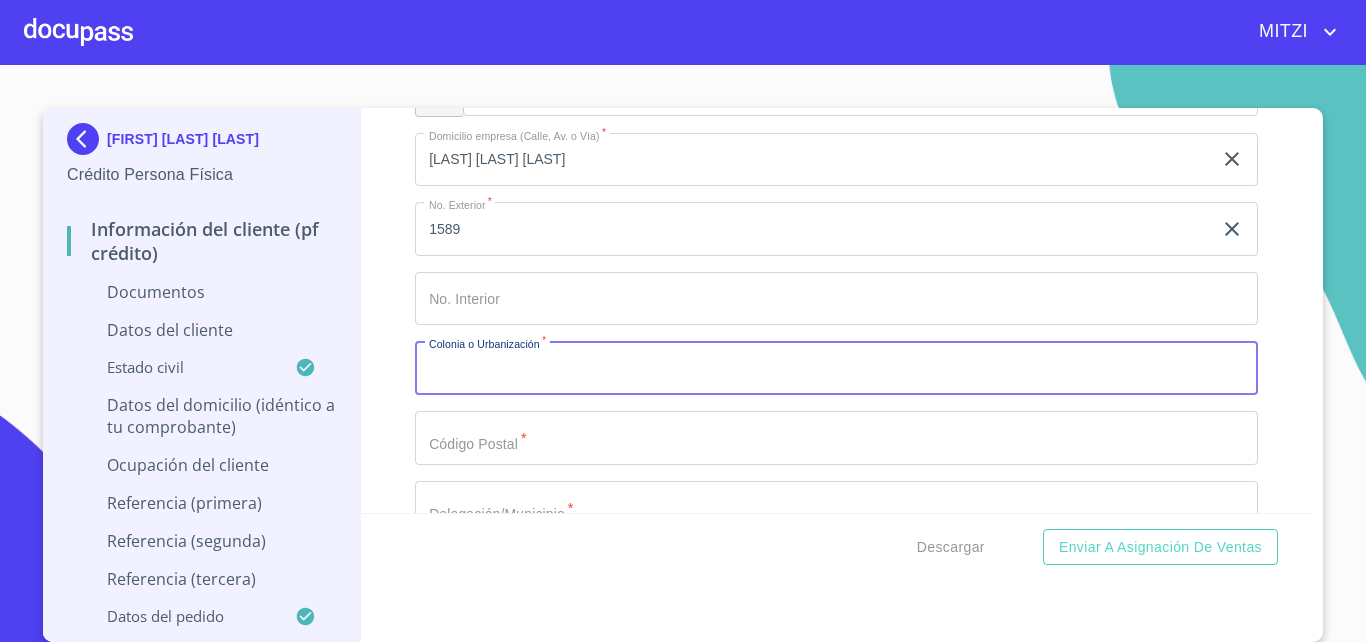 scroll, scrollTop: 5808, scrollLeft: 0, axis: vertical 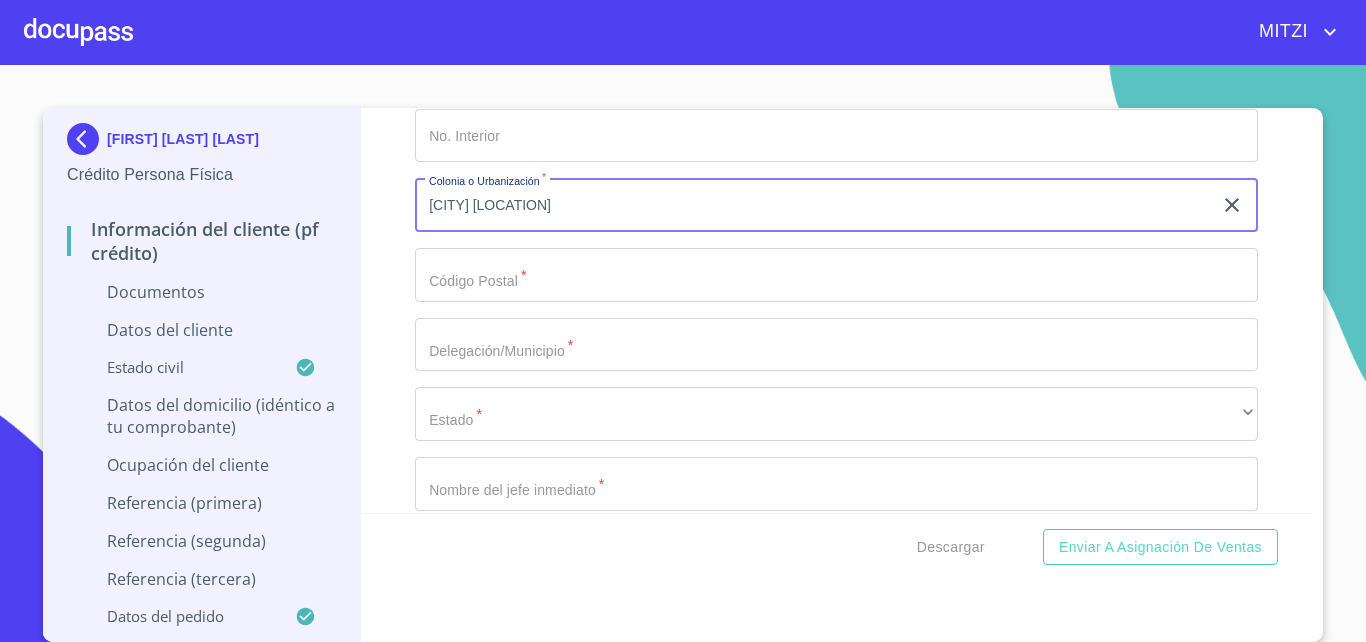 click on "[CITY] [LOCATION]" at bounding box center (813, 205) 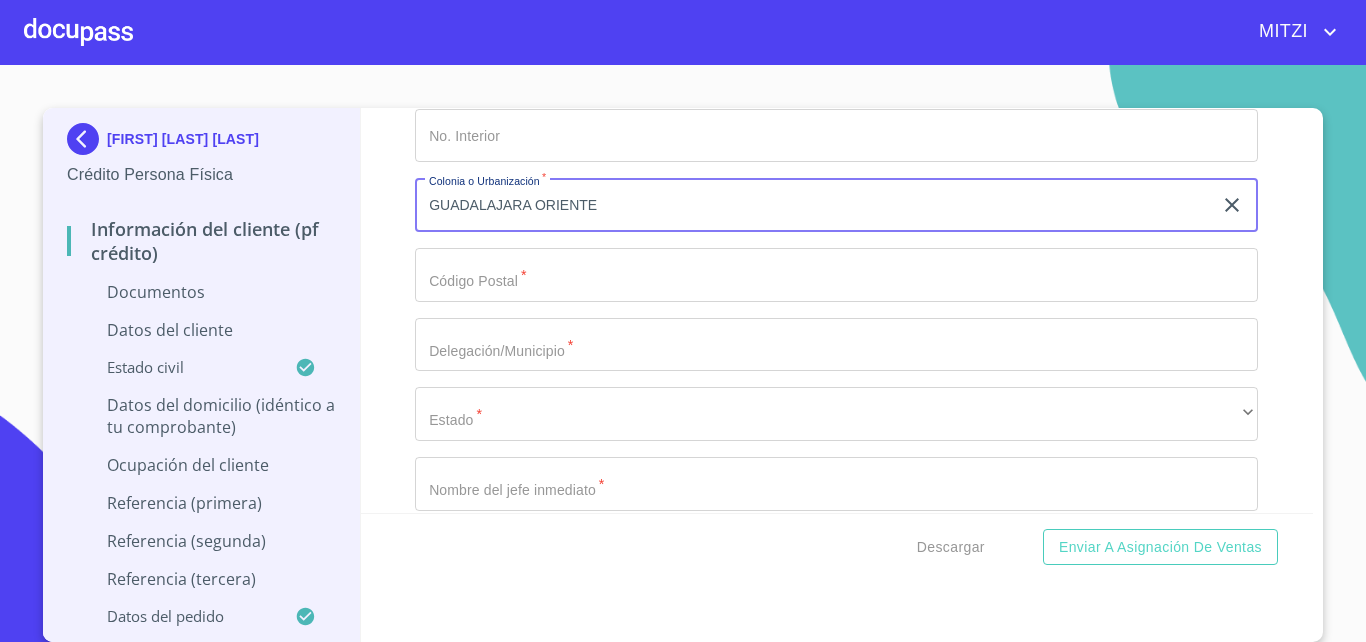 type on "GUADALAJARA ORIENTE" 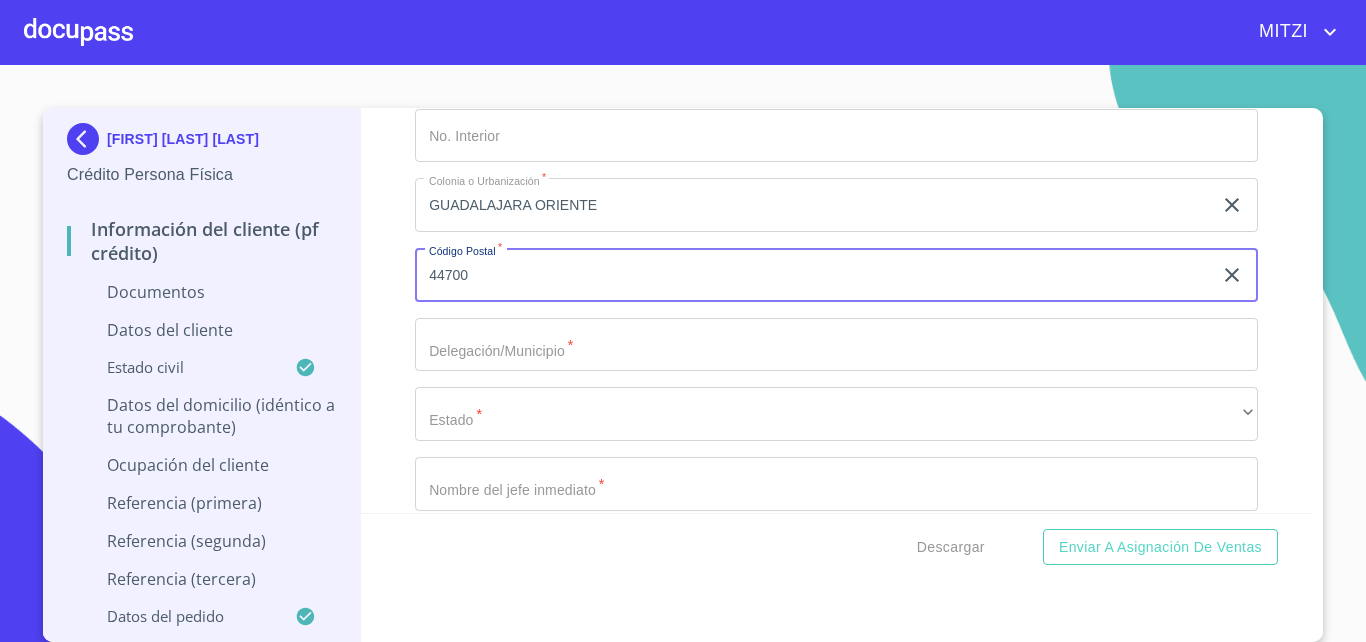 type on "44700" 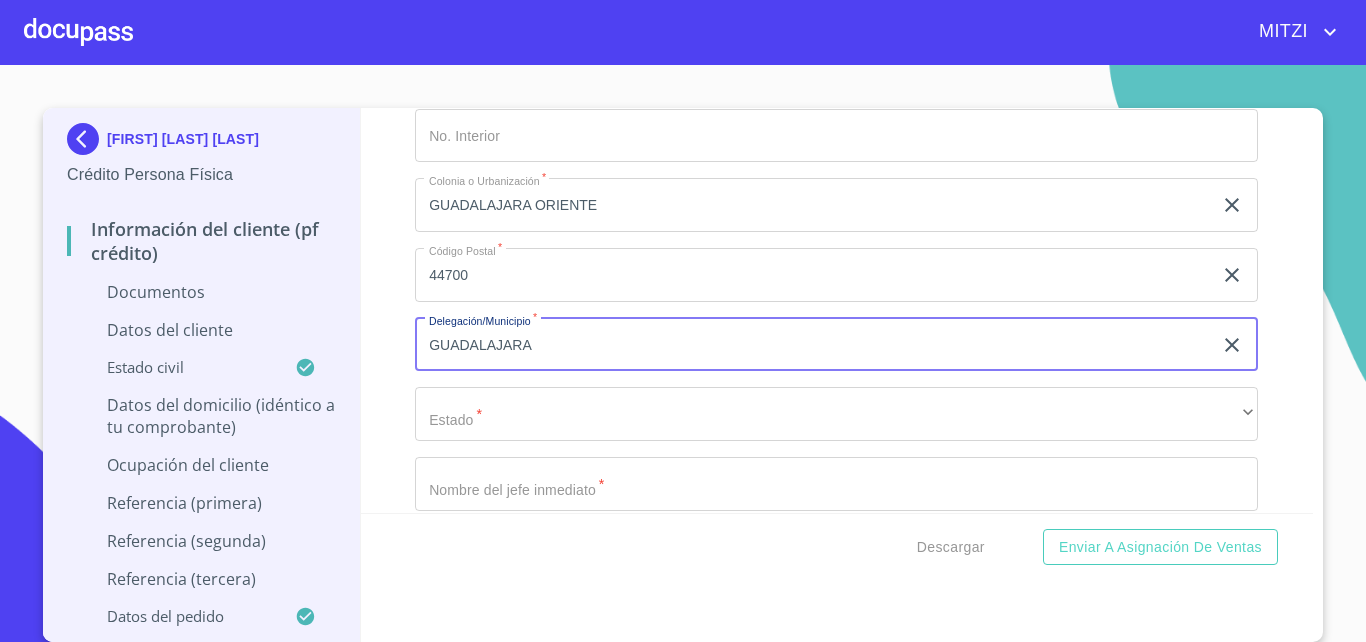 type on "GUADALAJARA" 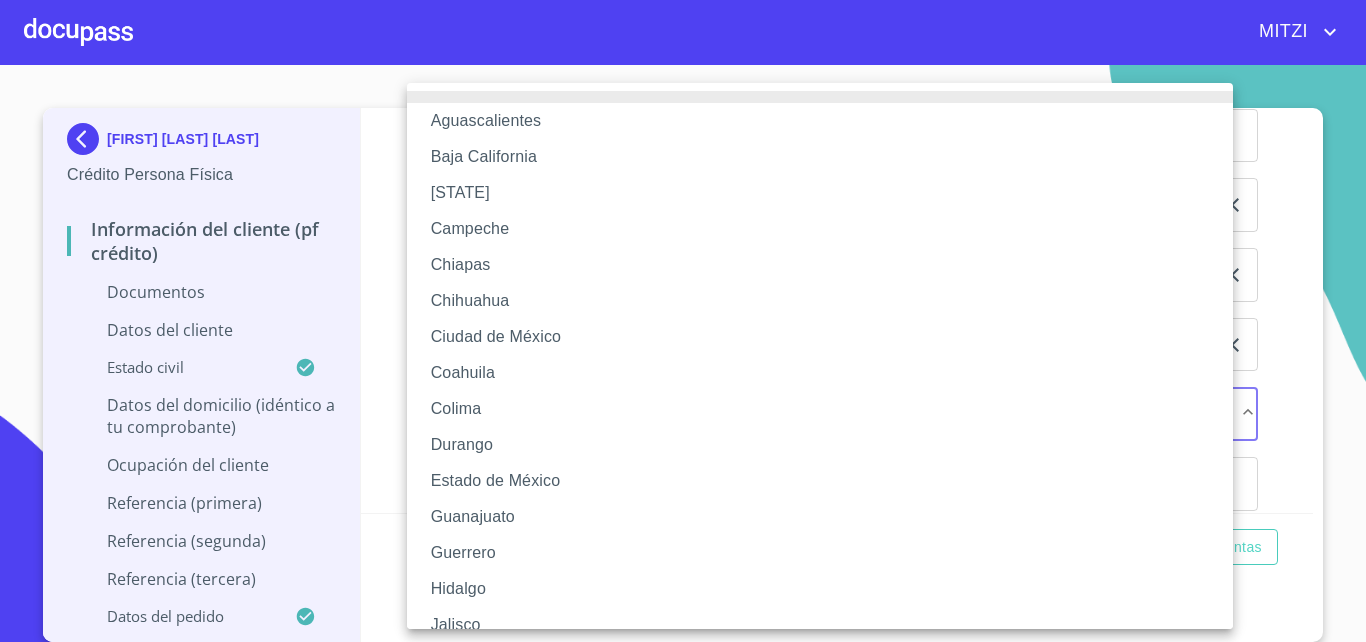type 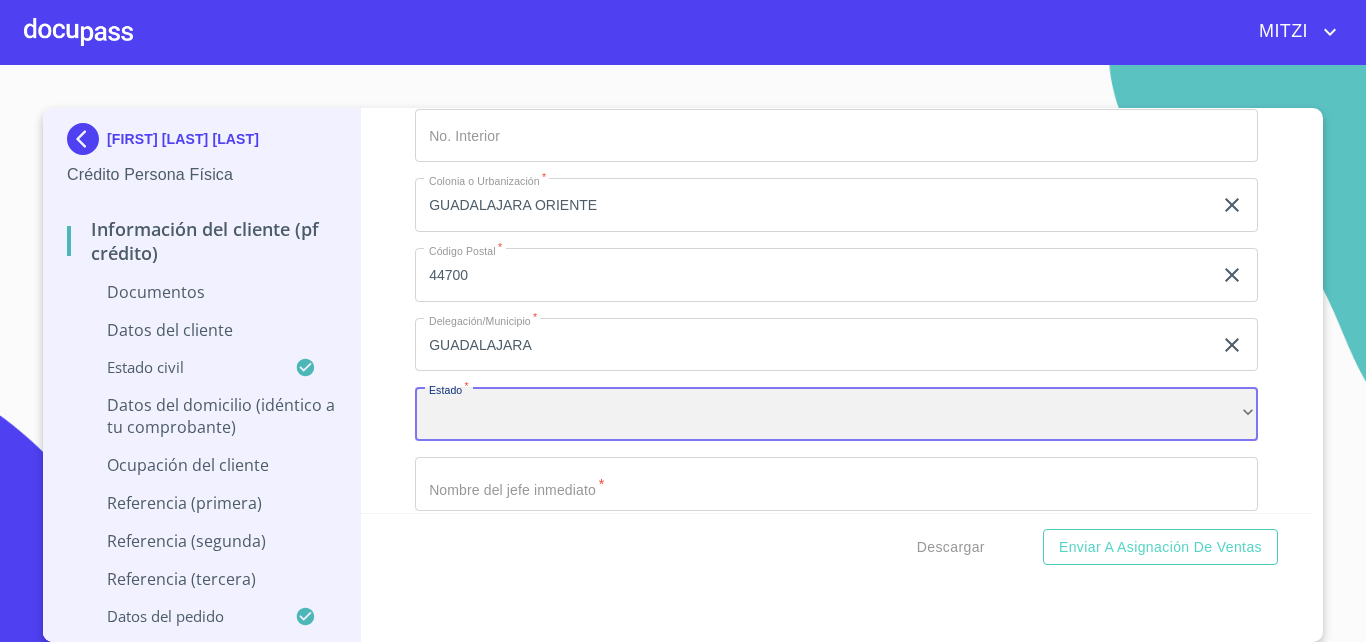 click on "​" at bounding box center [836, 414] 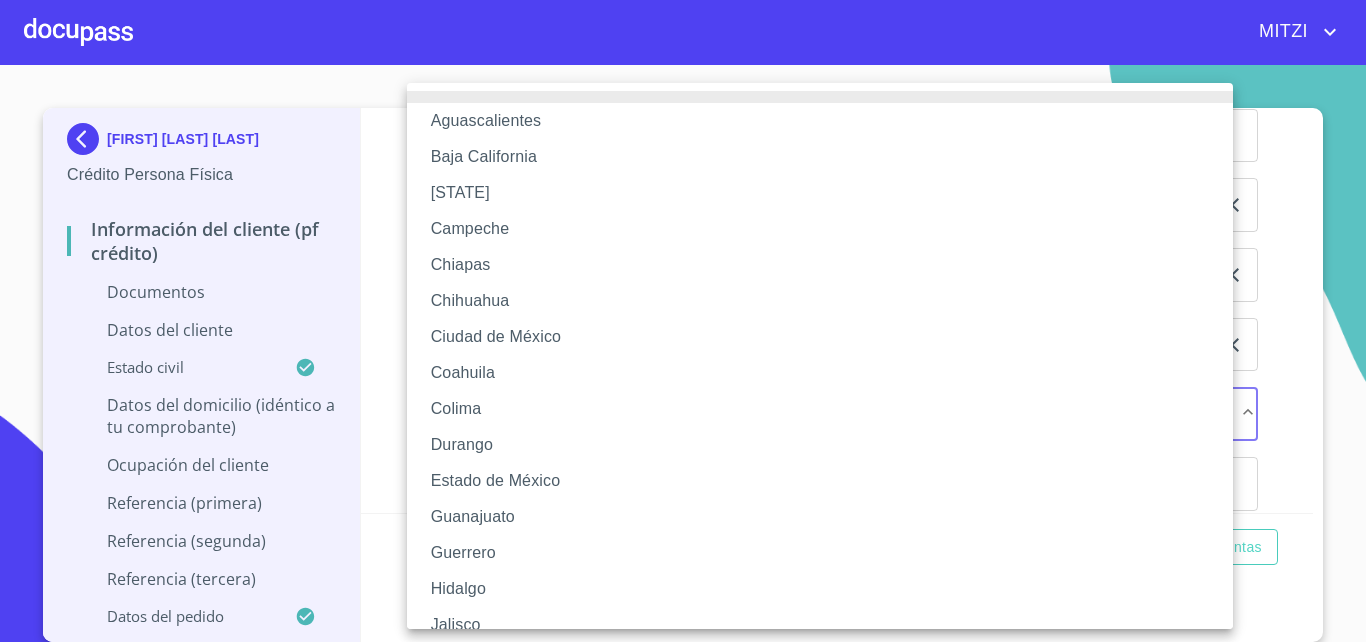 type 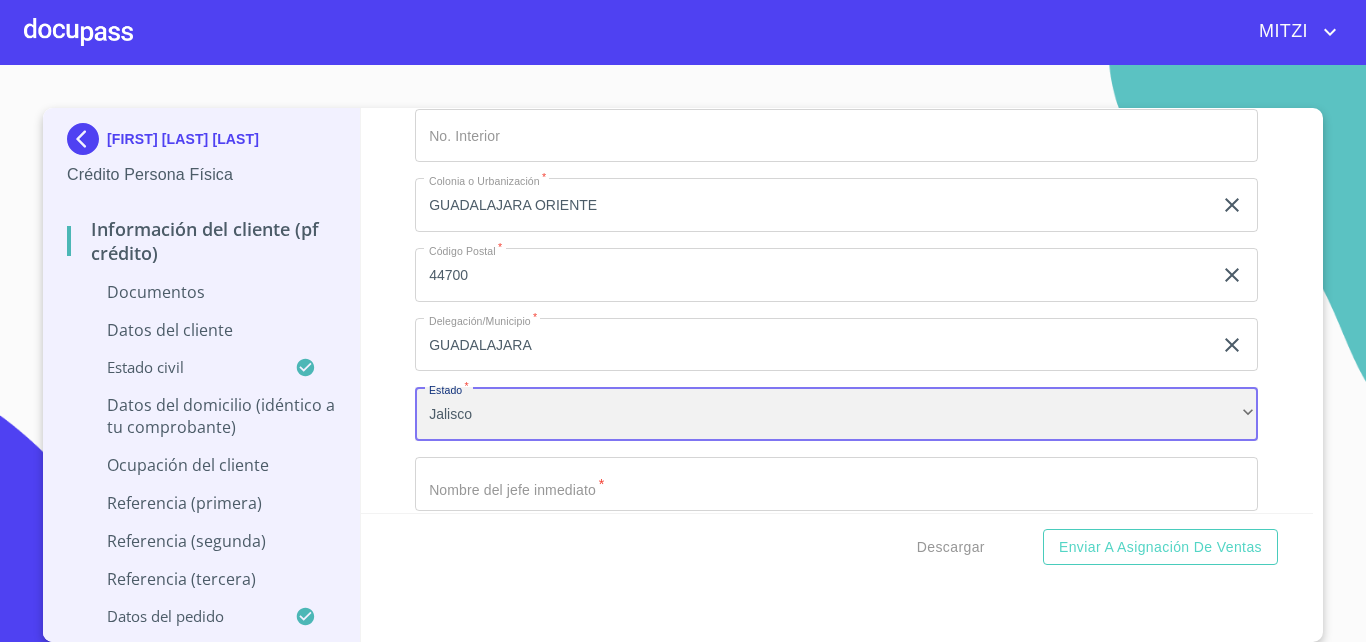 scroll, scrollTop: 269, scrollLeft: 0, axis: vertical 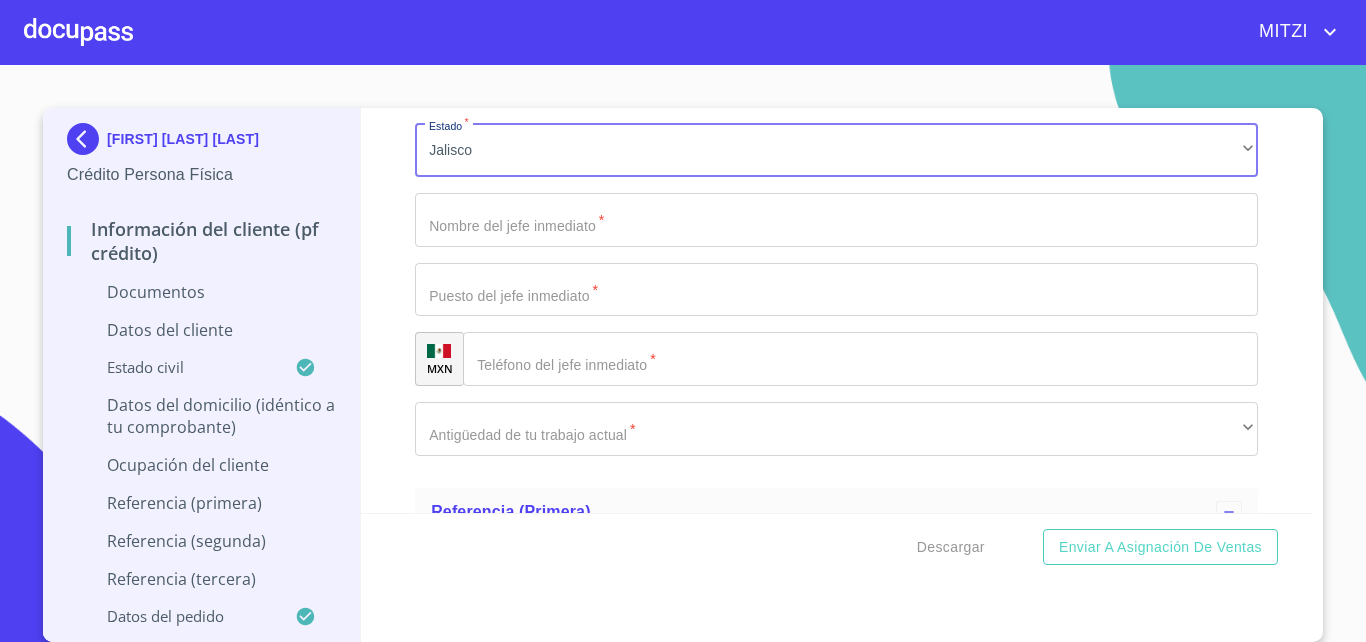 click on "Documento de identificación.   *" at bounding box center (813, -3432) 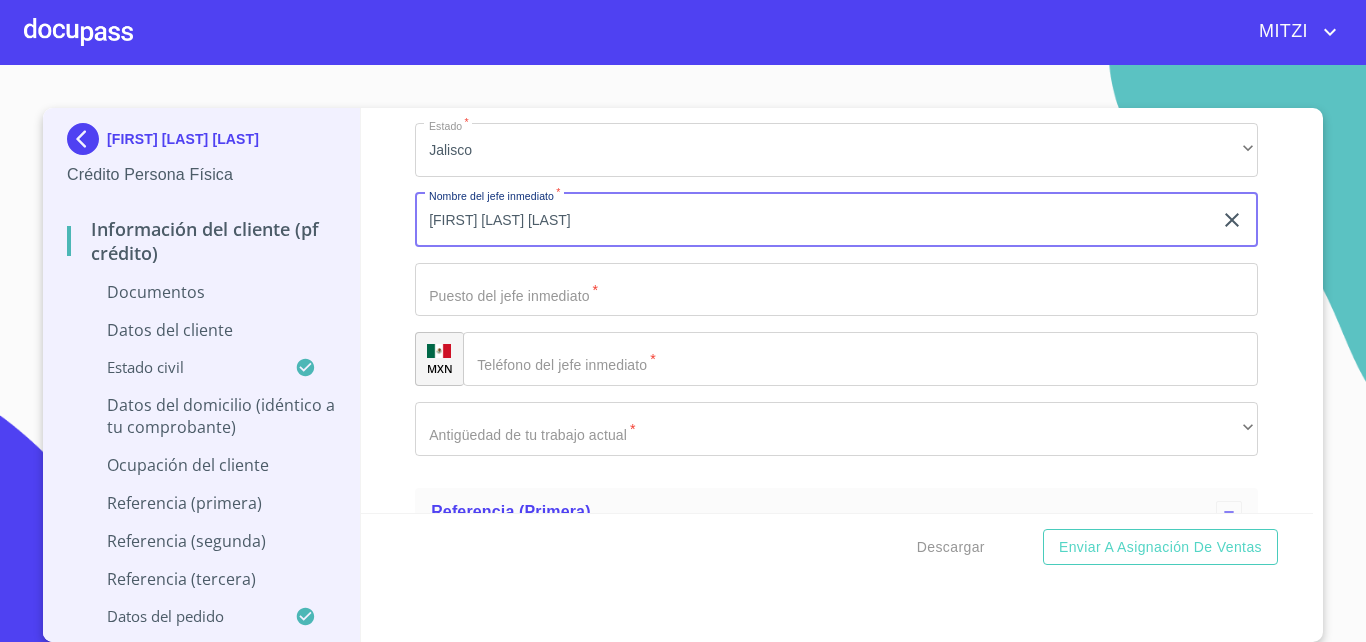 scroll, scrollTop: 5544, scrollLeft: 0, axis: vertical 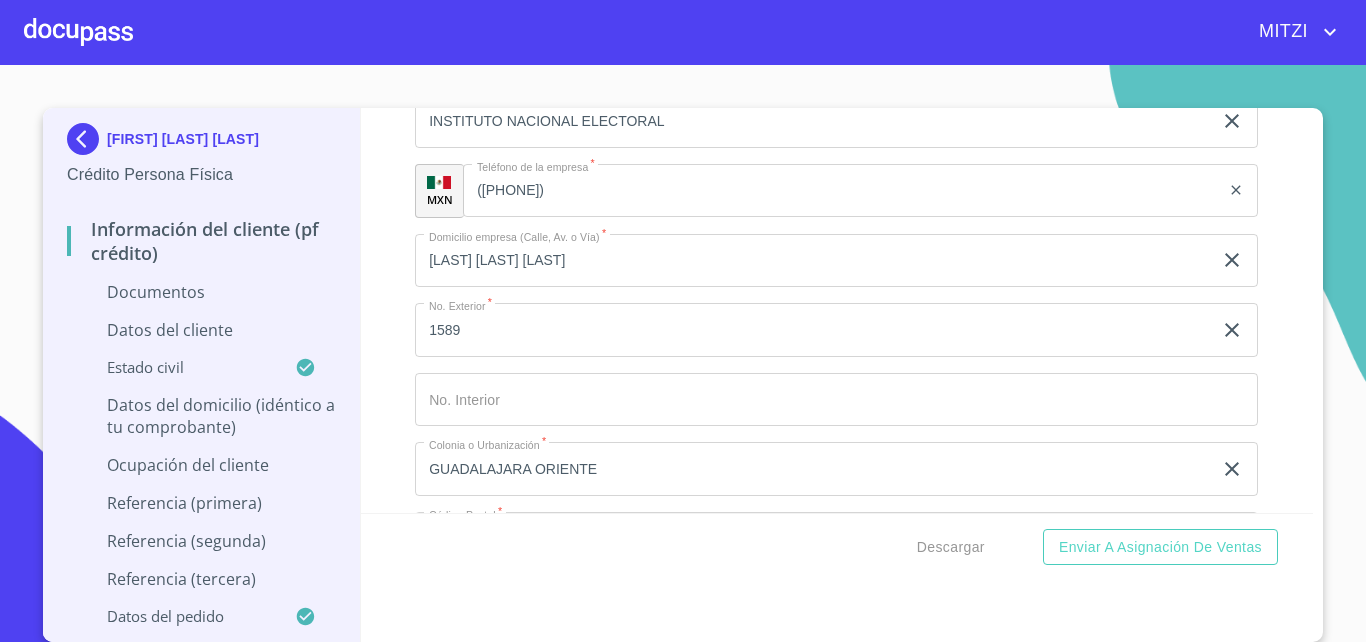 type on "[FIRST] [LAST] [LAST]" 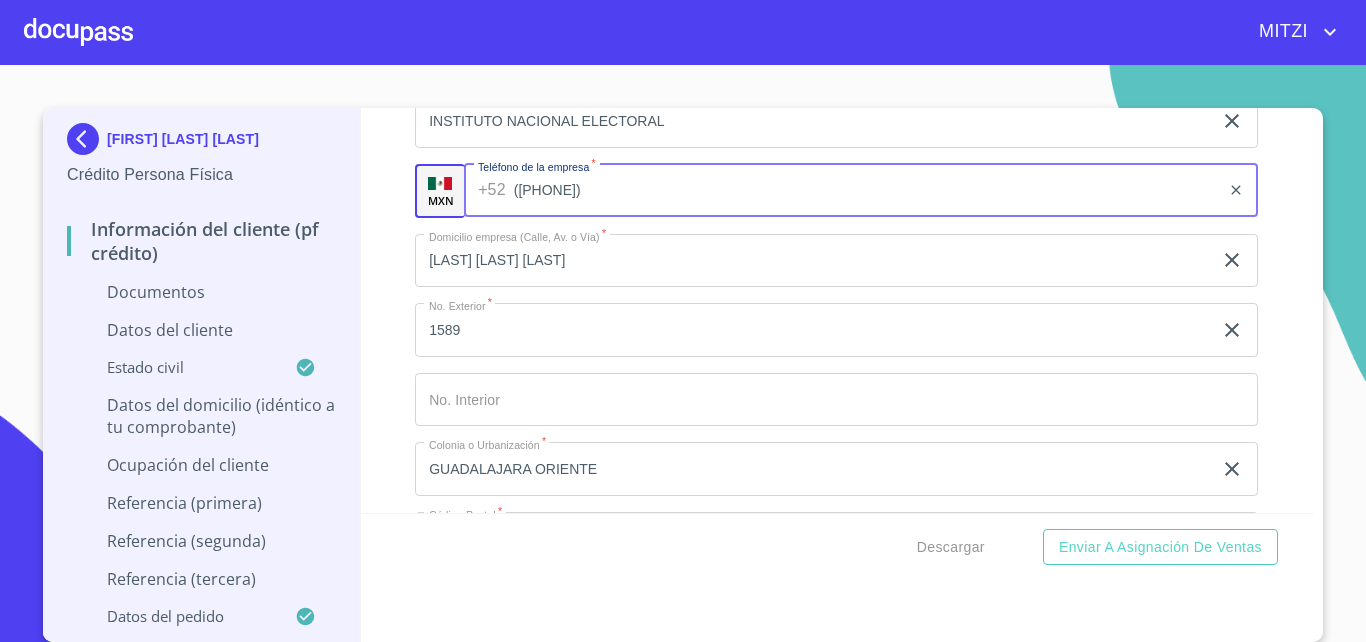 click on "([PHONE])" at bounding box center (867, 191) 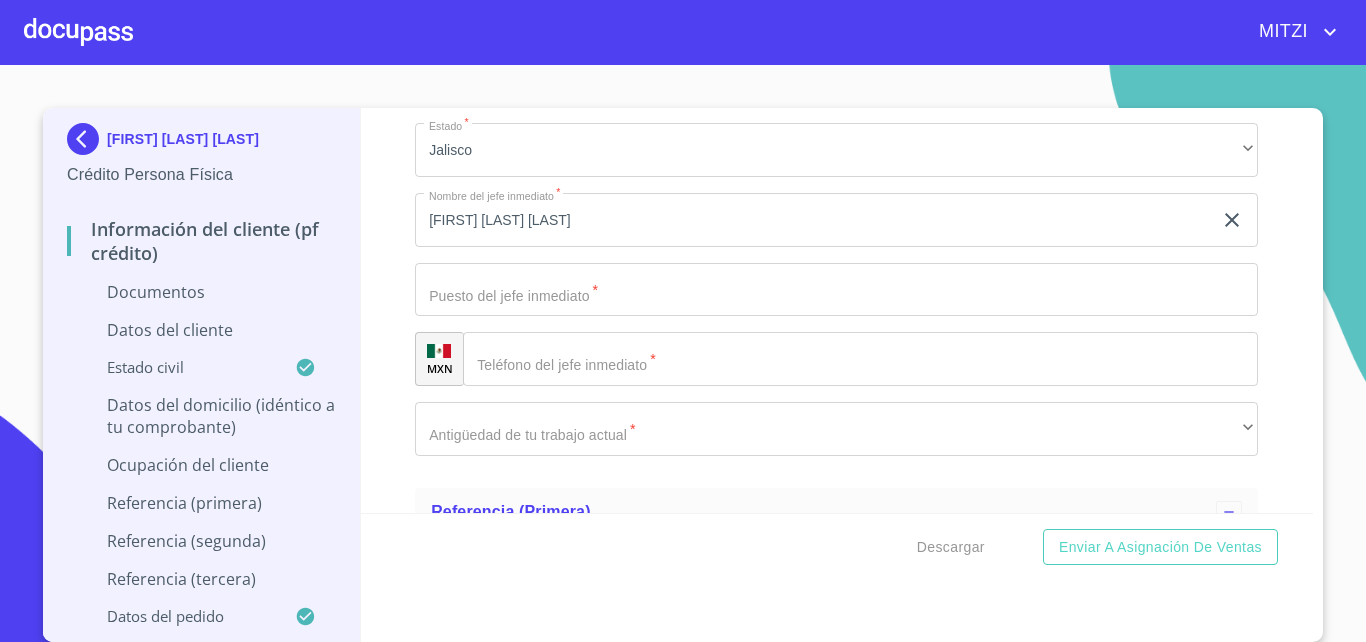 click on "Documento de identificación.   *" at bounding box center [813, -3432] 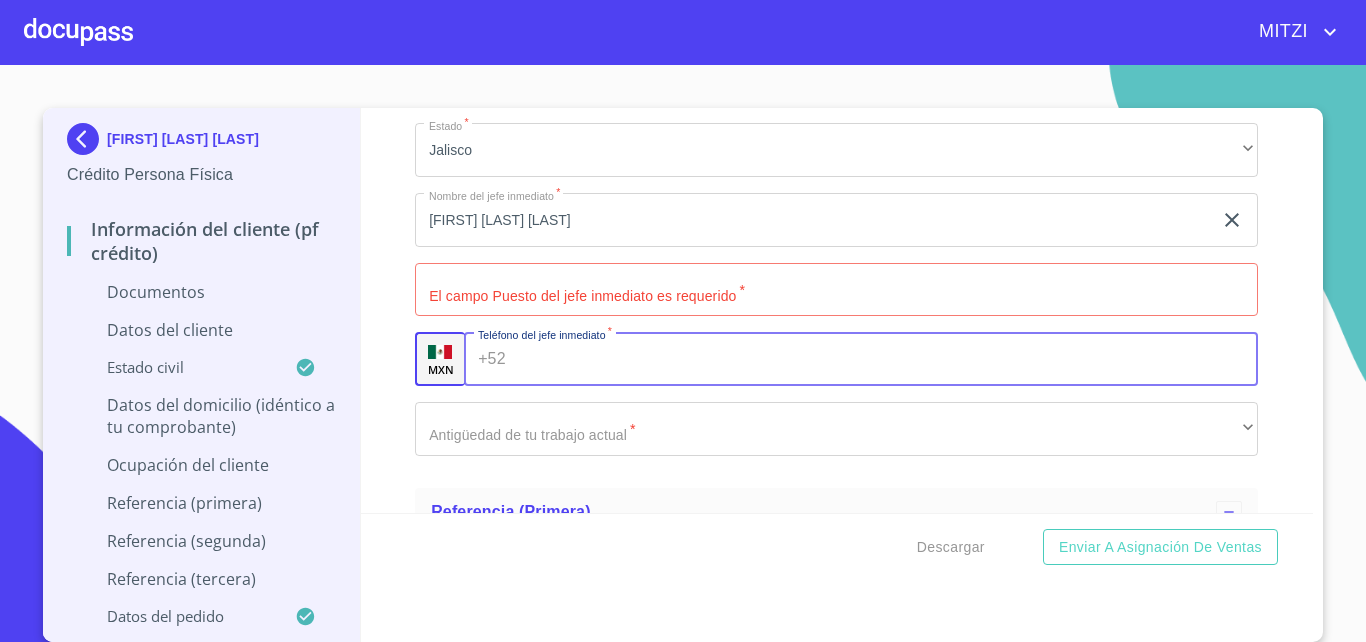 click on "Documento de identificación.   *" at bounding box center [886, 359] 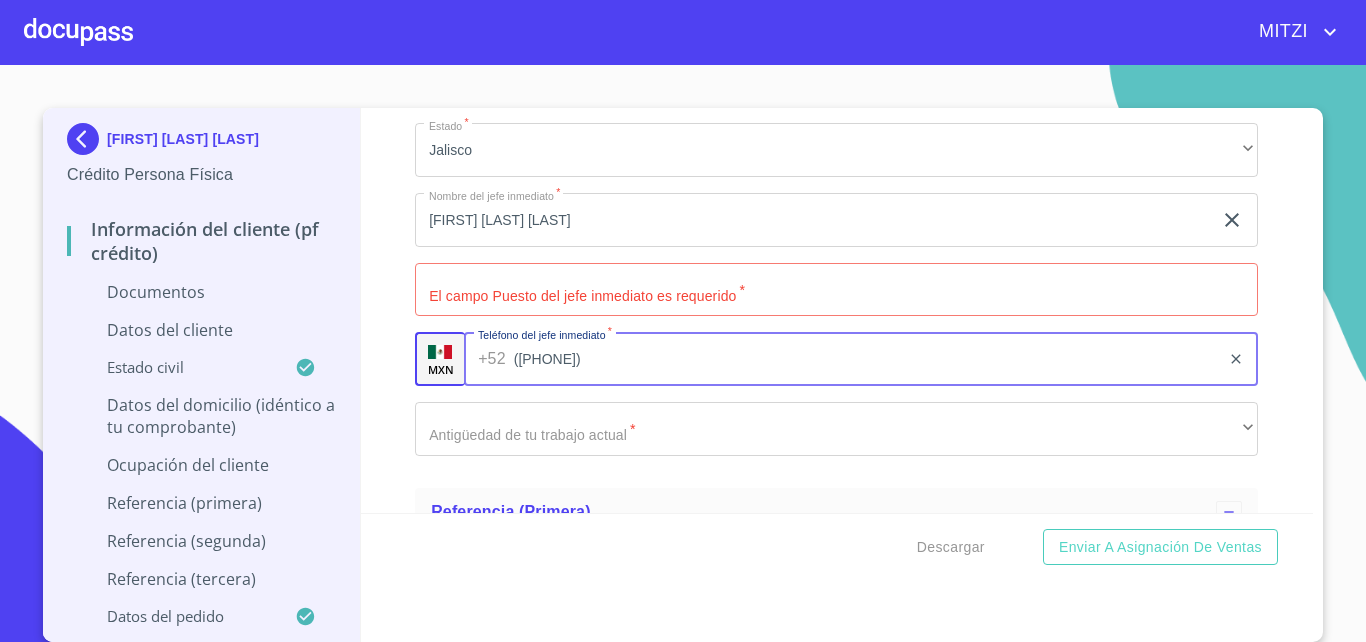 type on "([PHONE])" 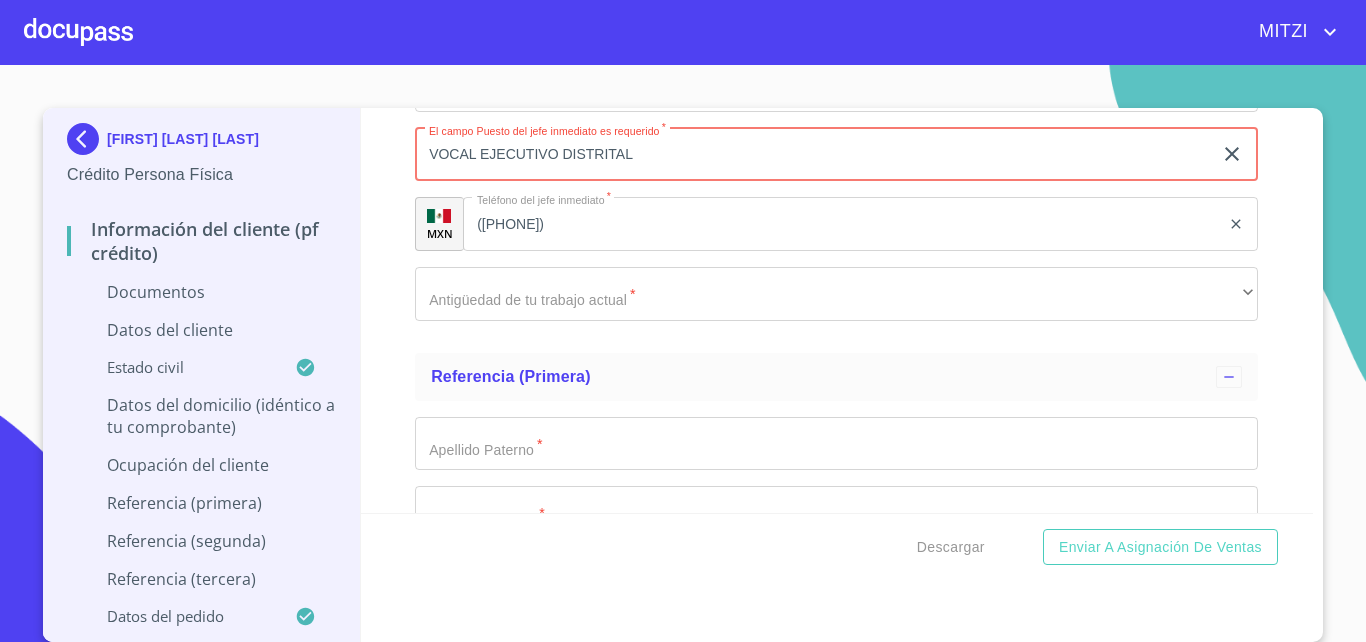 scroll, scrollTop: 6204, scrollLeft: 0, axis: vertical 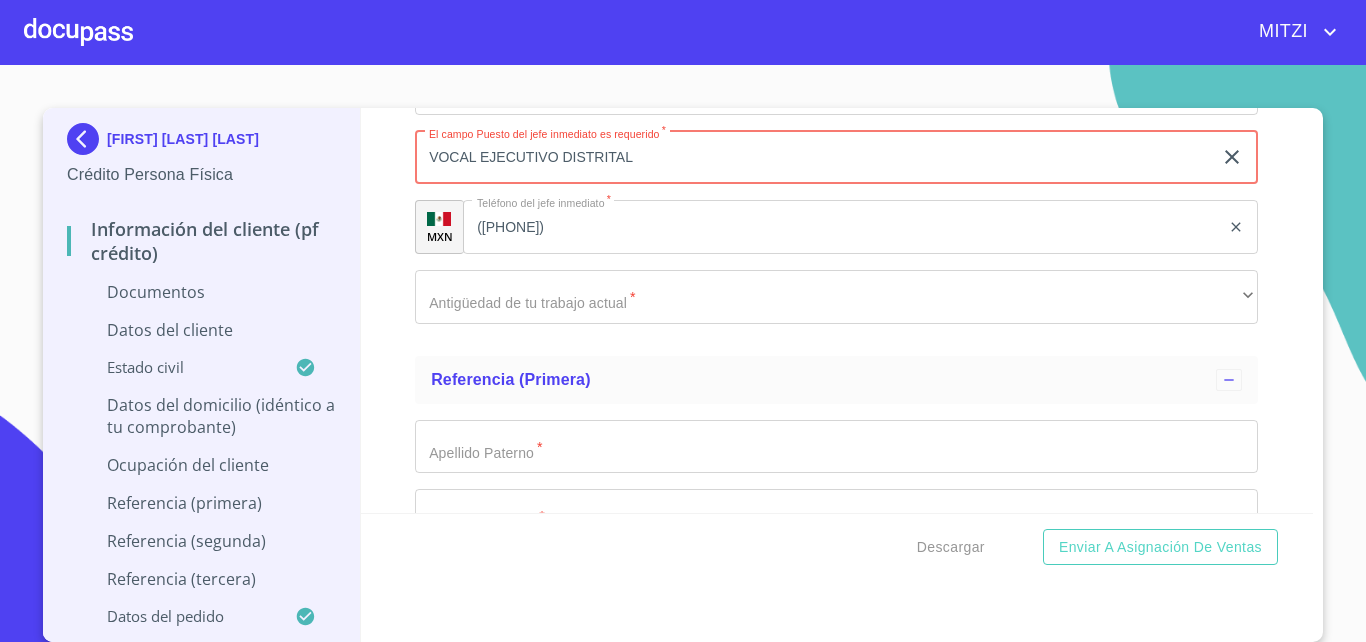 type on "VOCAL EJECUTIVO DISTRITAL" 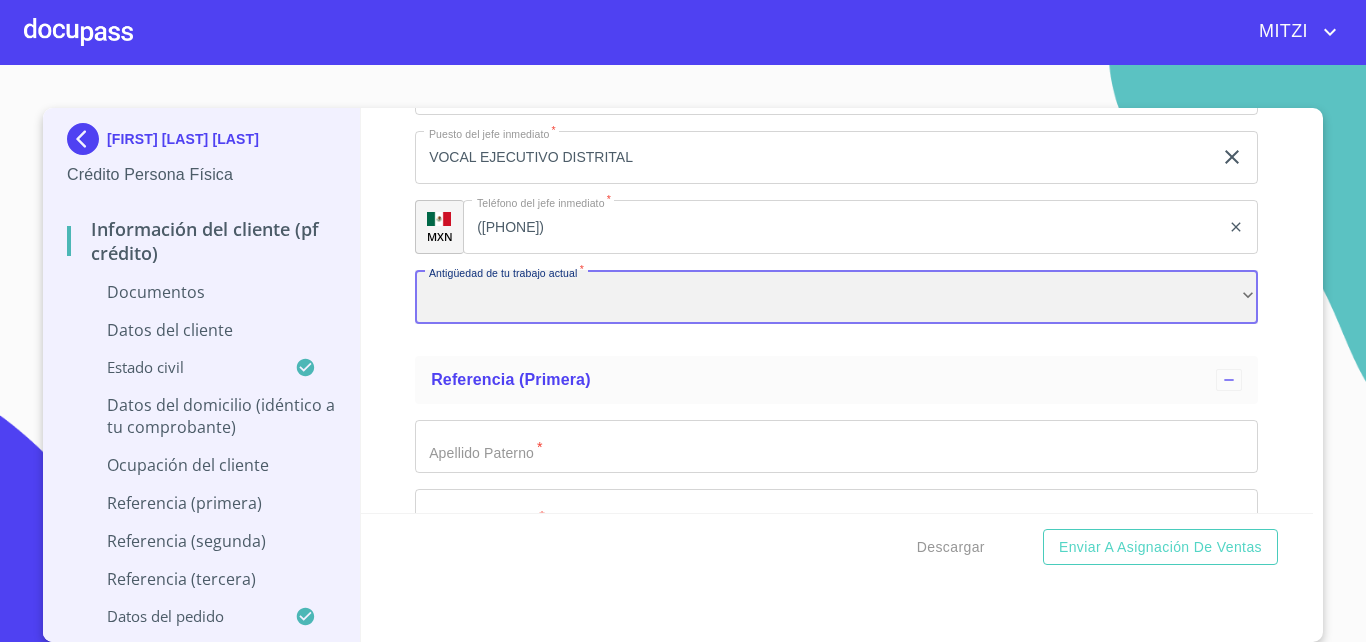 click on "​" at bounding box center [836, 297] 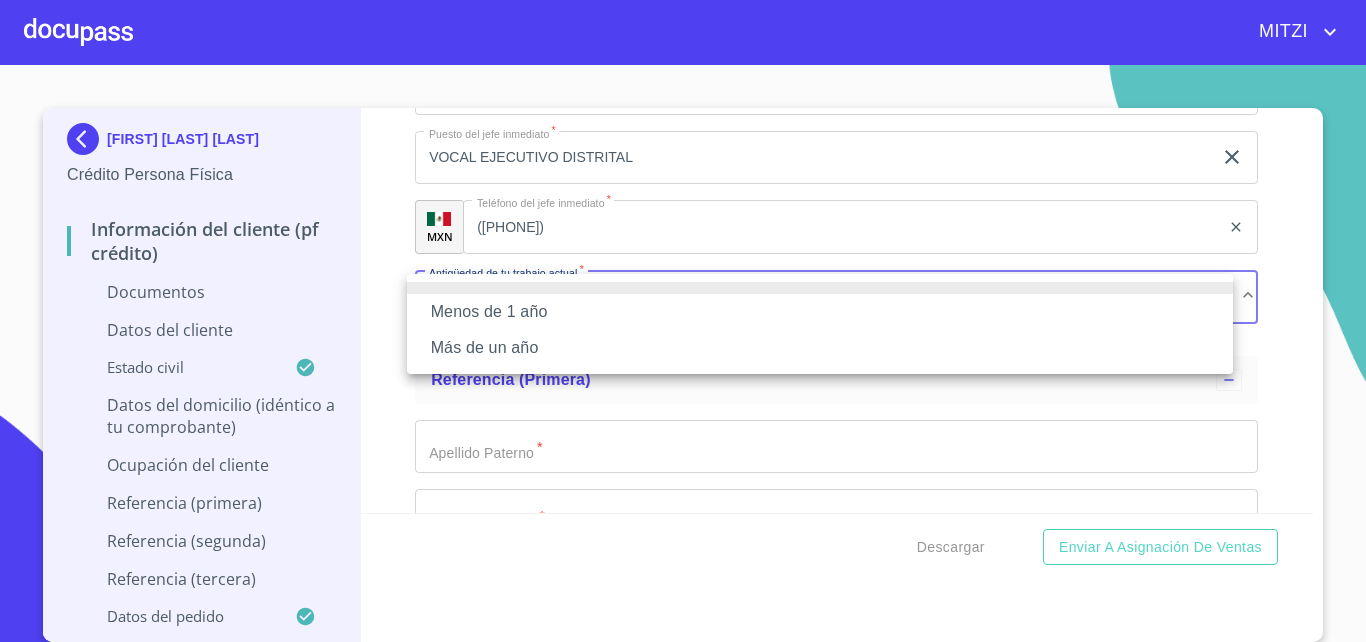 click on "Más de un año" at bounding box center [820, 348] 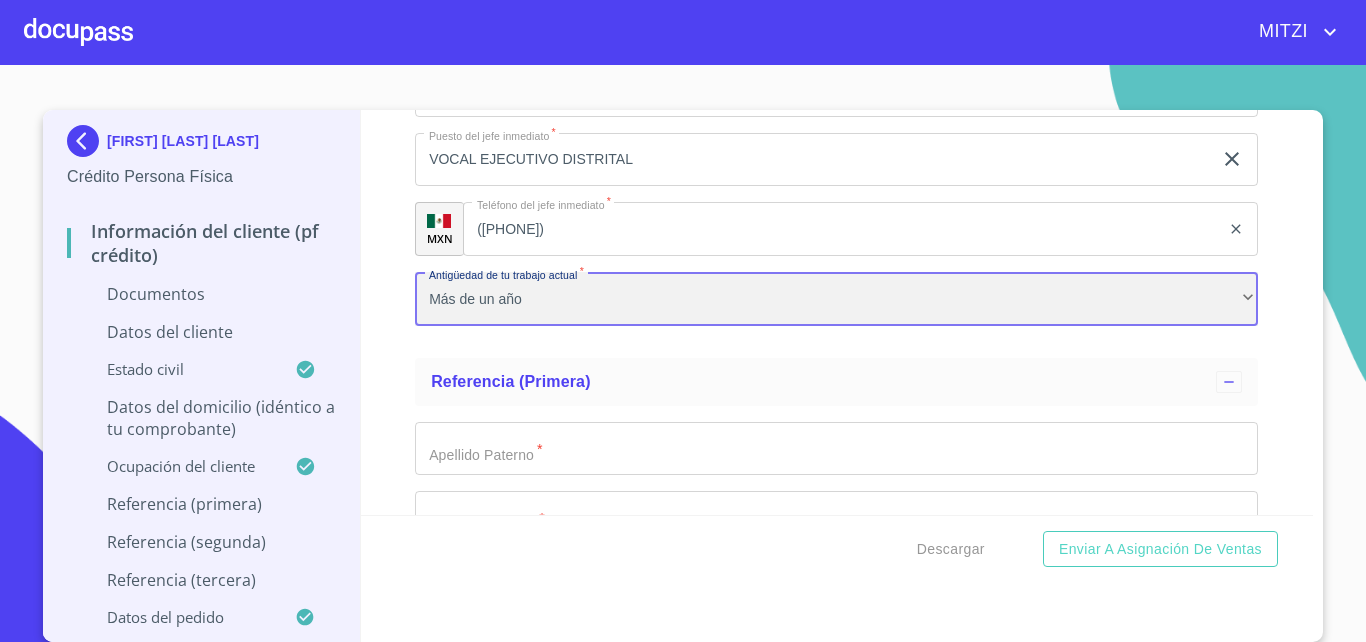 scroll, scrollTop: 3, scrollLeft: 0, axis: vertical 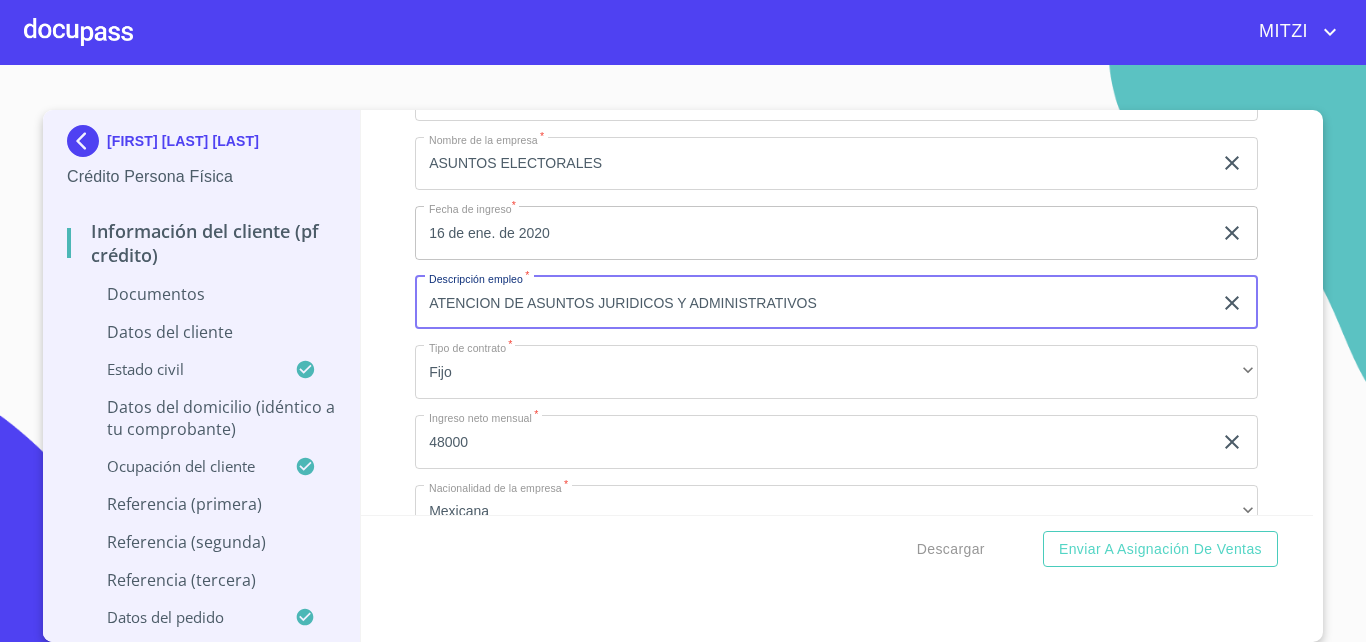 drag, startPoint x: 884, startPoint y: 294, endPoint x: 0, endPoint y: 277, distance: 884.16345 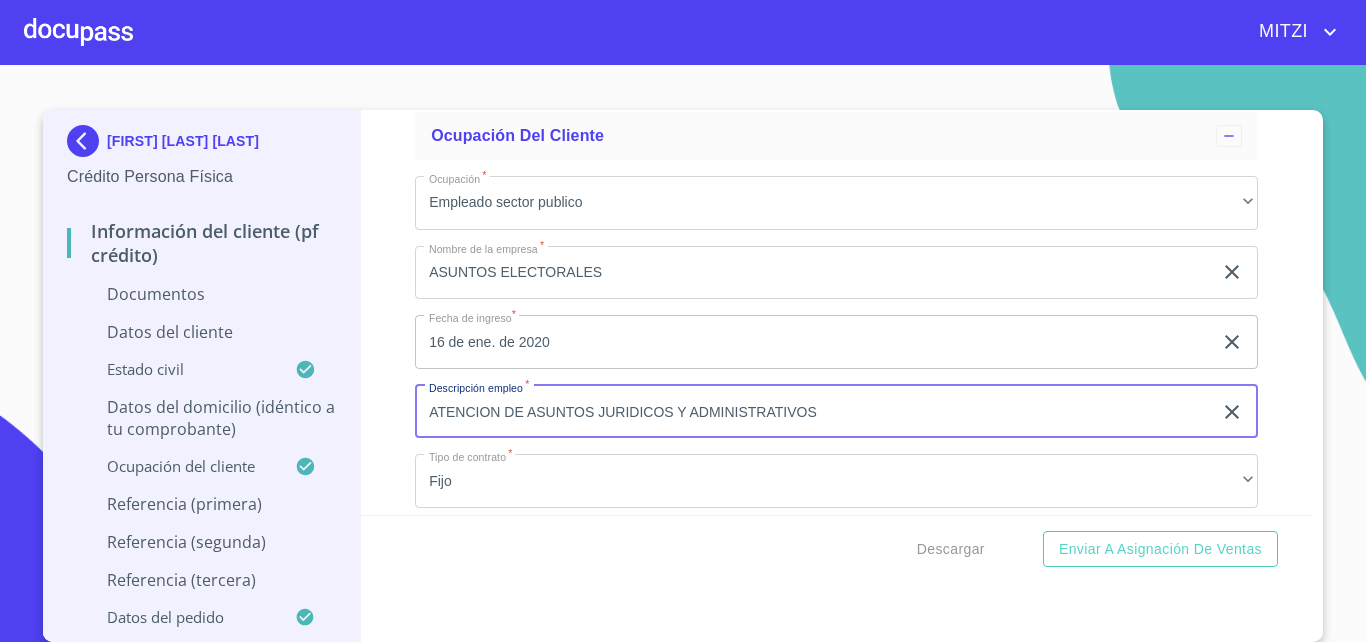 scroll, scrollTop: 4884, scrollLeft: 0, axis: vertical 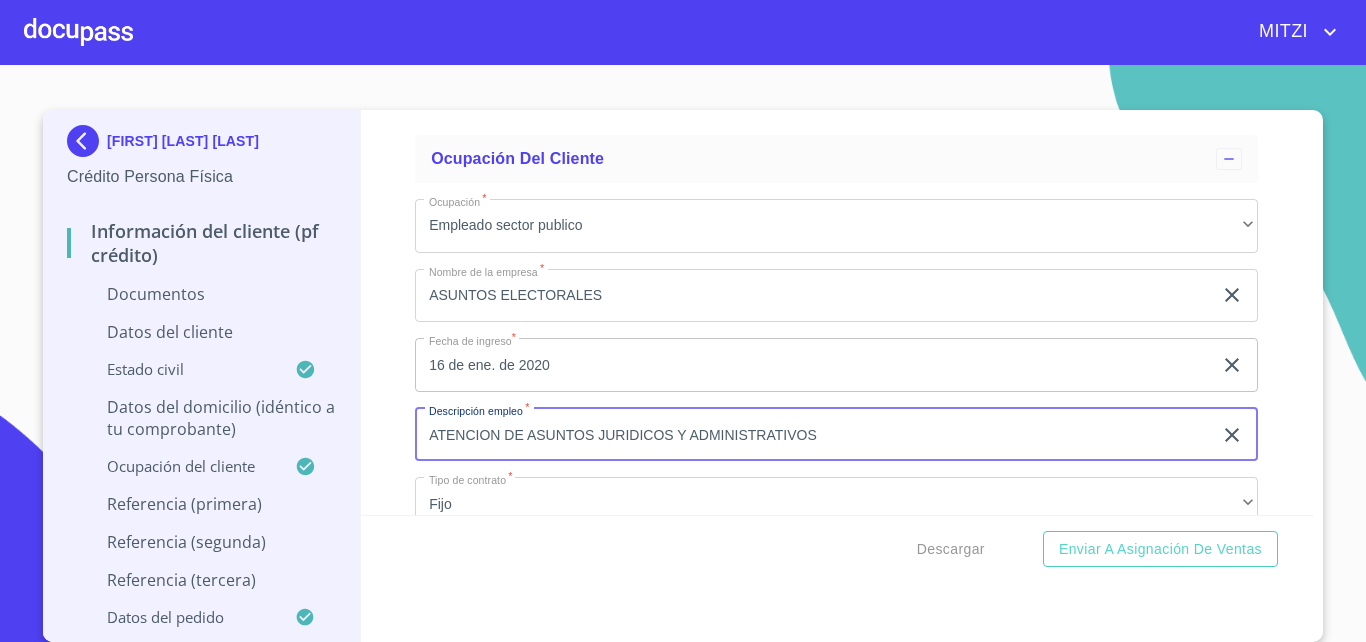 click on "Información del cliente (PF crédito)   Documentos Documento de identificación.   * [ID_TYPE] ​ Identificación Oficial * Arrastra o selecciona el (los) documento(s) para agregar Comprobante de Domicilio * Arrastra o selecciona el (los) documento(s) para agregar Fuente de ingresos   * [INCOME_SOURCE] ​ Comprobante de Ingresos mes 1 * Arrastra o selecciona el (los) documento(s) para agregar Comprobante de Ingresos mes 2 * Arrastra o selecciona el (los) documento(s) para agregar Comprobante de Ingresos mes 3 * Arrastra o selecciona el (los) documento(s) para agregar CURP * Arrastra o selecciona el (los) documento(s) para agregar Constancia de situación fiscal Arrastra o selecciona el (los) documento(s) para agregar Datos del cliente Apellido Paterno   * [LAST] ​ Apellido Materno   * [LAST] ​ Primer nombre   * [FIRST] ​ Segundo Nombre ​ Fecha de nacimiento * [DATE] ​ RFC   * [RFC] ​ CURP   * [CURP] ​ ID de Identificación [ID] ​ Nacionalidad   * [NATIONALITY] ​ ​ País de nacimiento * [COUNTRY]" at bounding box center (837, 312) 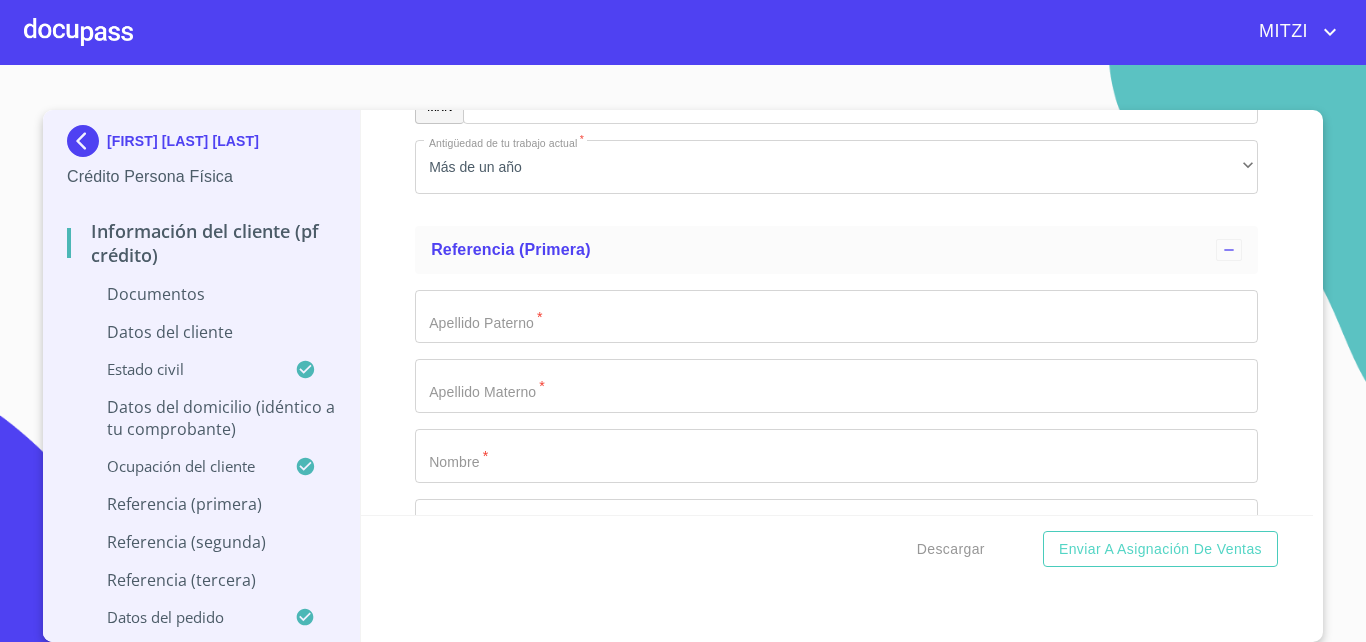 scroll, scrollTop: 6468, scrollLeft: 0, axis: vertical 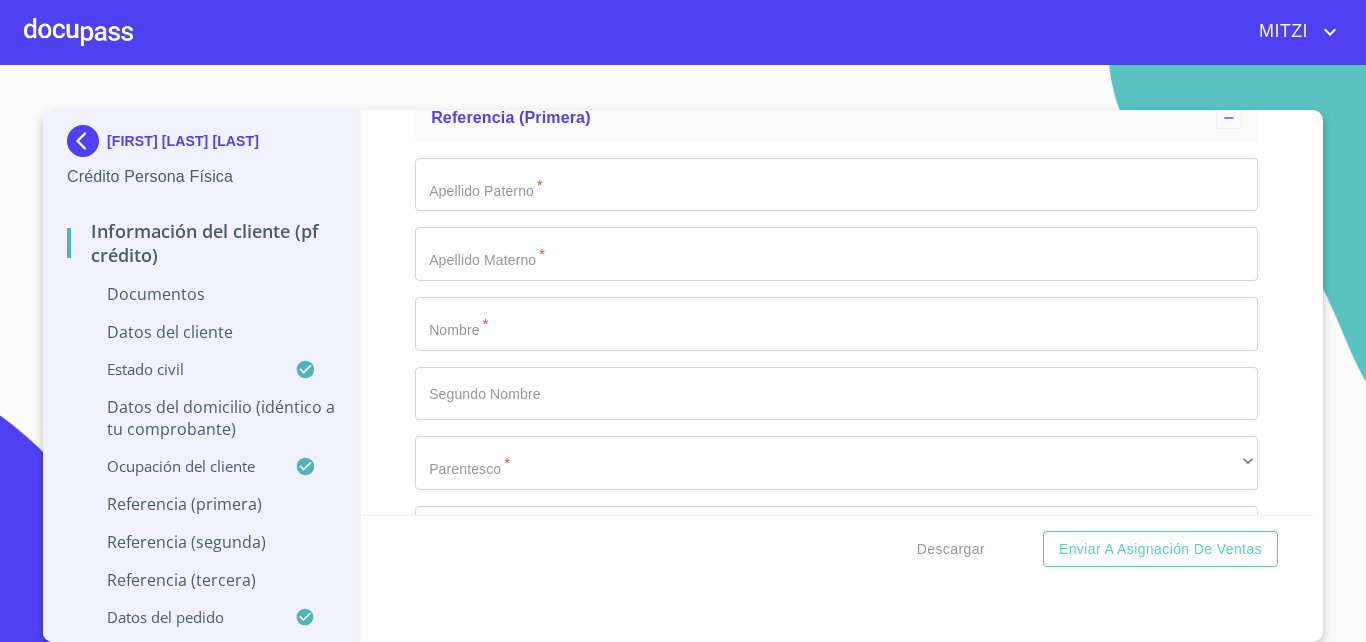click on "Documento de identificación.   *" at bounding box center (813, -3826) 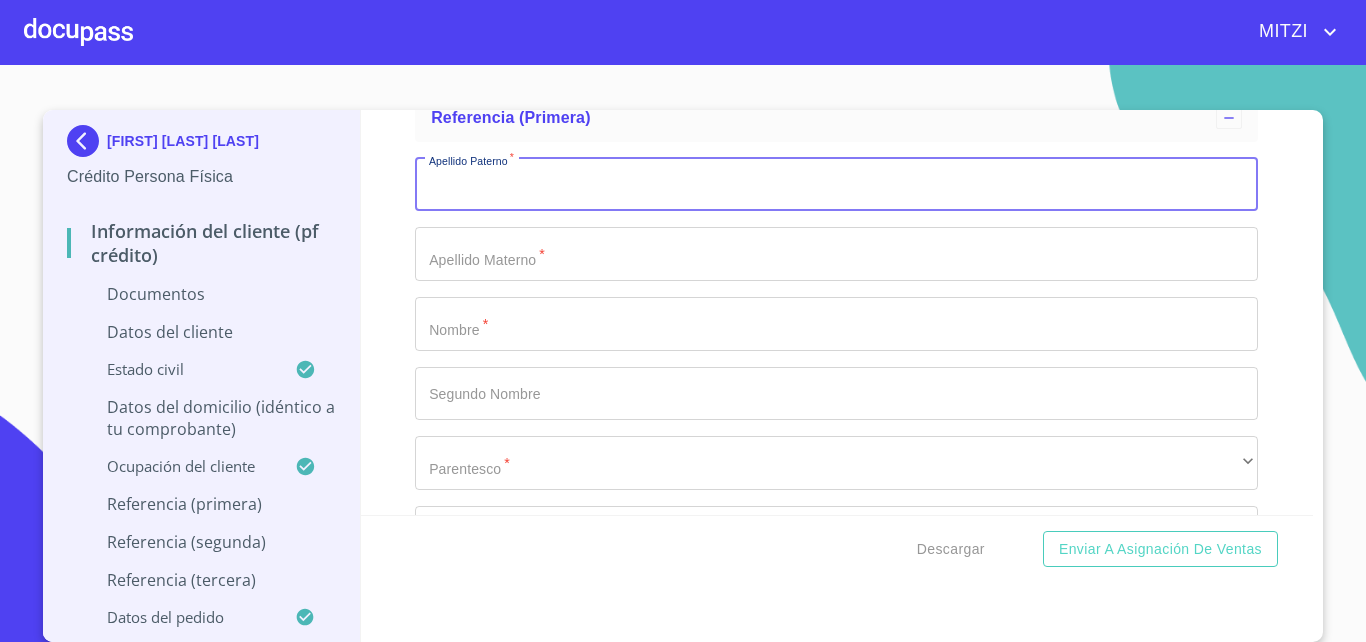 type on "J" 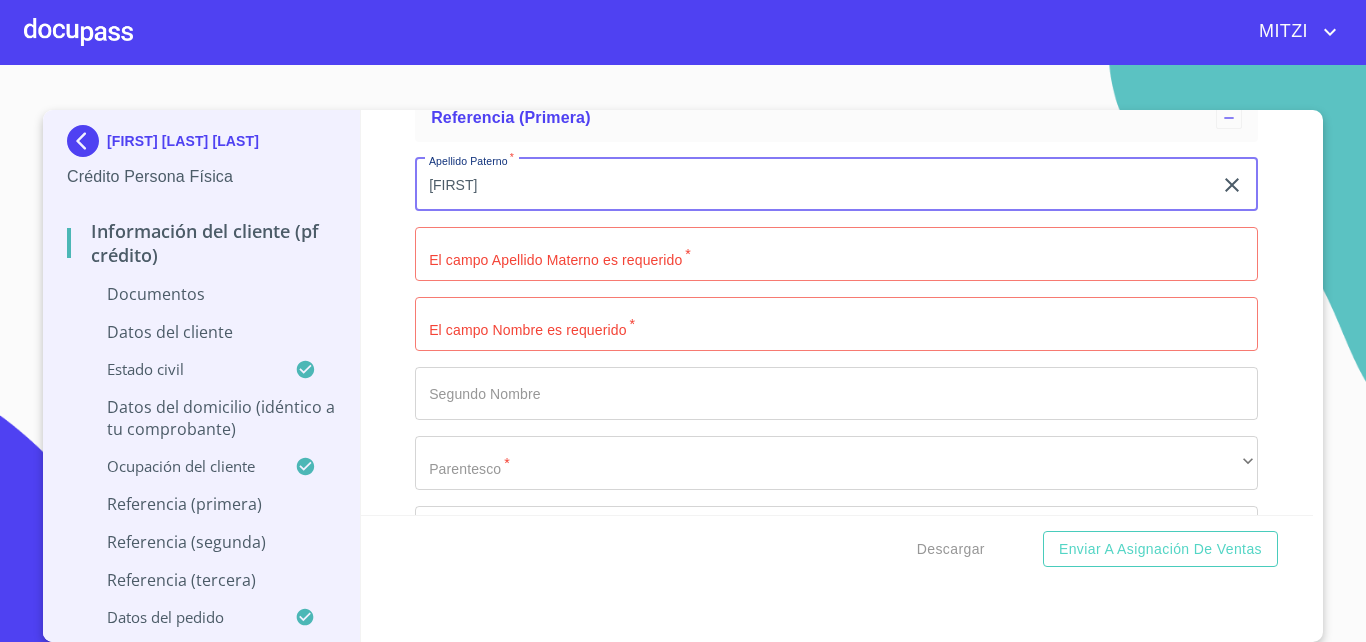 drag, startPoint x: 525, startPoint y: 168, endPoint x: 5, endPoint y: 145, distance: 520.5084 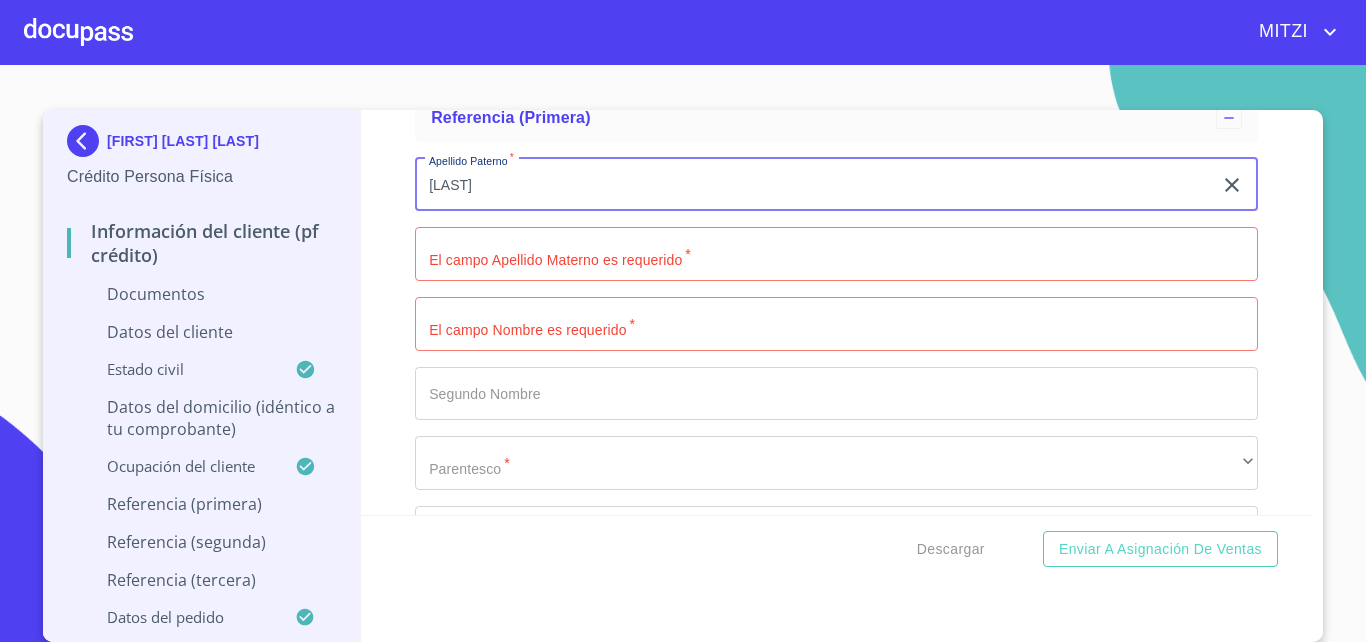 type on "[LAST]" 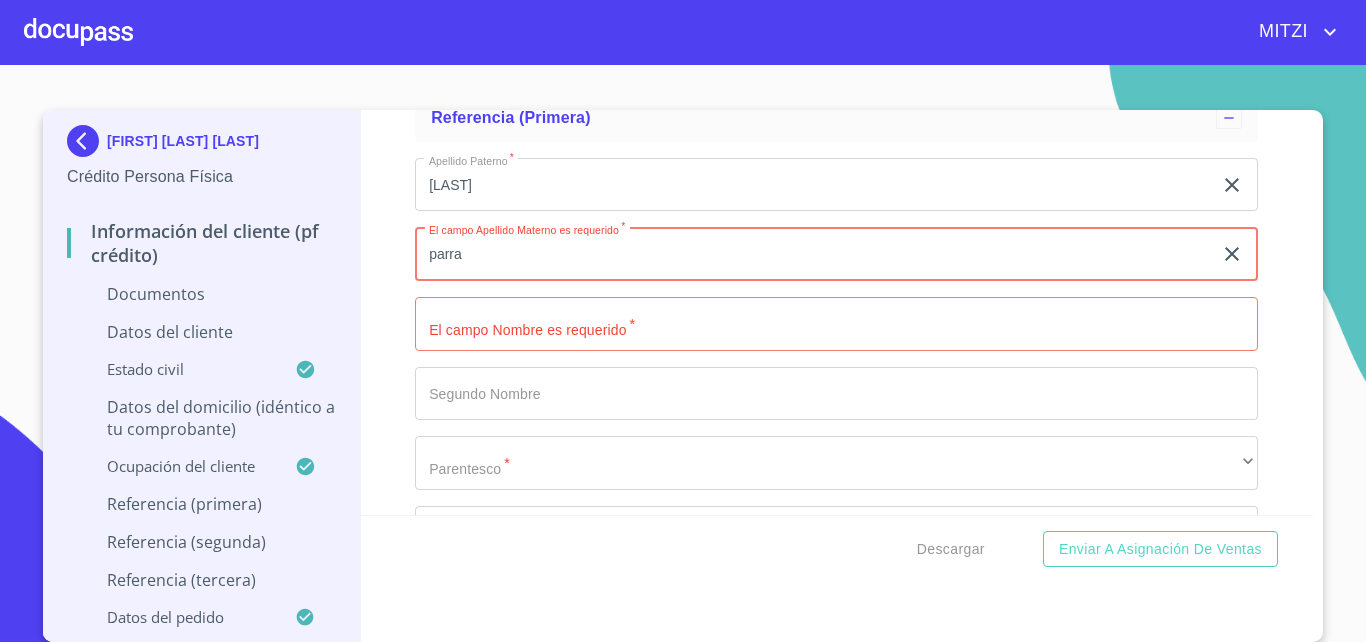 type on "parra" 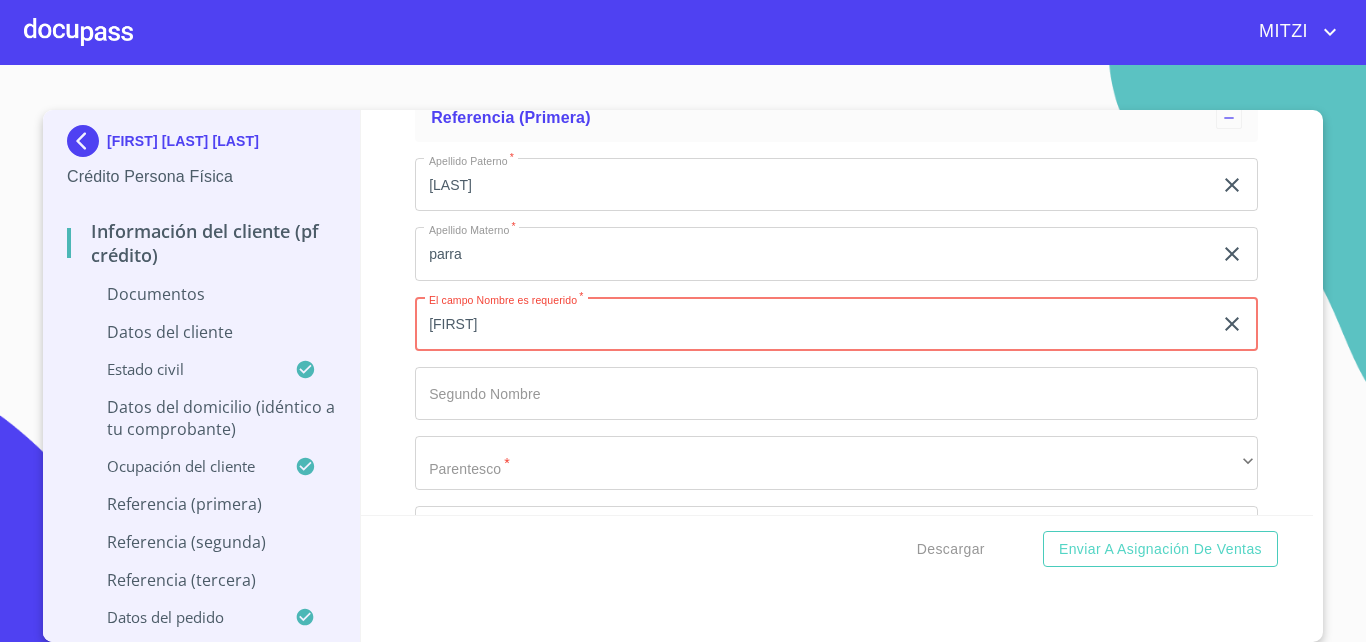 type on "[FIRST]" 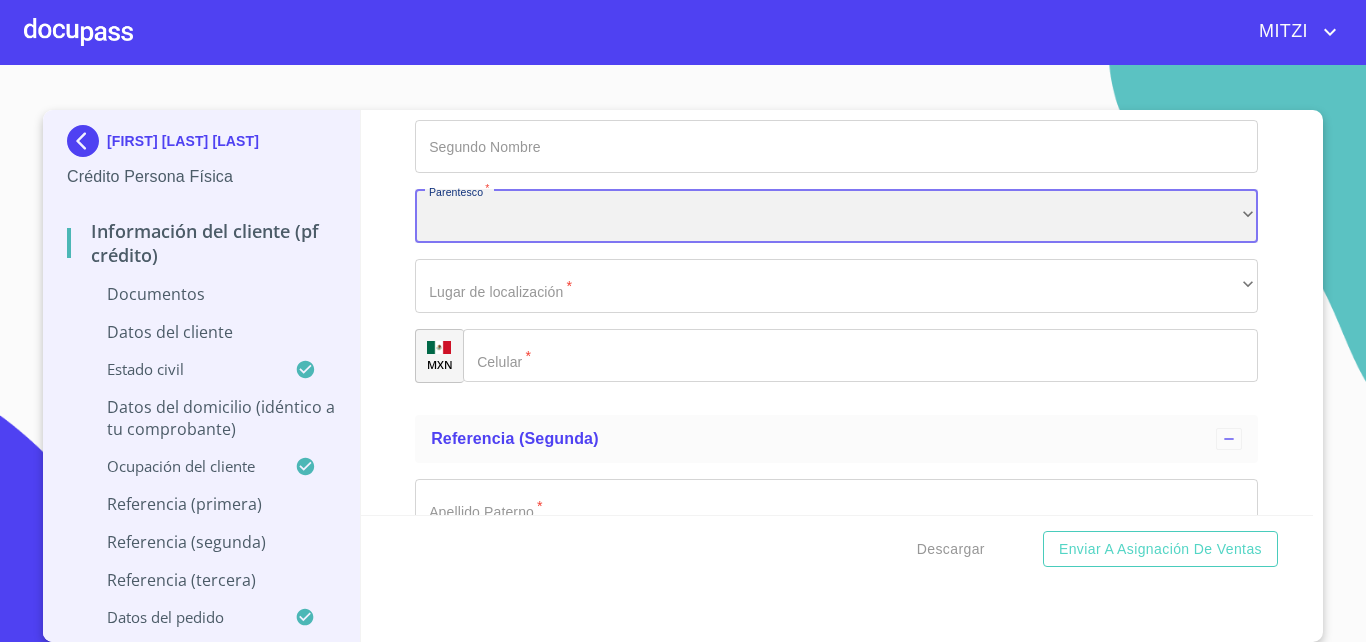 scroll, scrollTop: 6732, scrollLeft: 0, axis: vertical 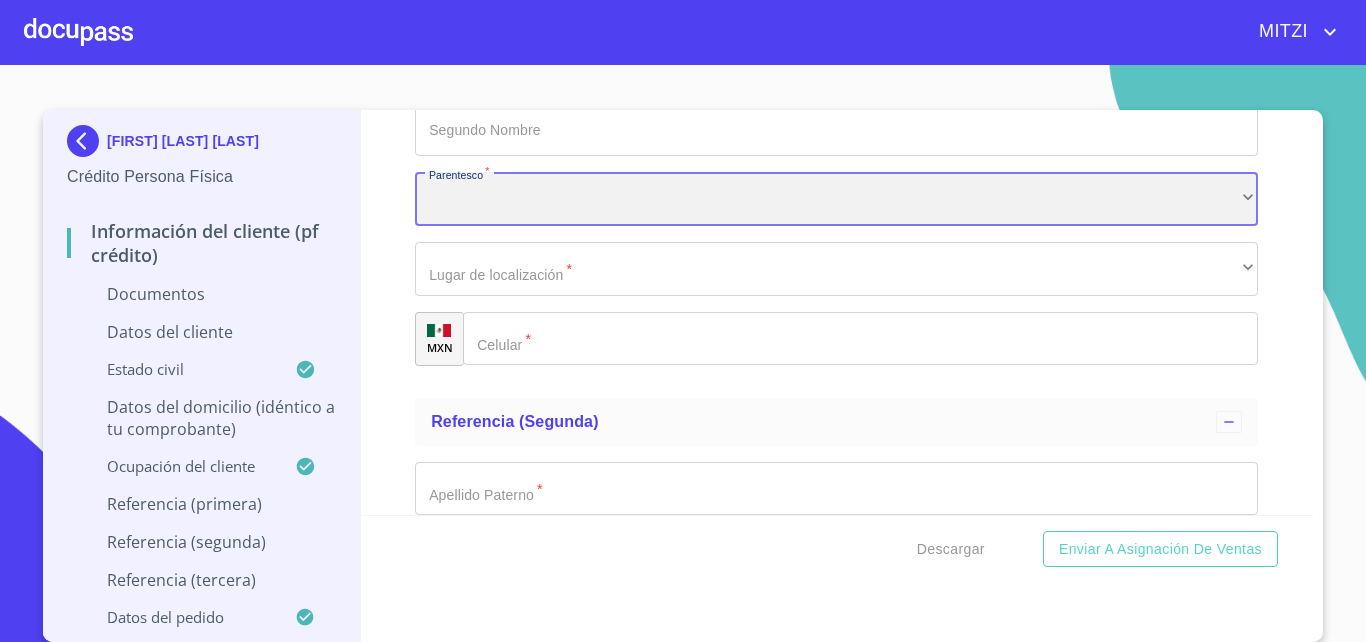 click on "​" at bounding box center [836, 199] 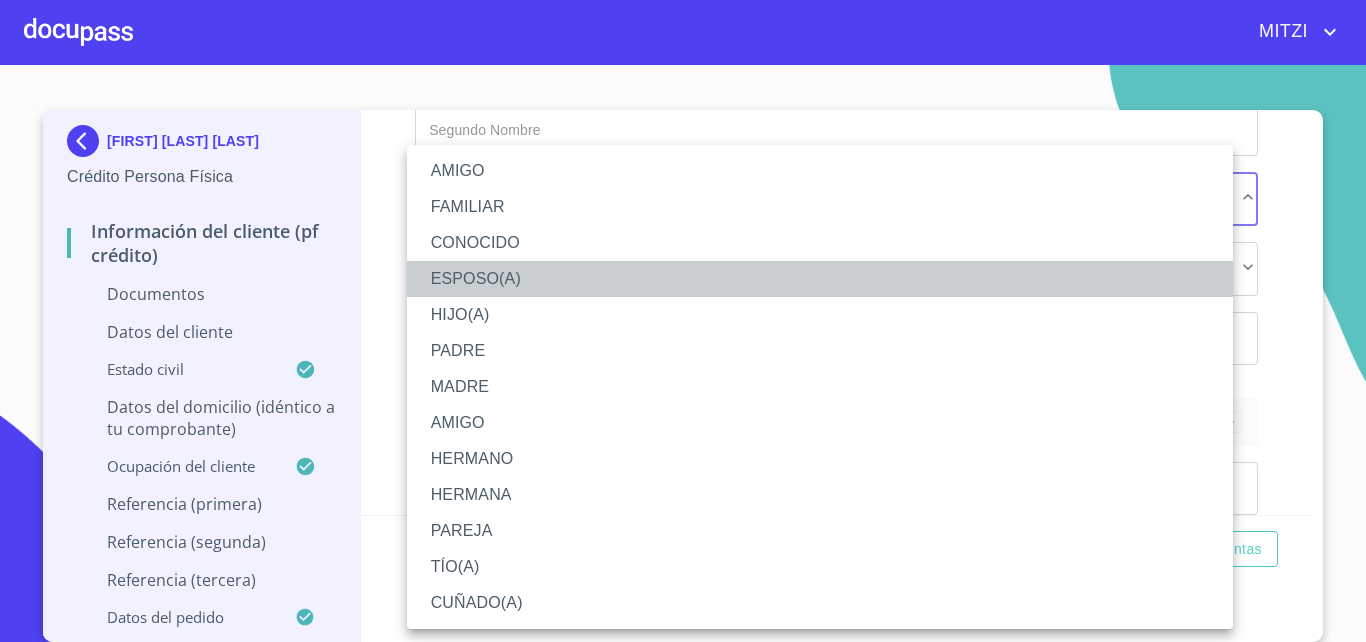 click on "ESPOSO(A)" at bounding box center [820, 279] 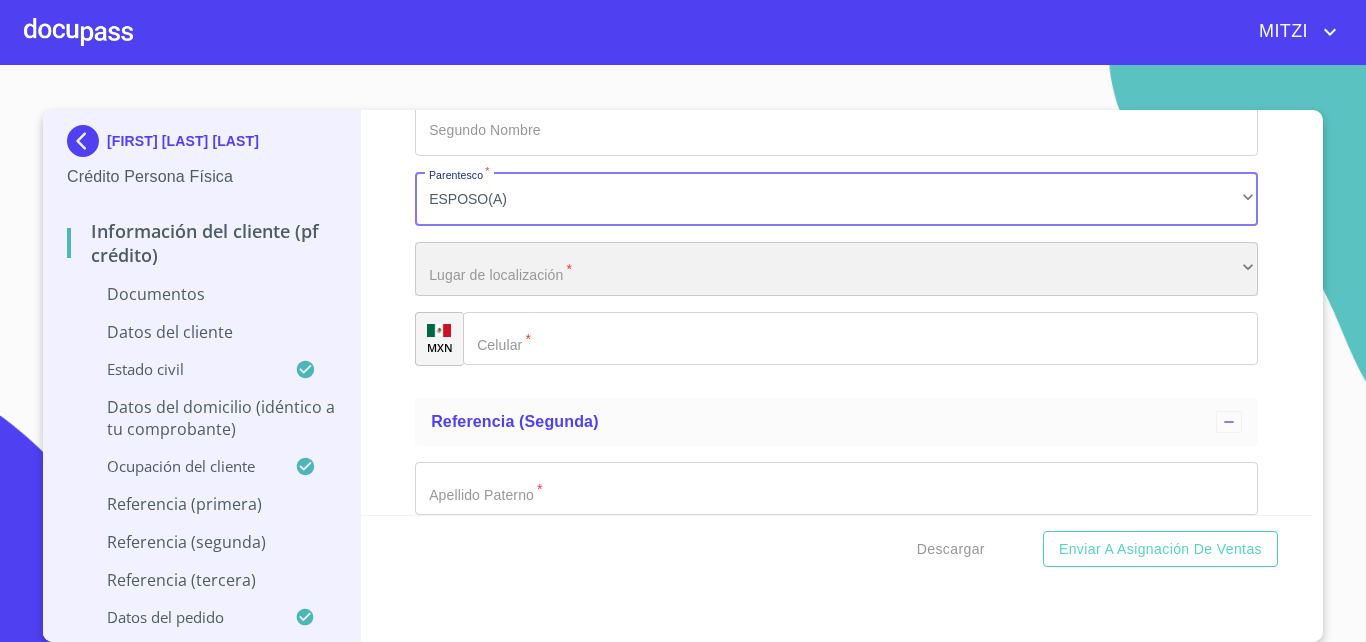 click on "​" at bounding box center [836, 269] 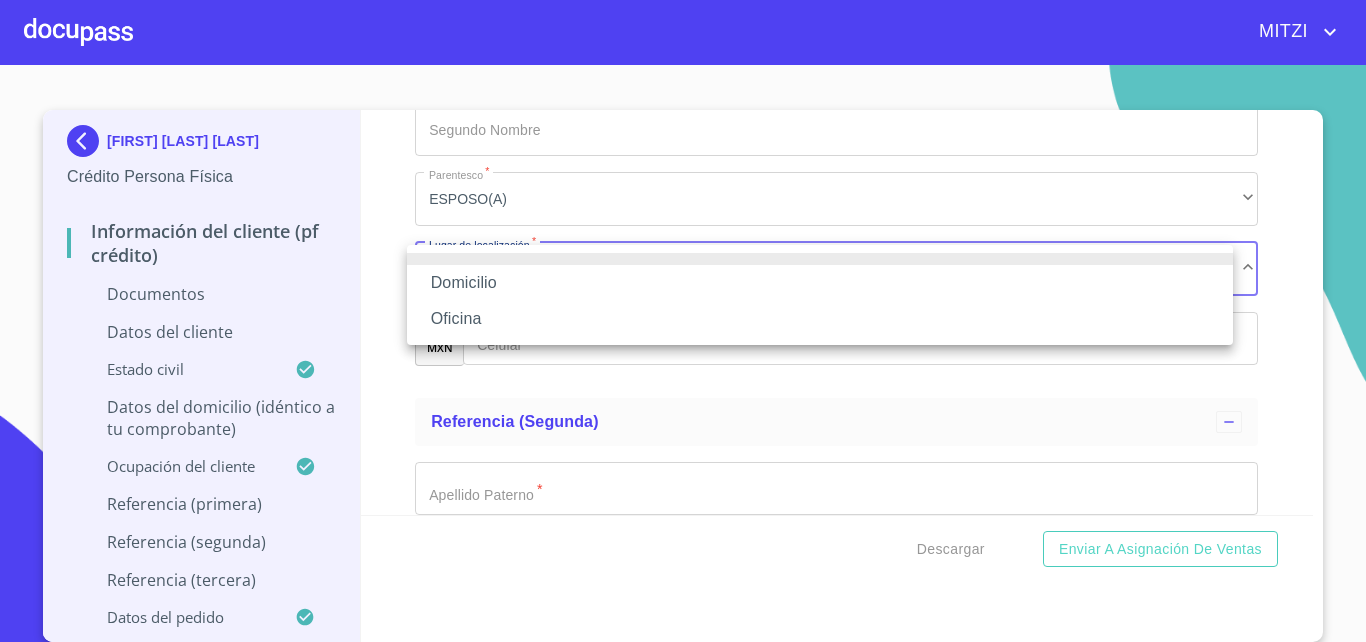 click on "Domicilio" at bounding box center (820, 283) 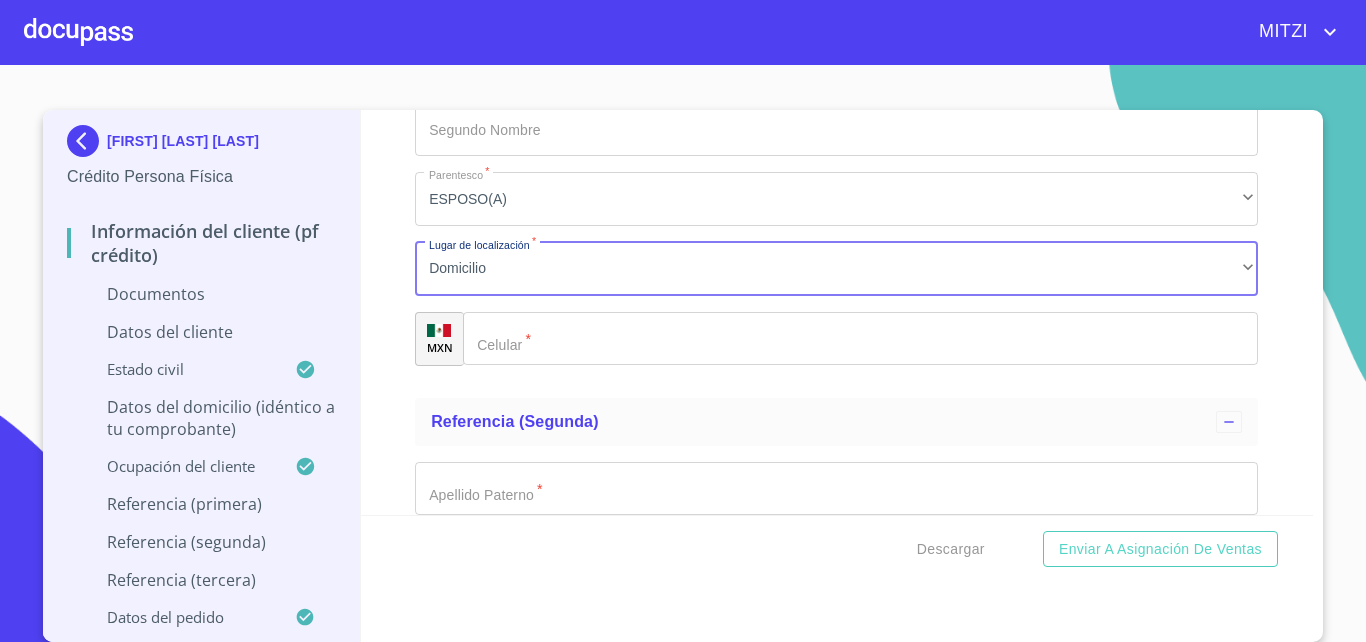 click on "Documento de identificación.   *" 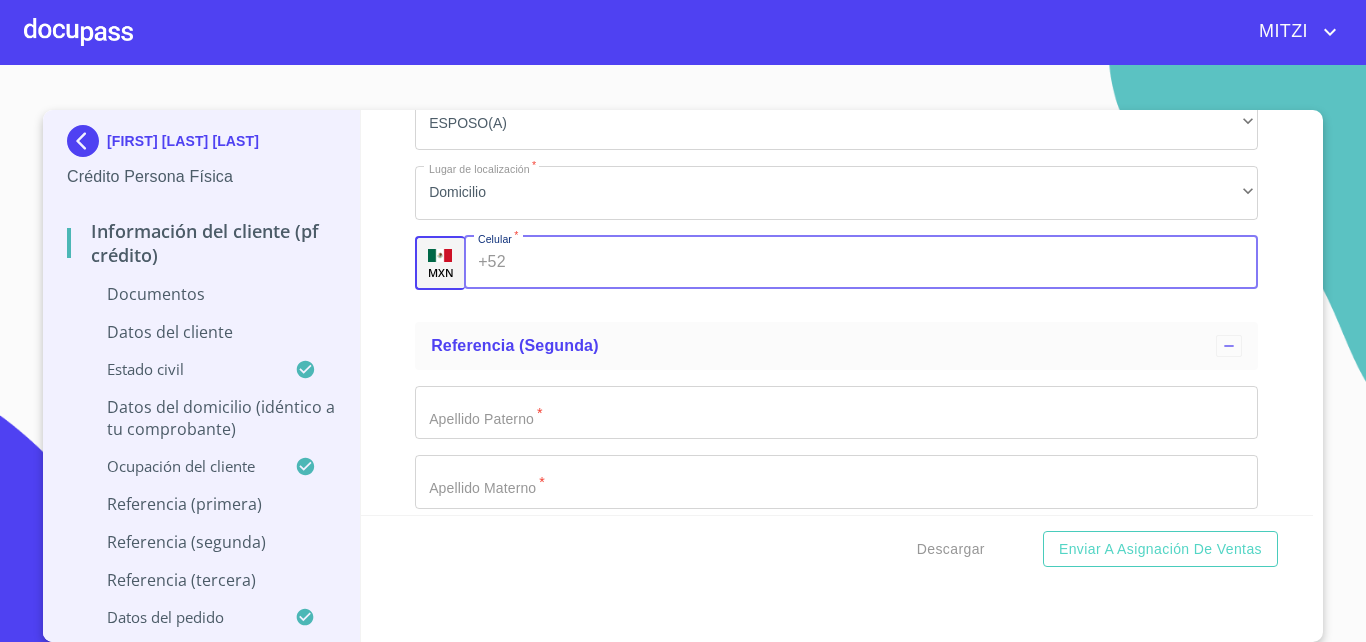 scroll, scrollTop: 6864, scrollLeft: 0, axis: vertical 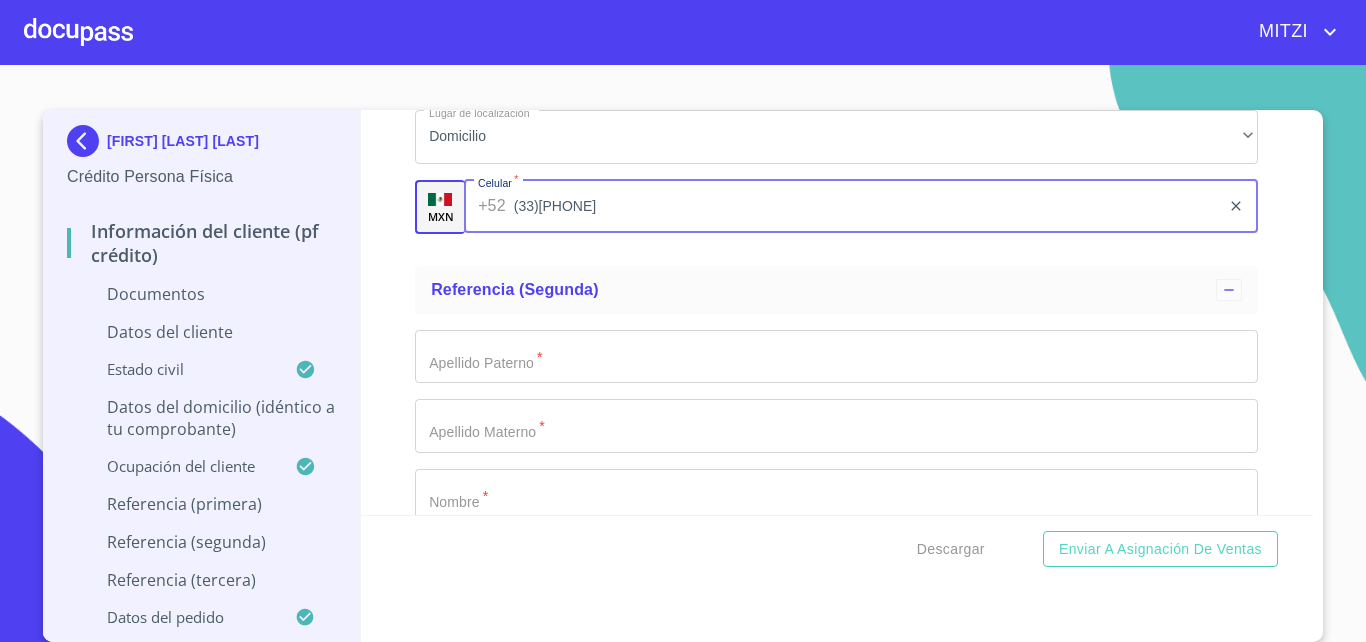 type on "(33)[PHONE]" 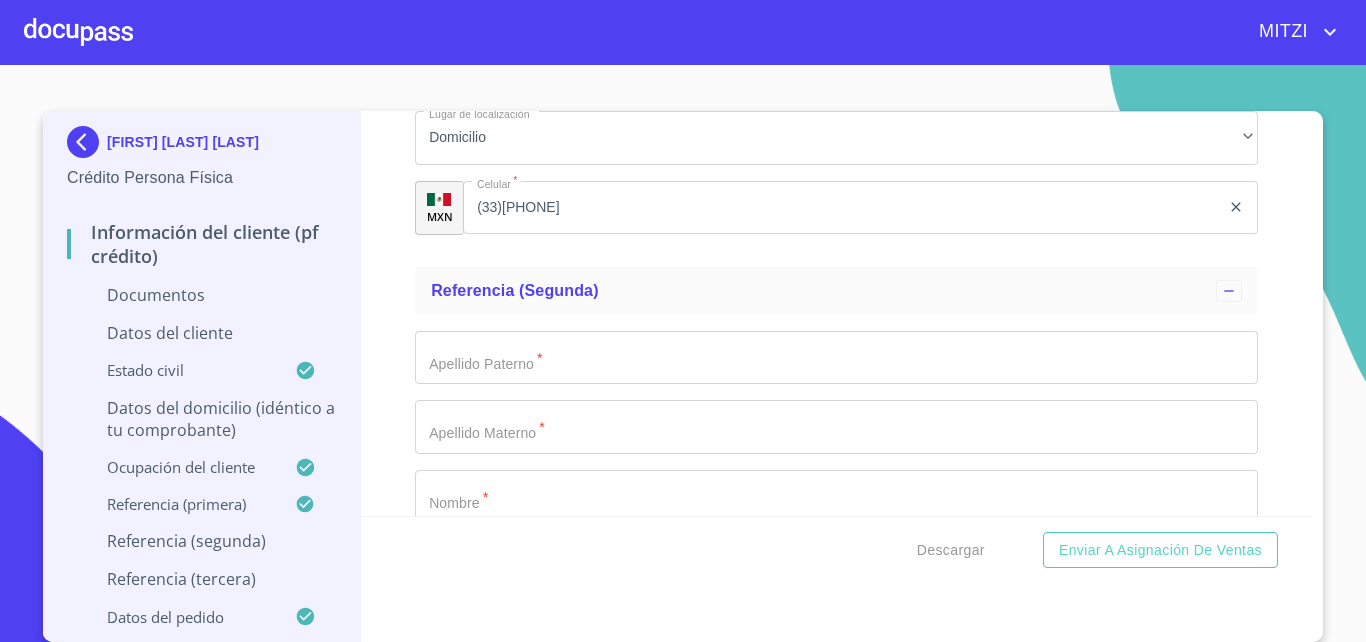 click on "Apellido Paterno   * [LAST] ​ Apellido Materno   * [LAST] ​ Nombre   * [FIRST] ​ Segundo Nombre ​ Parentesco   * [RELATIONSHIP] ​ Lugar de localización   * [ADDRESS] ​ MXN Celular   * ([PHONE]) ​" at bounding box center [836, -1] 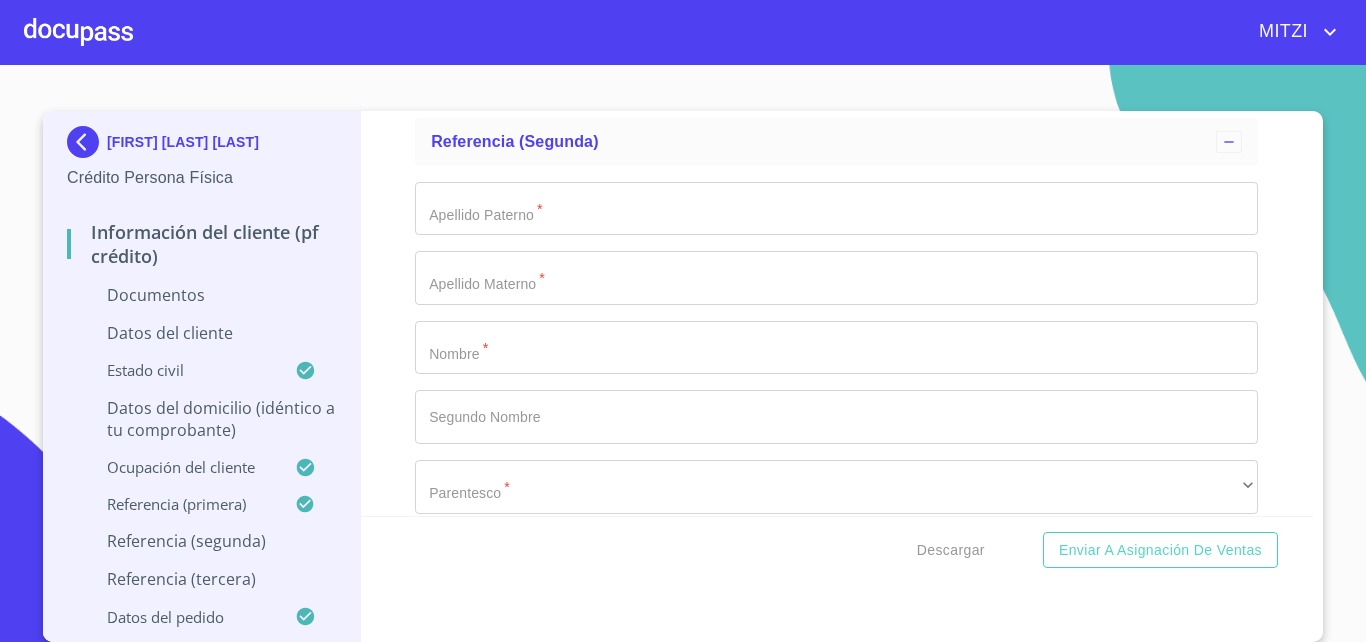 scroll, scrollTop: 6996, scrollLeft: 0, axis: vertical 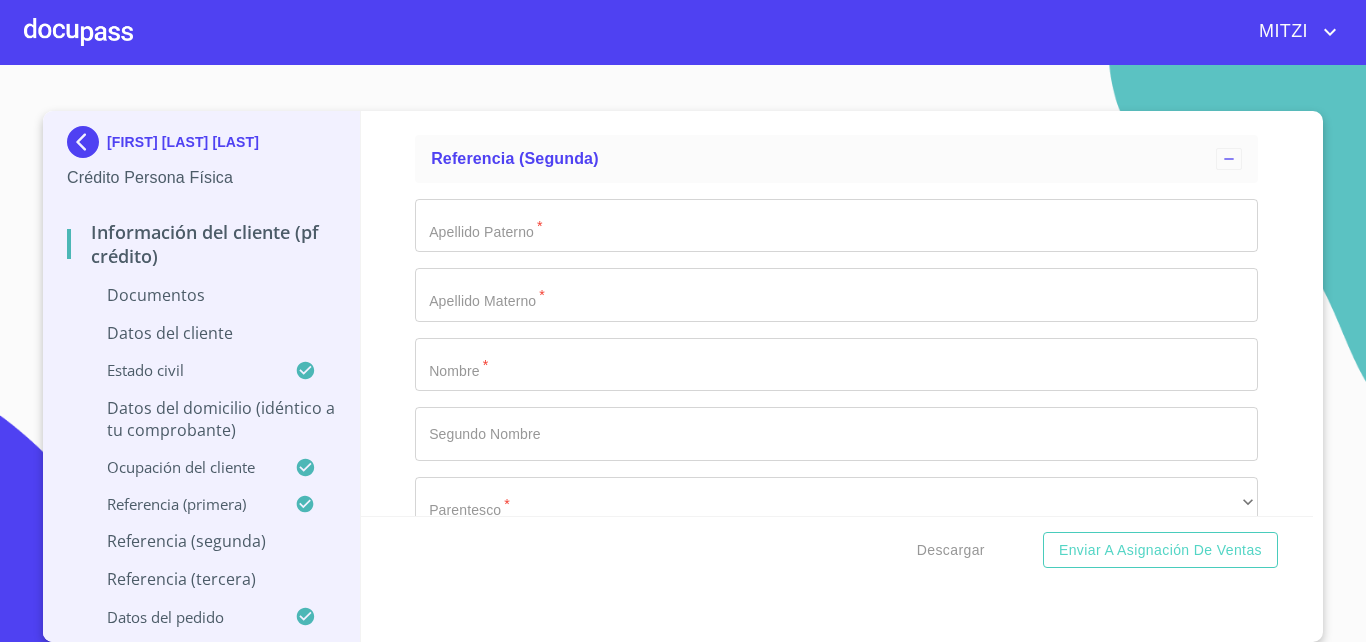 click on "Documento de identificación.   *" at bounding box center [813, -4353] 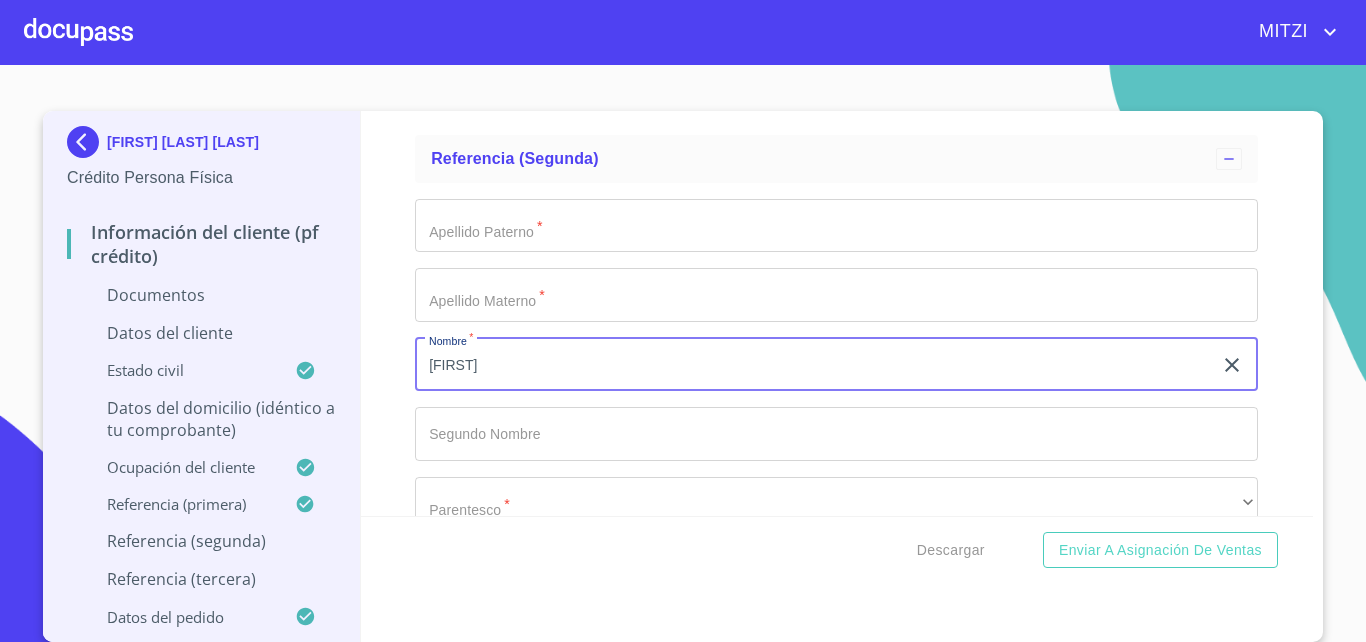 type on "[FIRST]" 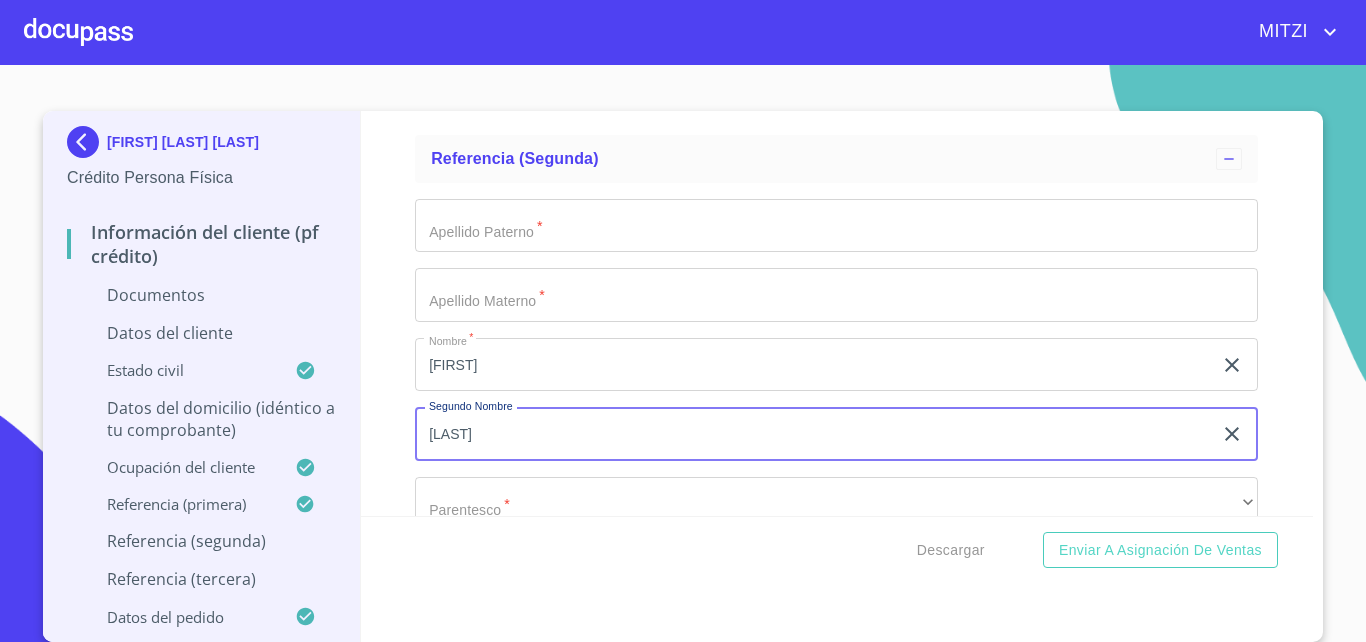 type on "[LAST]" 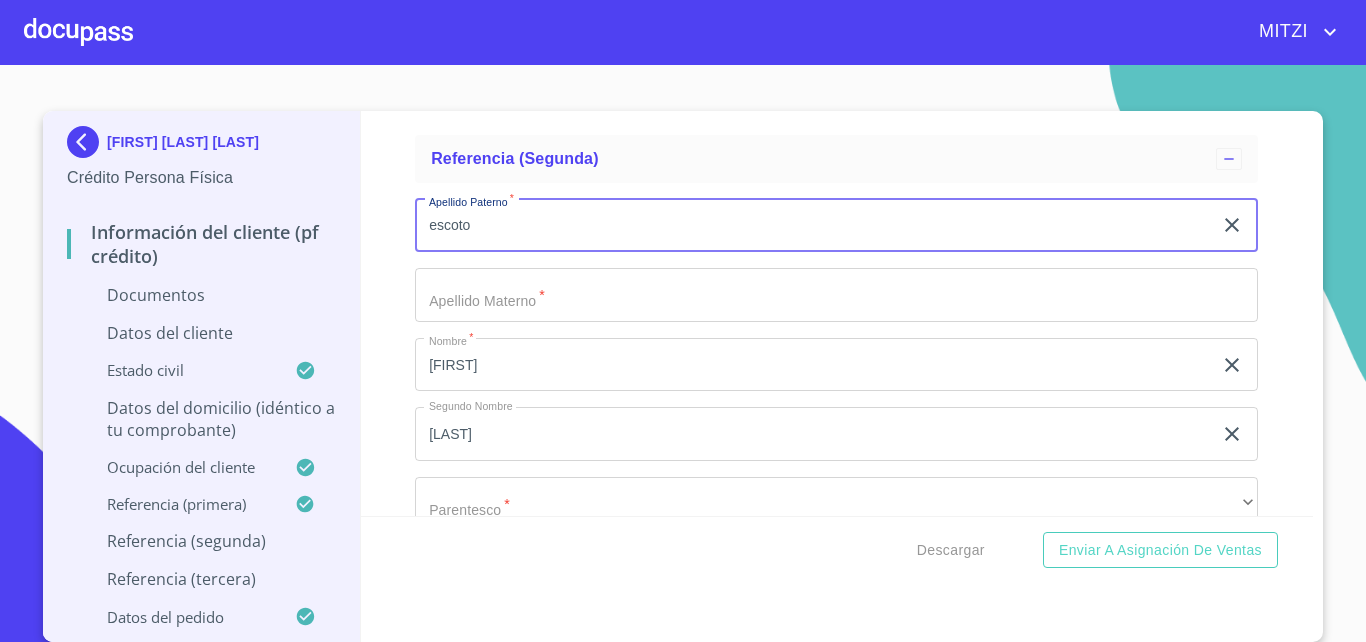 type on "escoto" 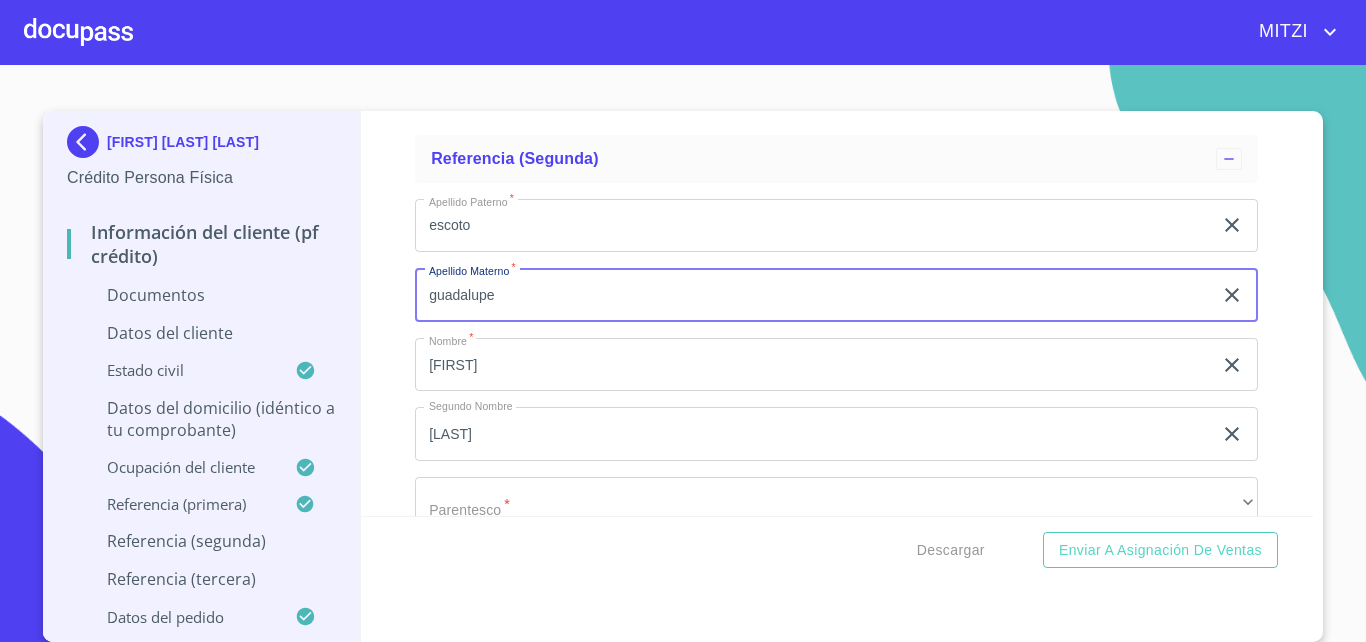 scroll, scrollTop: 7260, scrollLeft: 0, axis: vertical 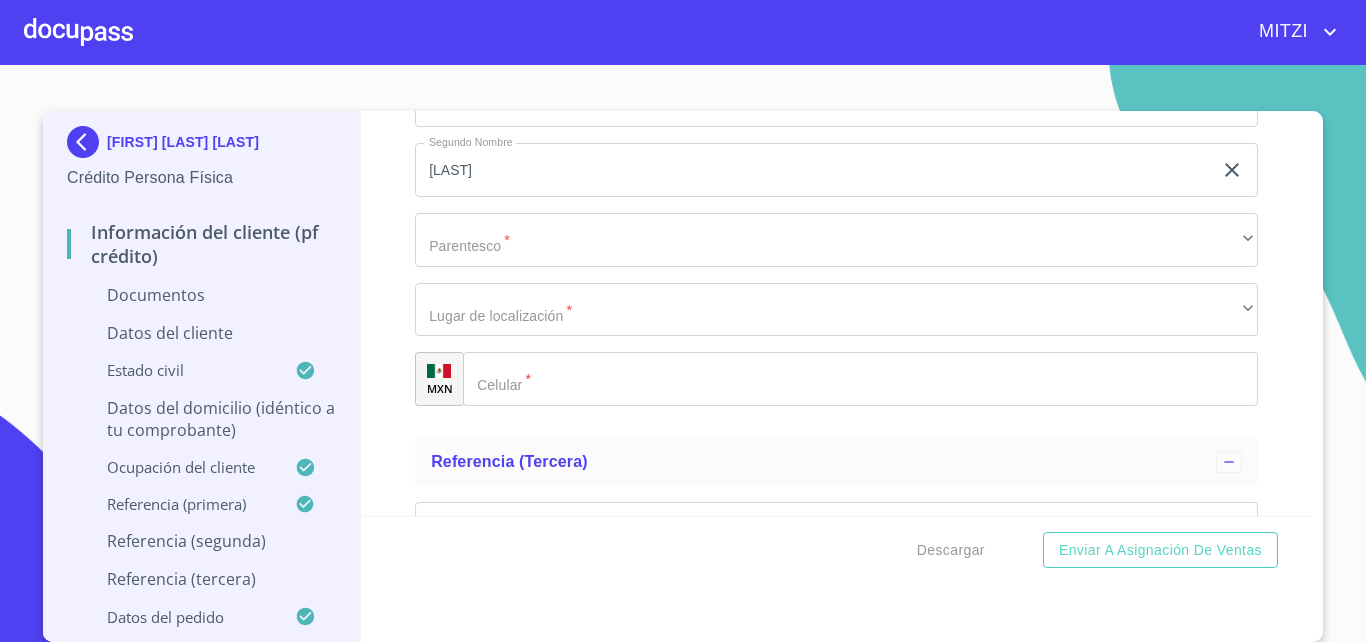 type on "guadalupe" 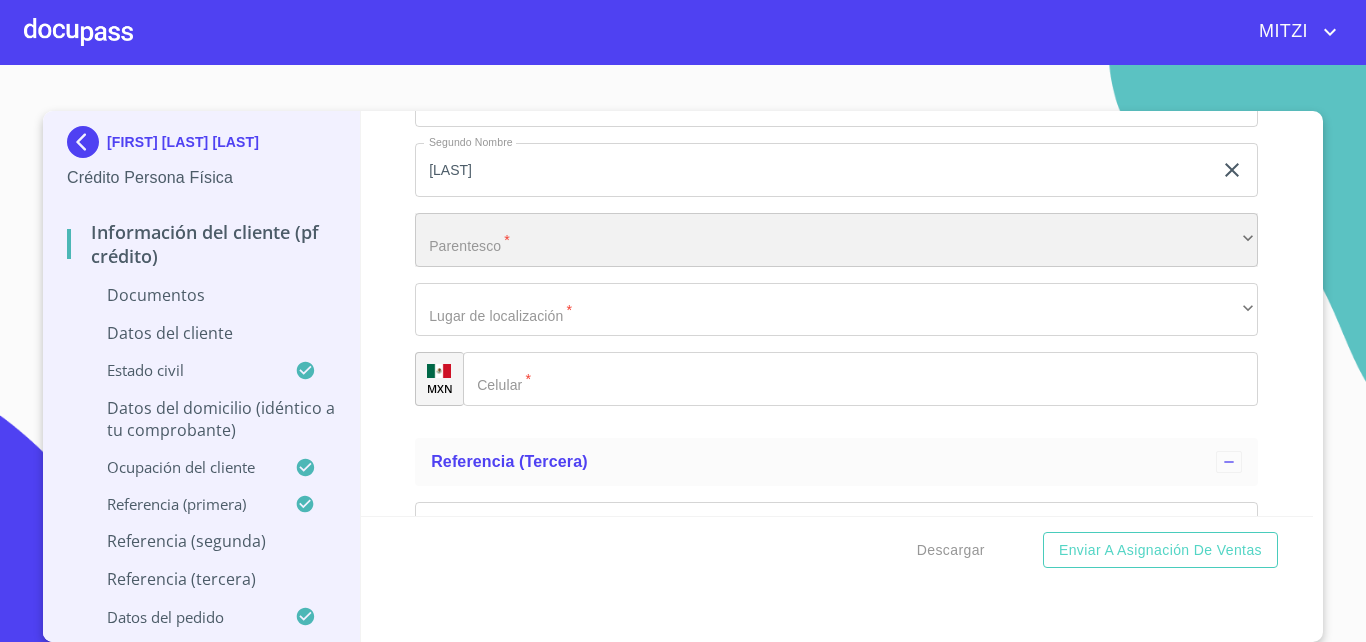 click on "​" at bounding box center (836, 240) 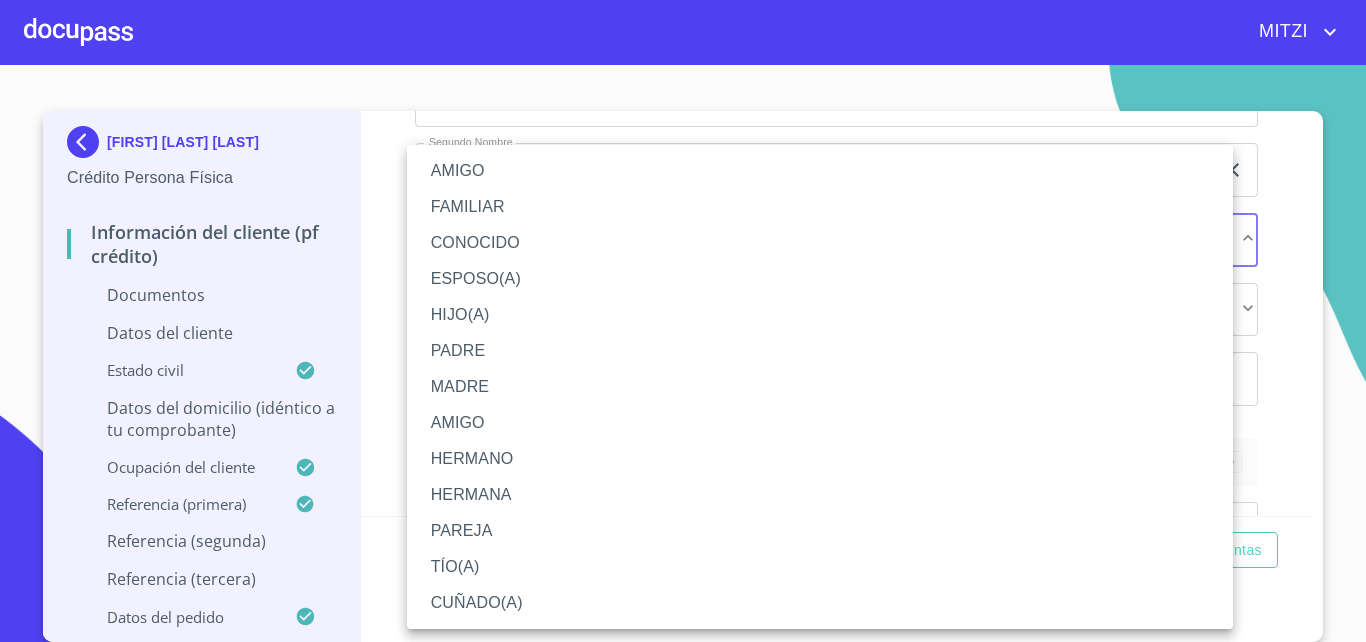 click on "CONOCIDO" at bounding box center [820, 243] 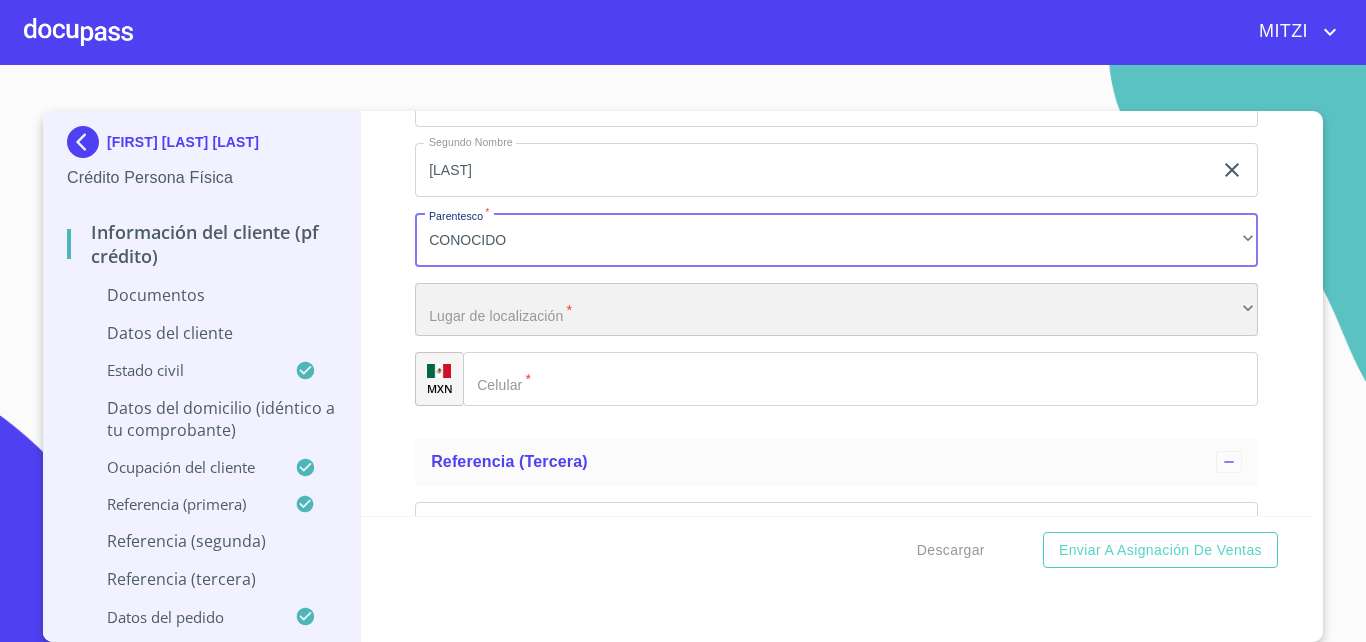 click on "​" at bounding box center (836, 310) 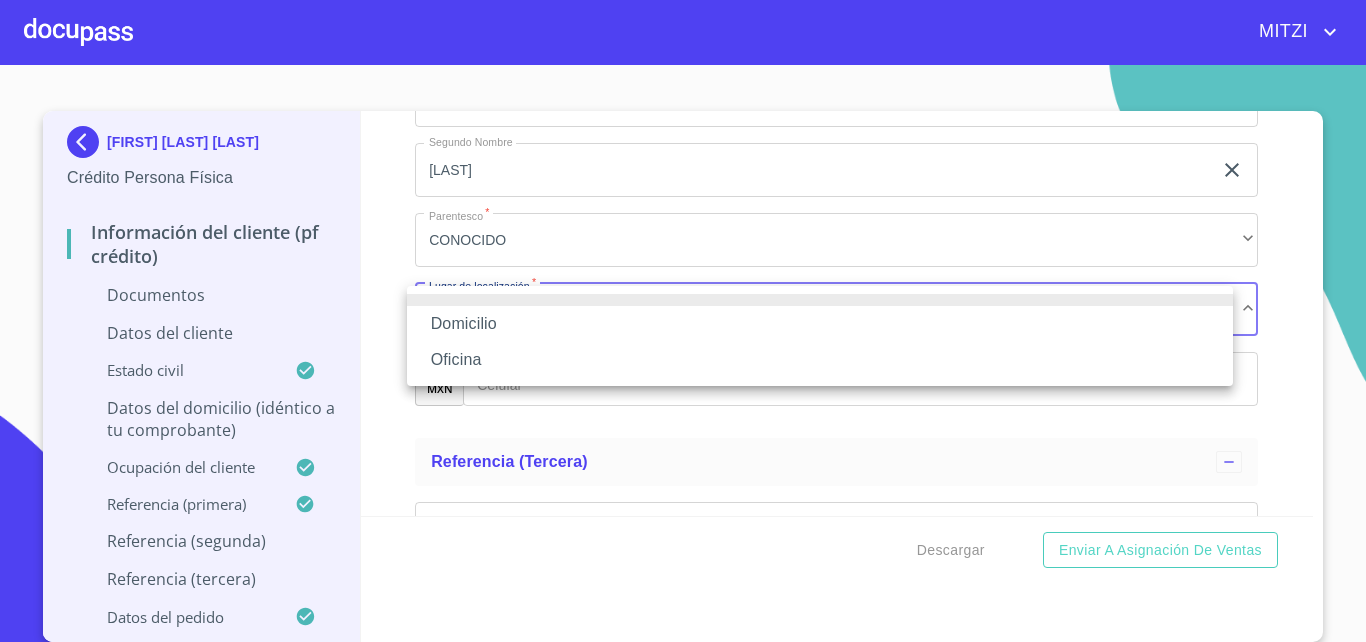 click on "Domicilio" at bounding box center (820, 324) 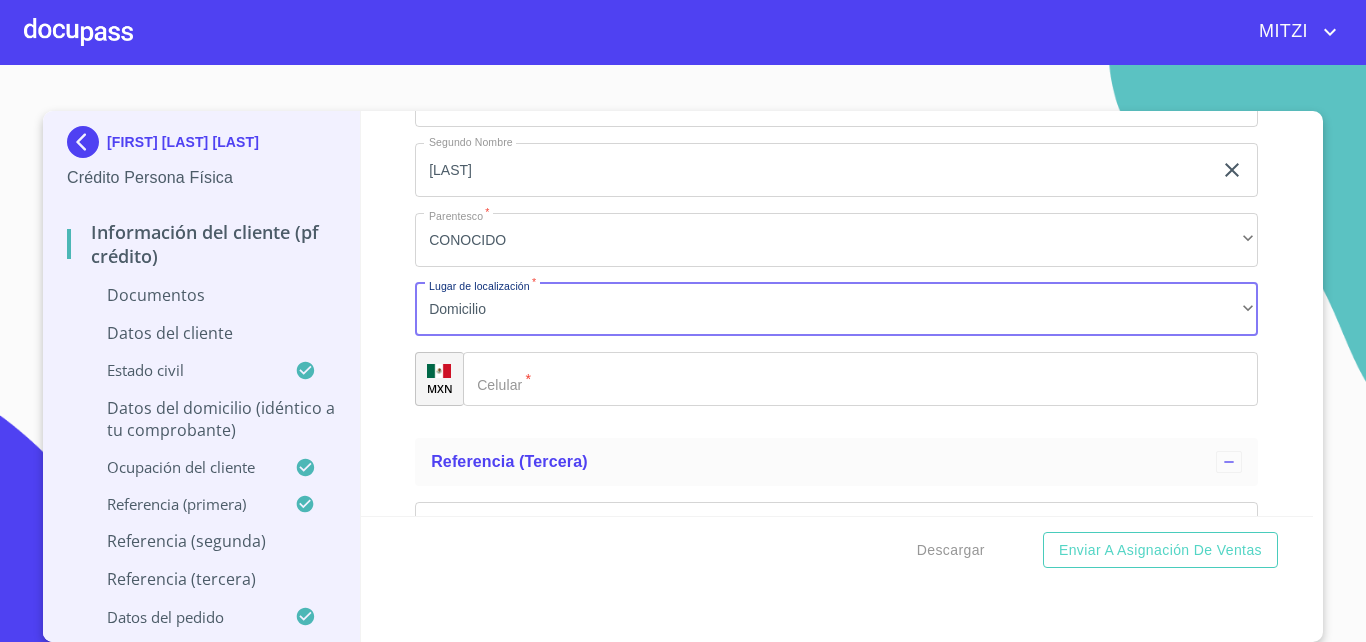 click on "Documento de identificación.   *" 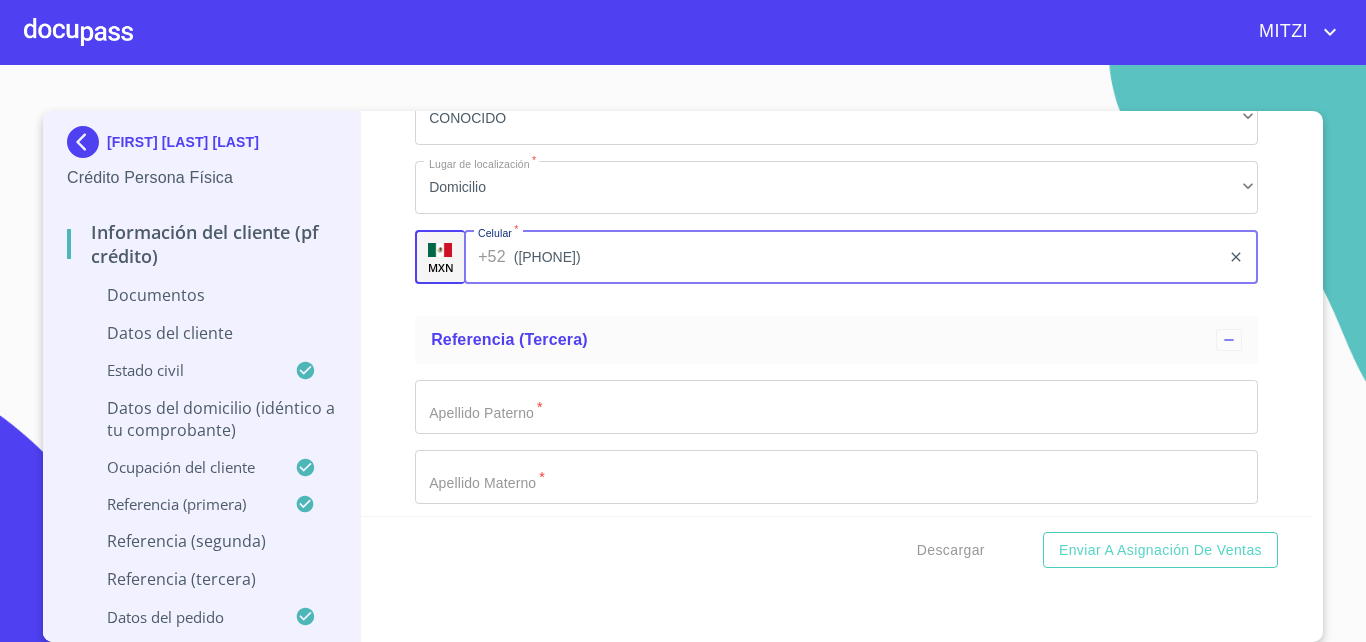 scroll, scrollTop: 7524, scrollLeft: 0, axis: vertical 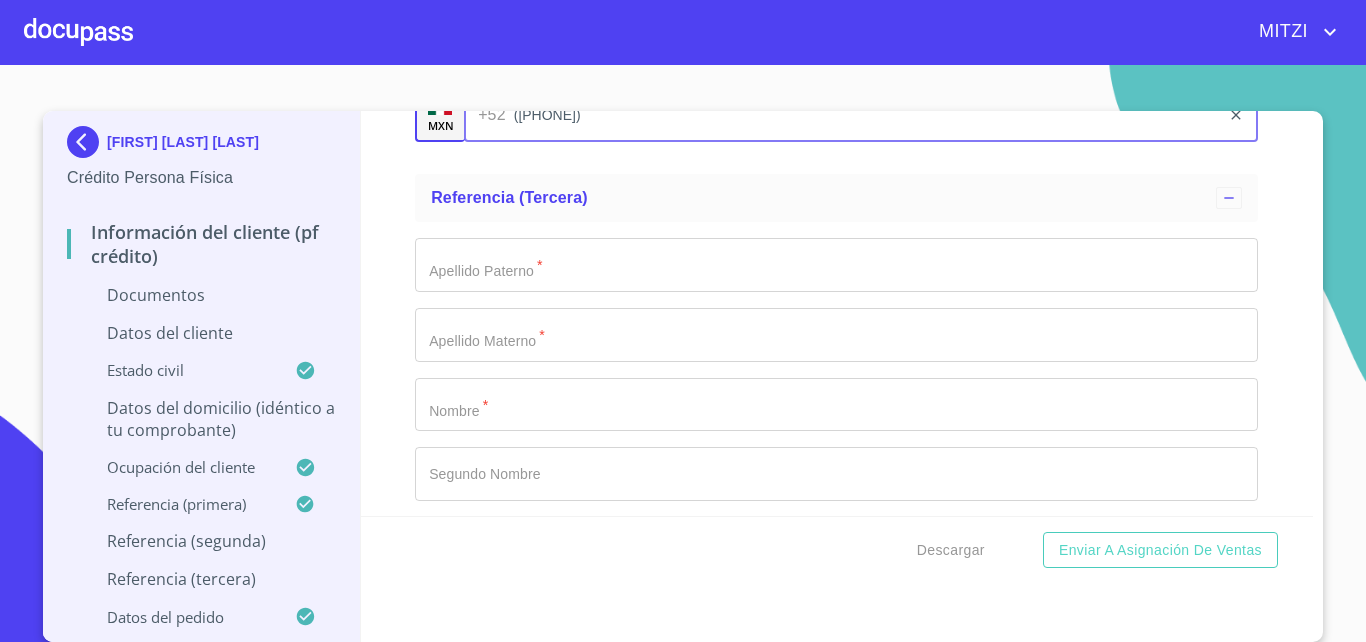 type on "([PHONE])" 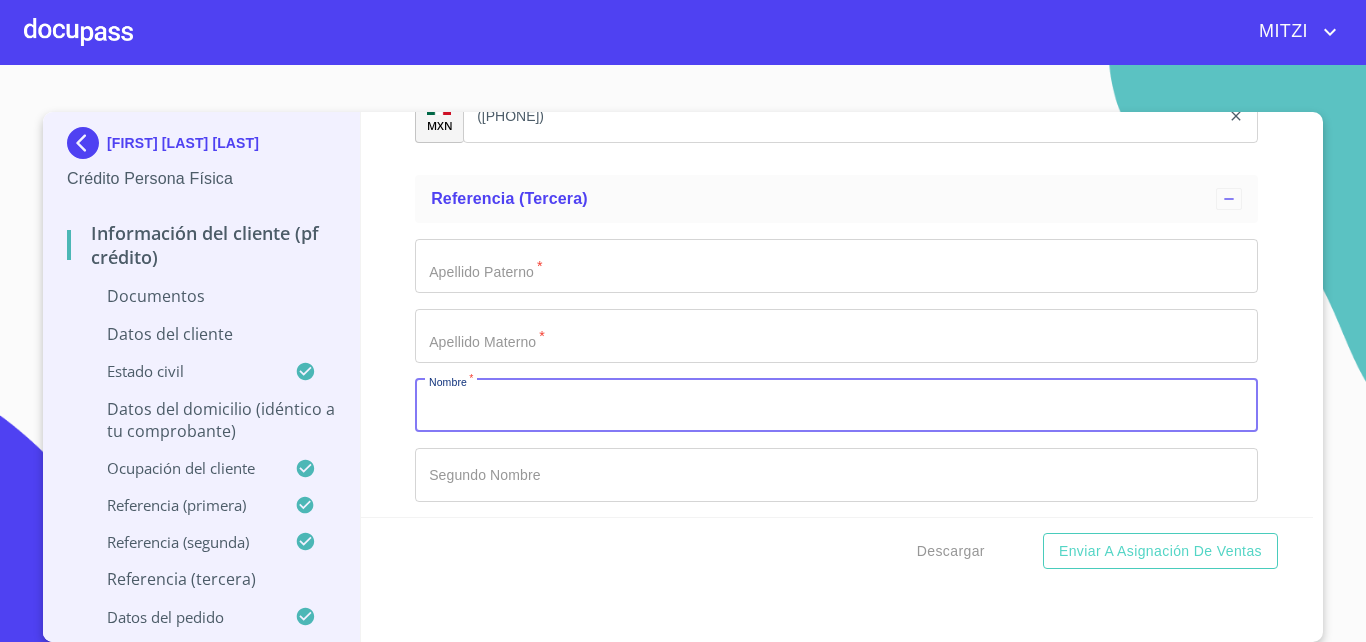 scroll, scrollTop: 7523, scrollLeft: 0, axis: vertical 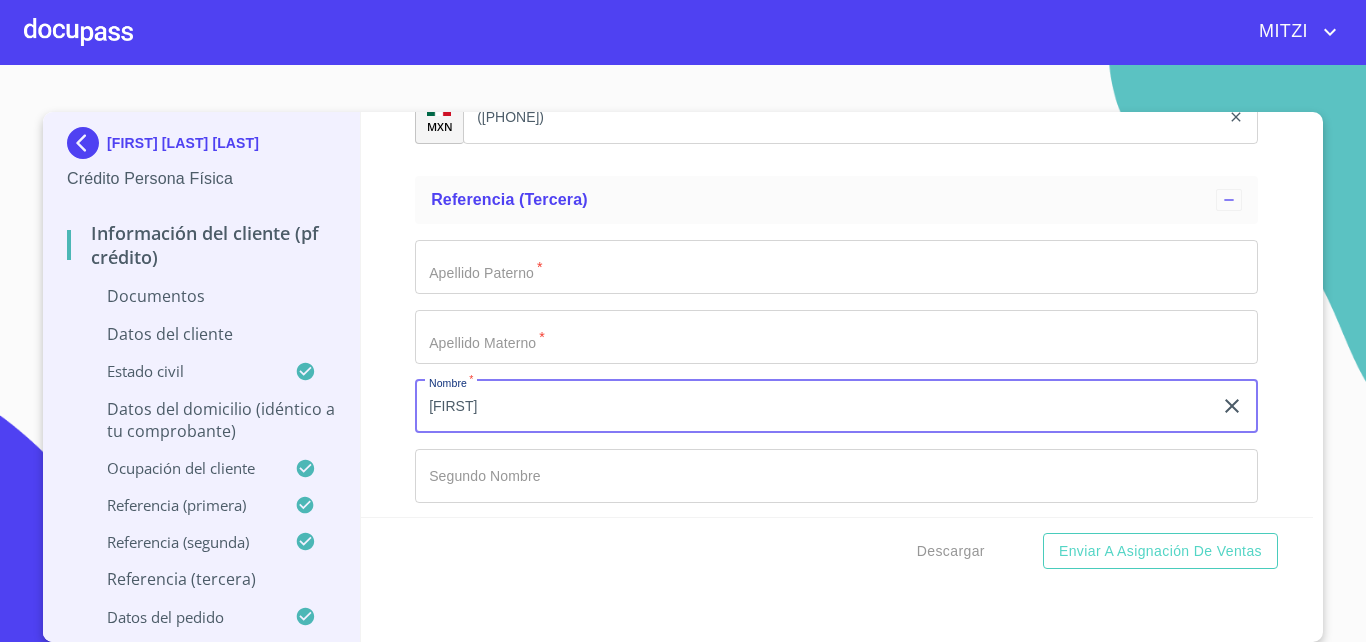 type on "[FIRST]" 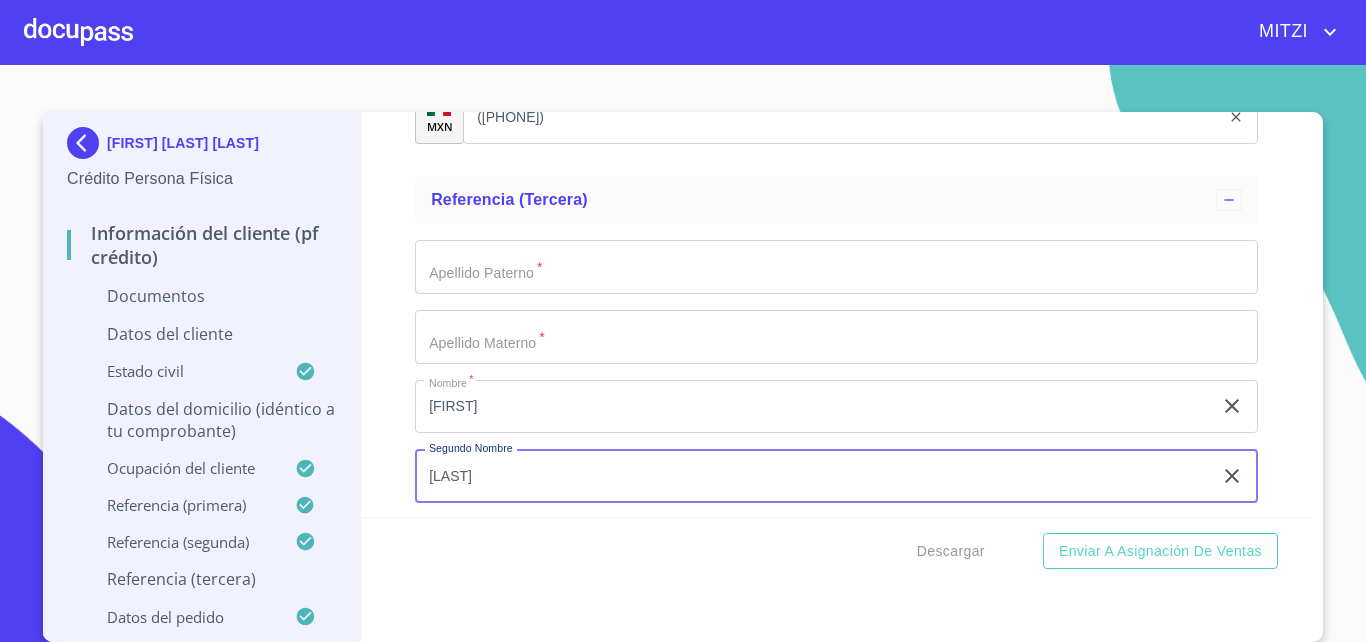 type on "[LAST]" 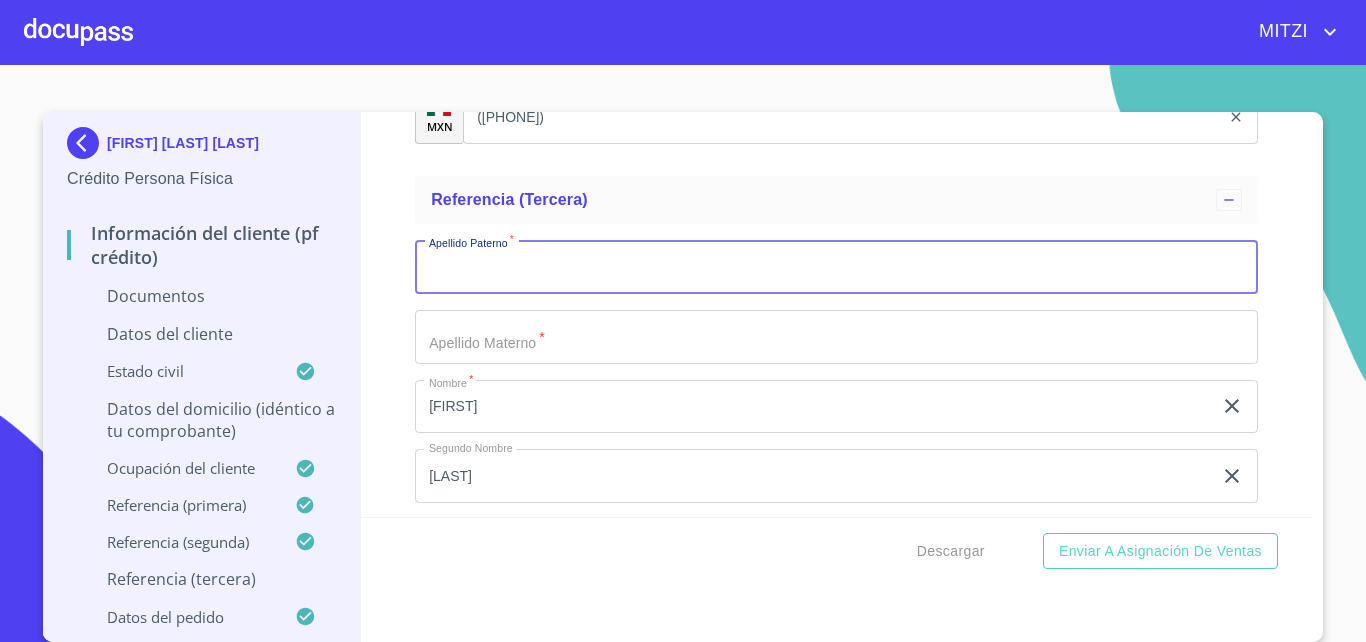 click on "Documento de identificación.   *" at bounding box center [836, 267] 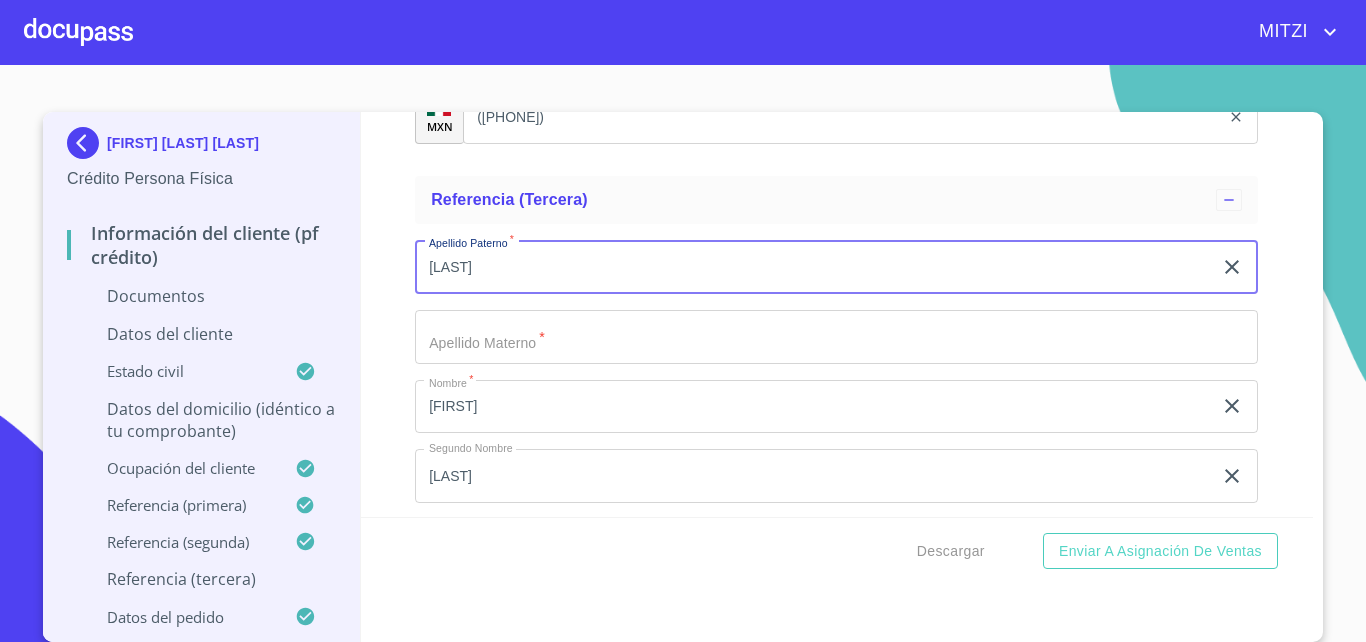 type on "[LAST]" 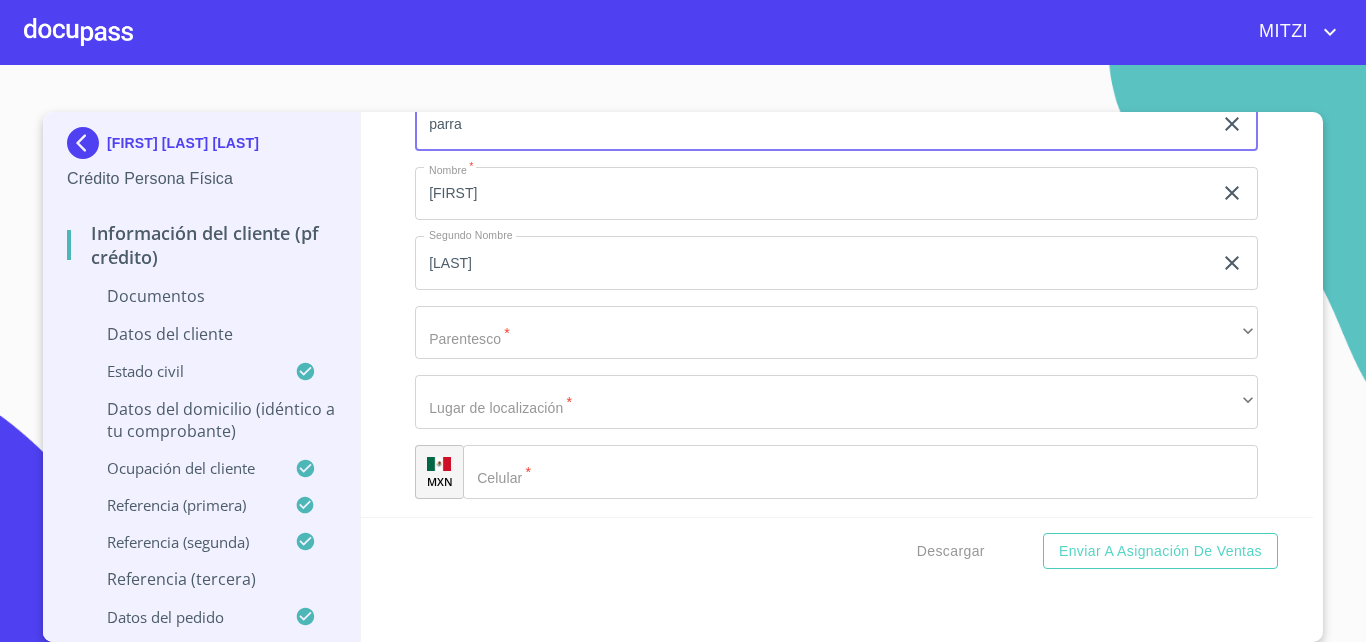 scroll, scrollTop: 7787, scrollLeft: 0, axis: vertical 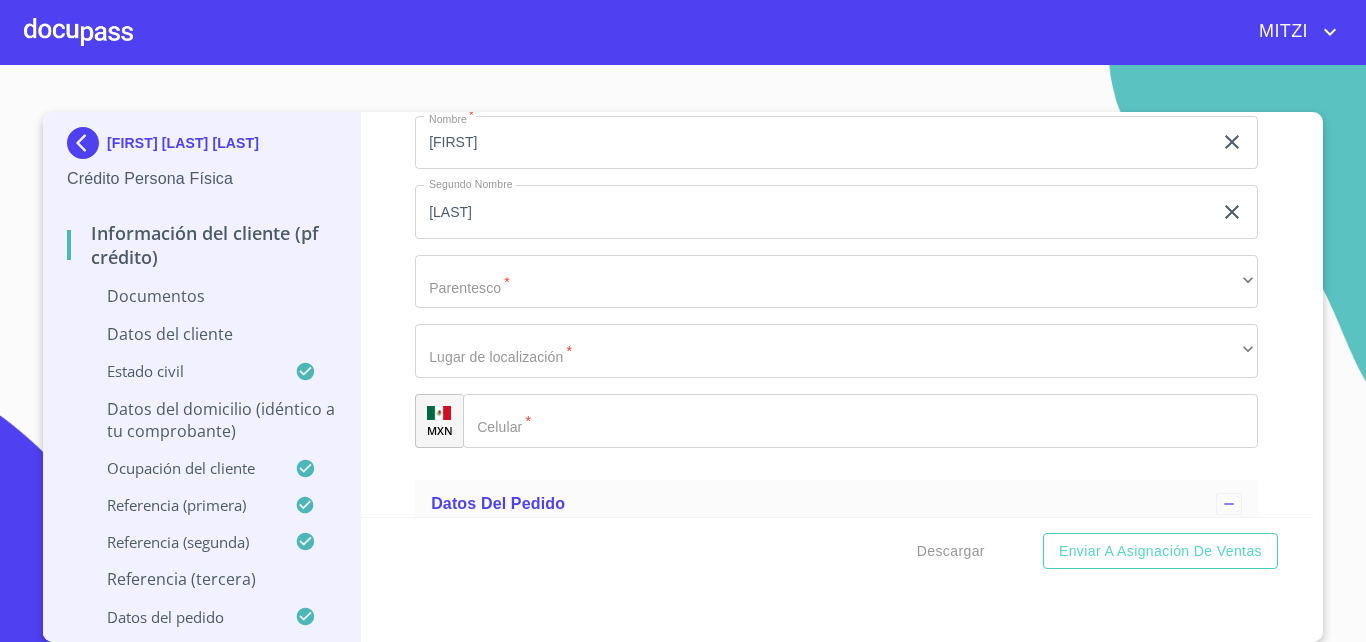 type on "parra" 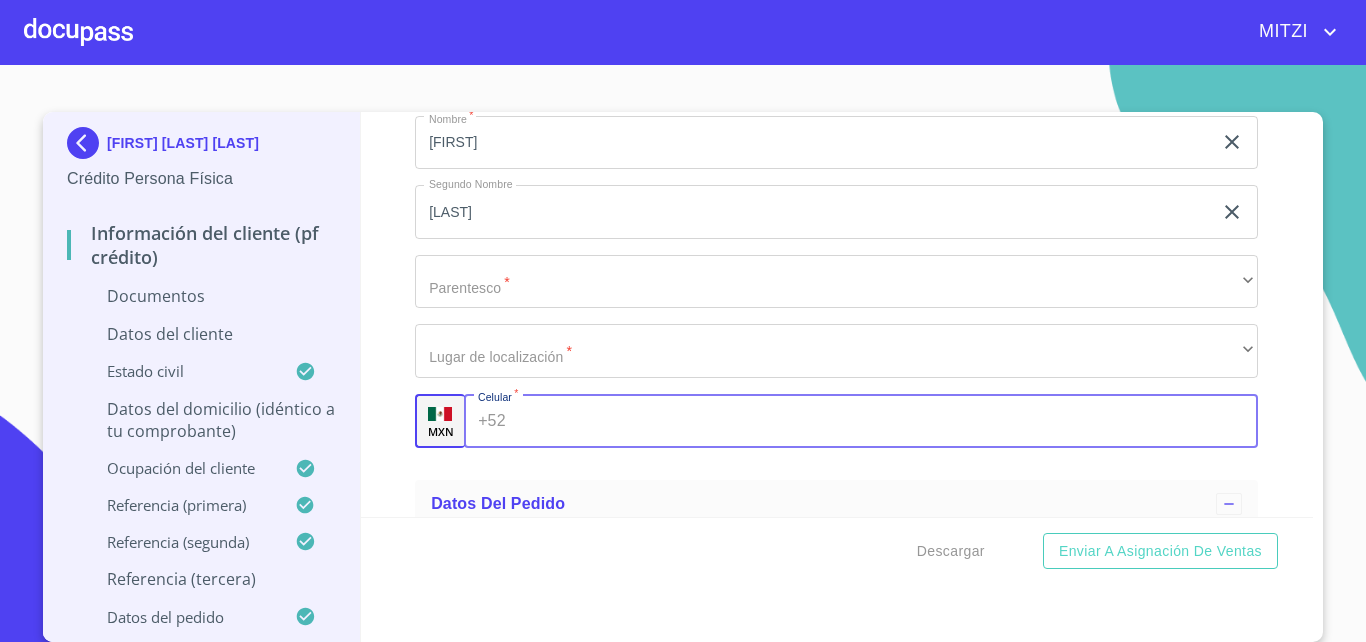 click on "Documento de identificación.   *" at bounding box center (886, 421) 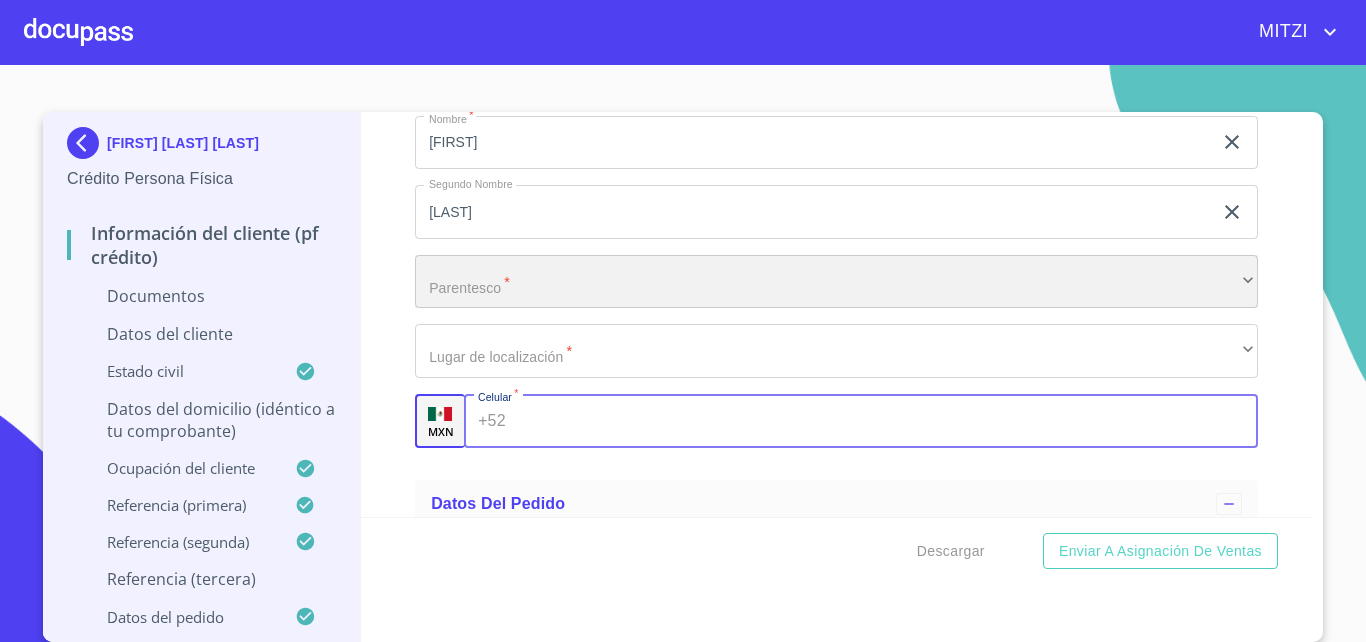 click on "​" at bounding box center (836, 282) 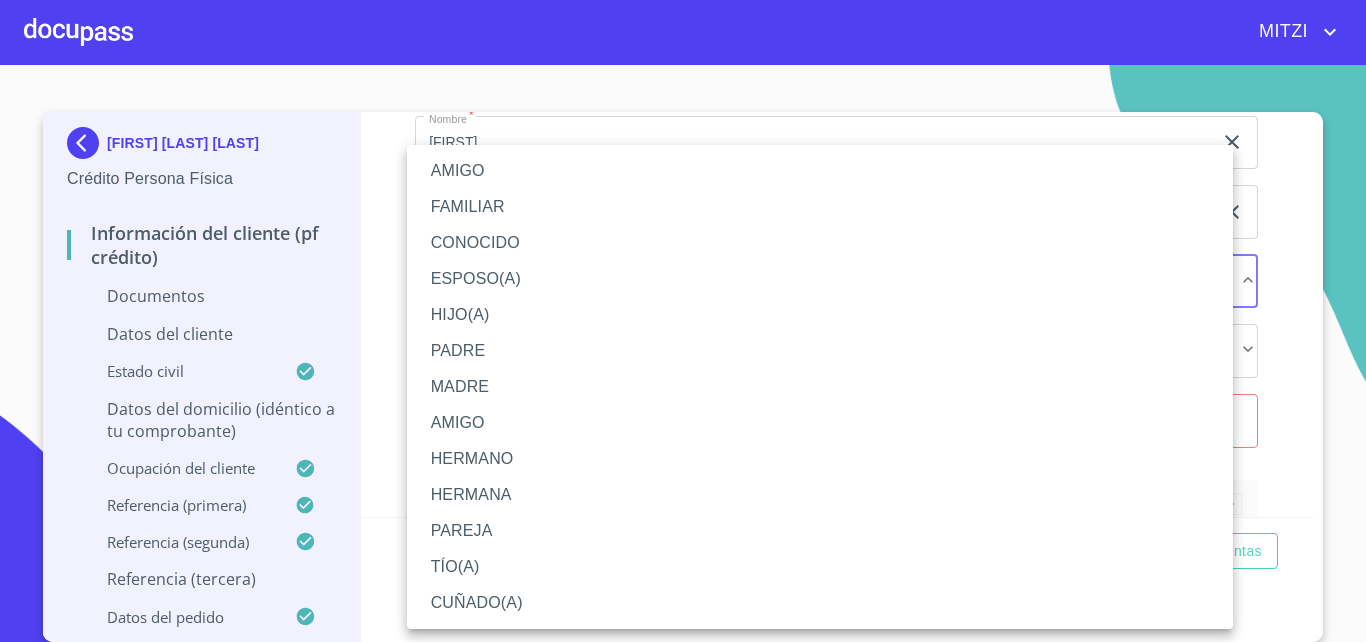 click on "FAMILIAR" at bounding box center (820, 207) 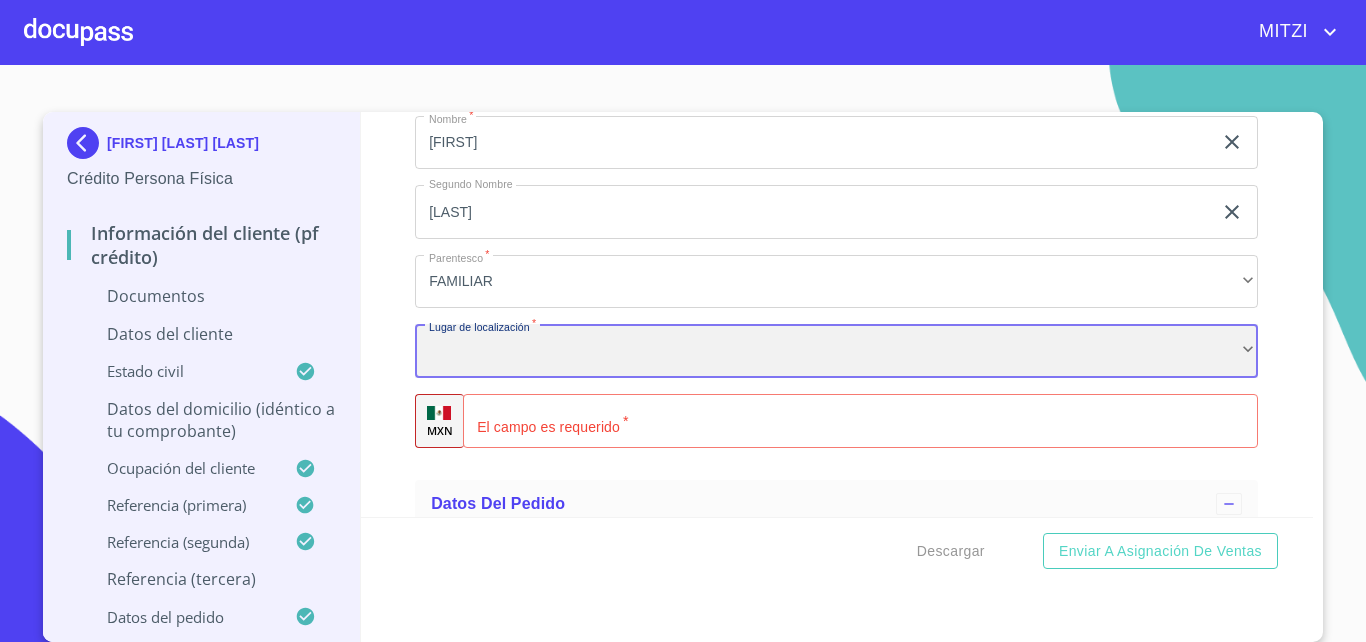 click on "​" at bounding box center [836, 351] 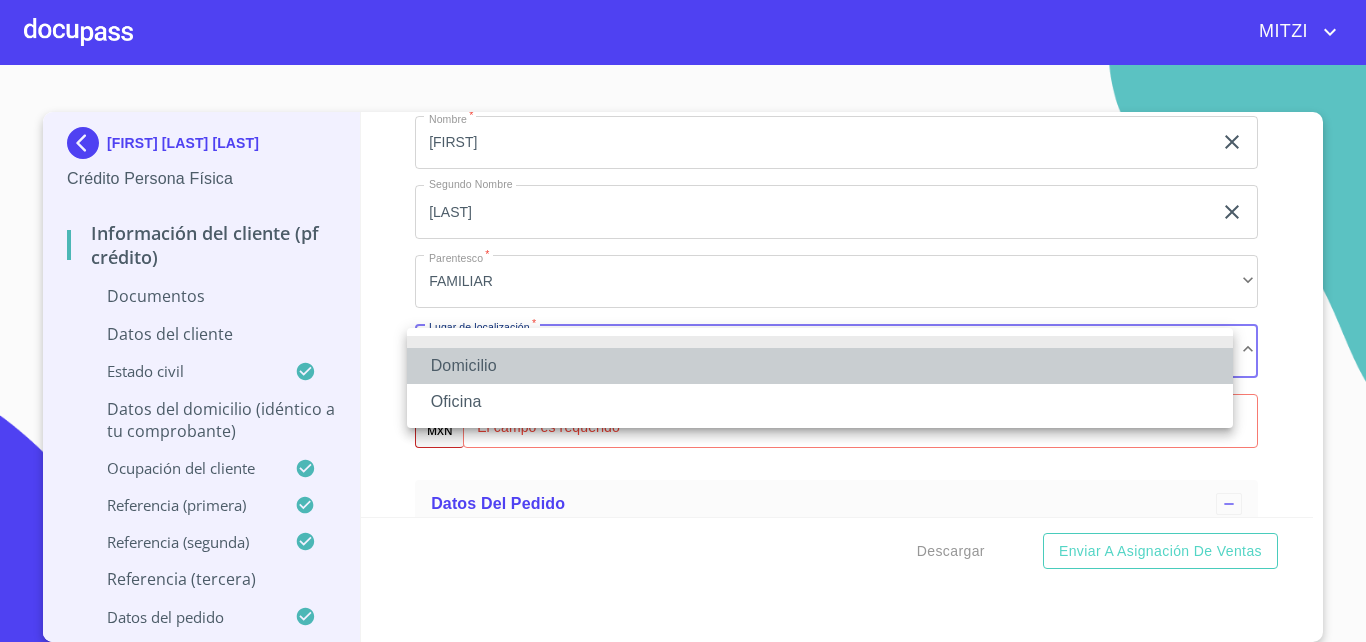 click on "Domicilio" at bounding box center [820, 366] 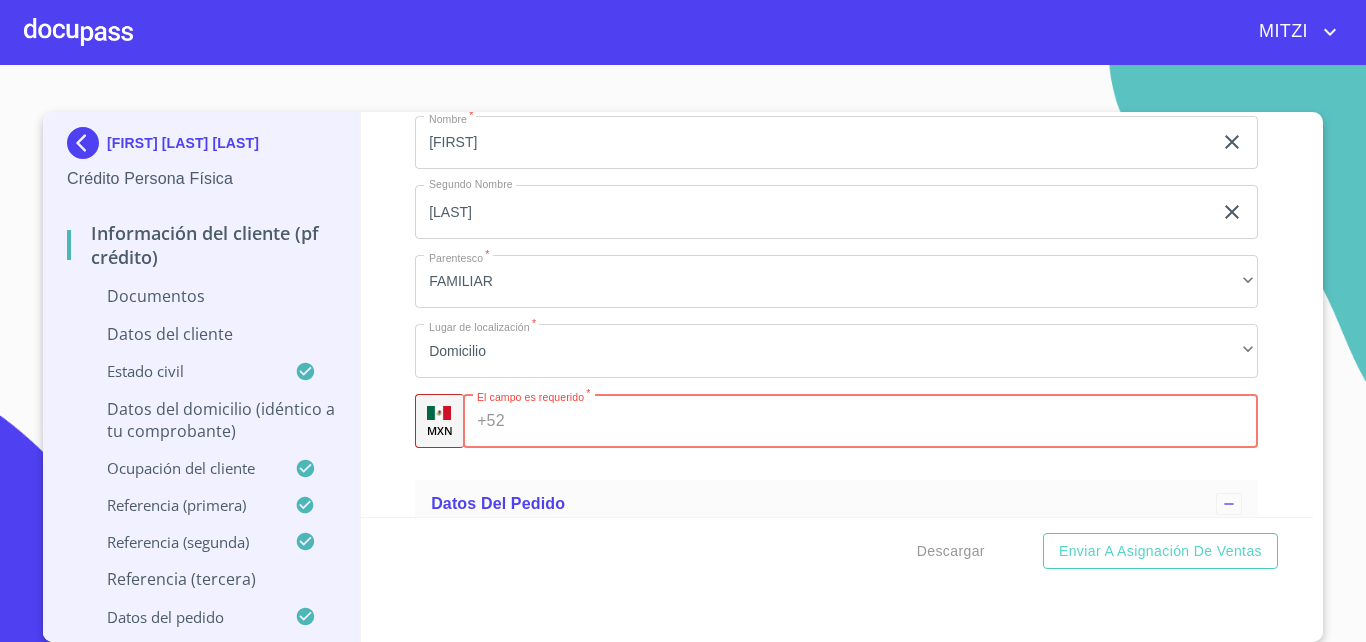 click on "Documento de identificación.   *" at bounding box center (886, 421) 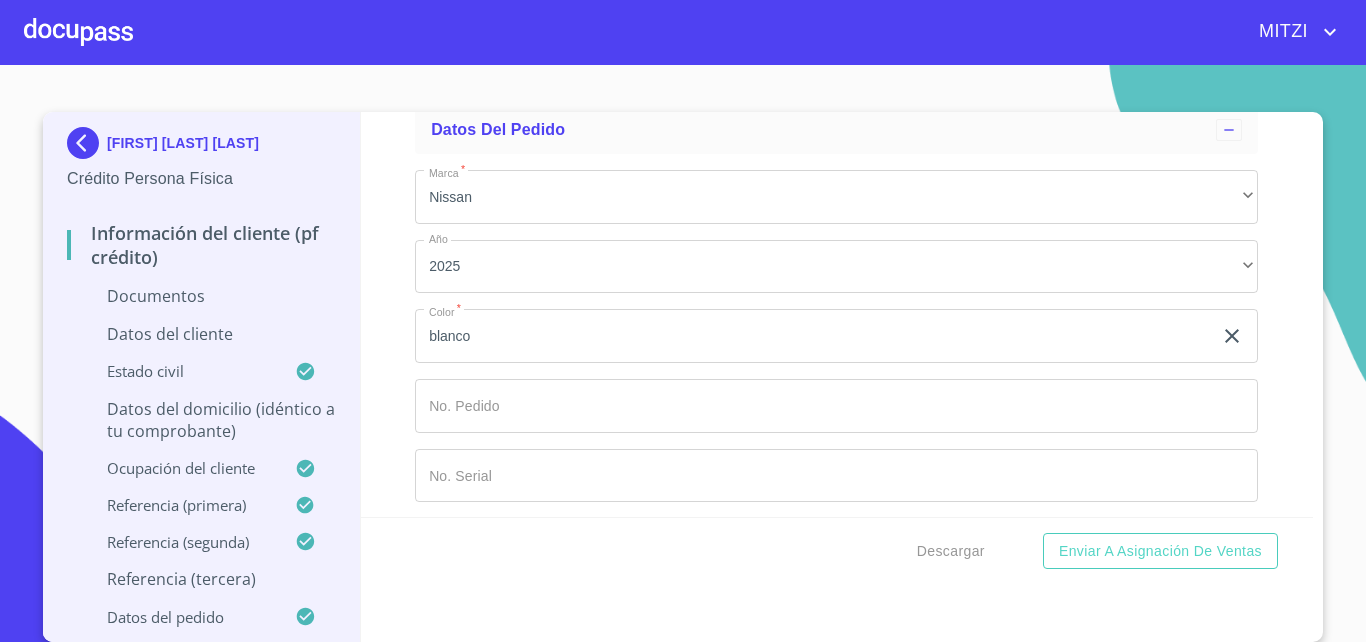 scroll, scrollTop: 8171, scrollLeft: 0, axis: vertical 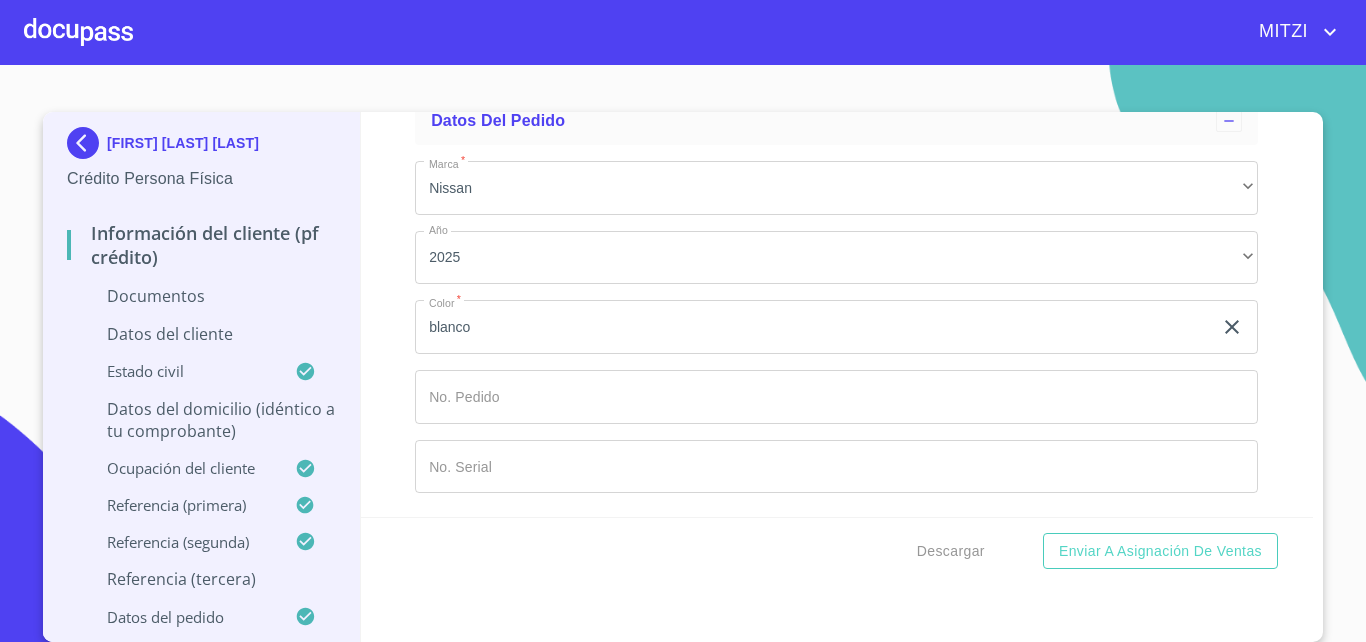 type on "(33)[PHONE]" 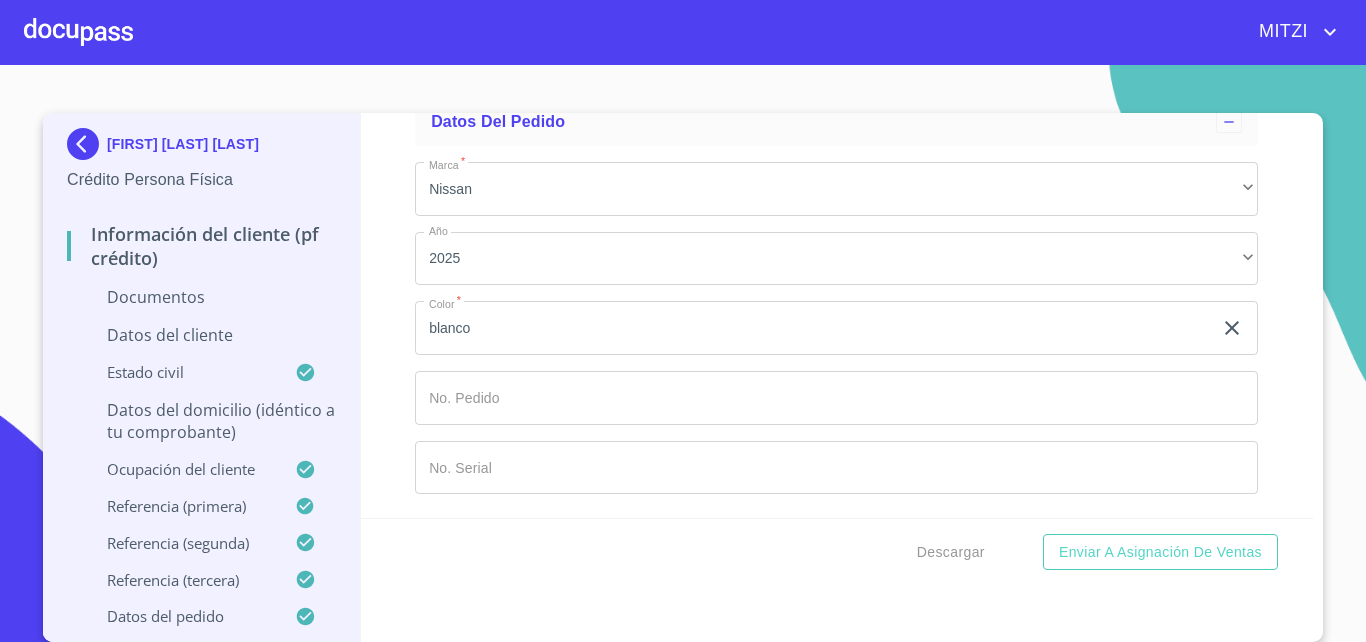 scroll, scrollTop: 0, scrollLeft: 0, axis: both 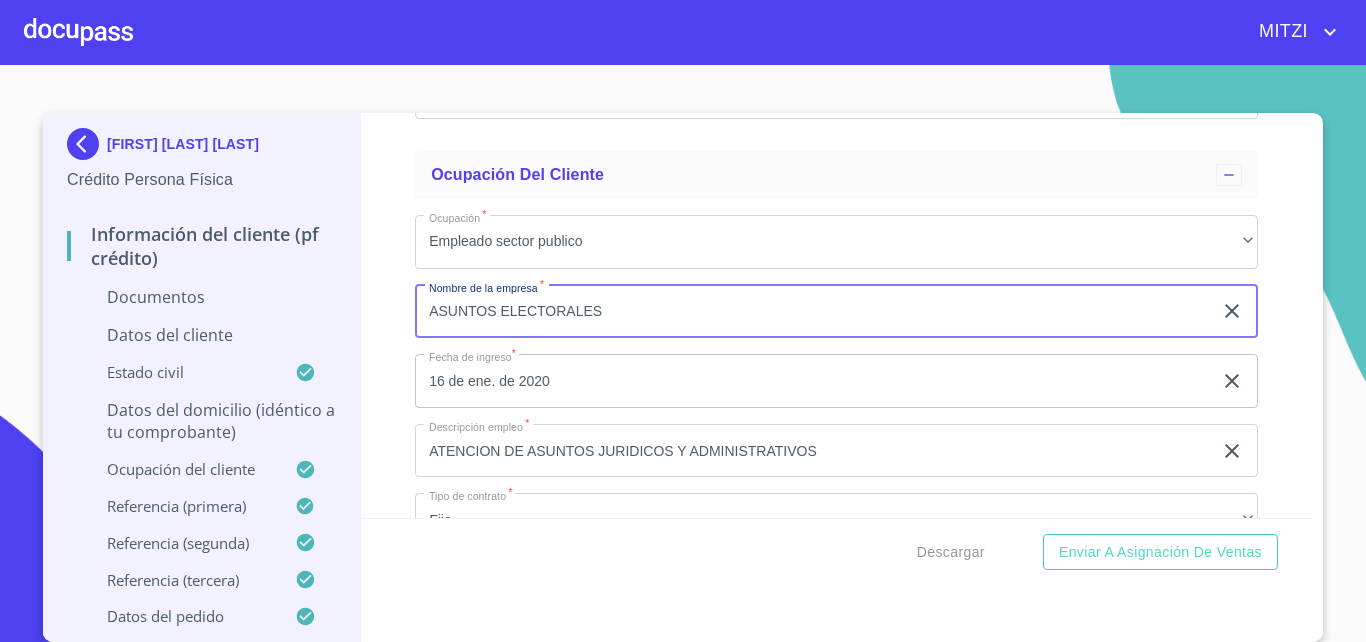 click on "ASUNTOS ELECTORALES" at bounding box center (813, 312) 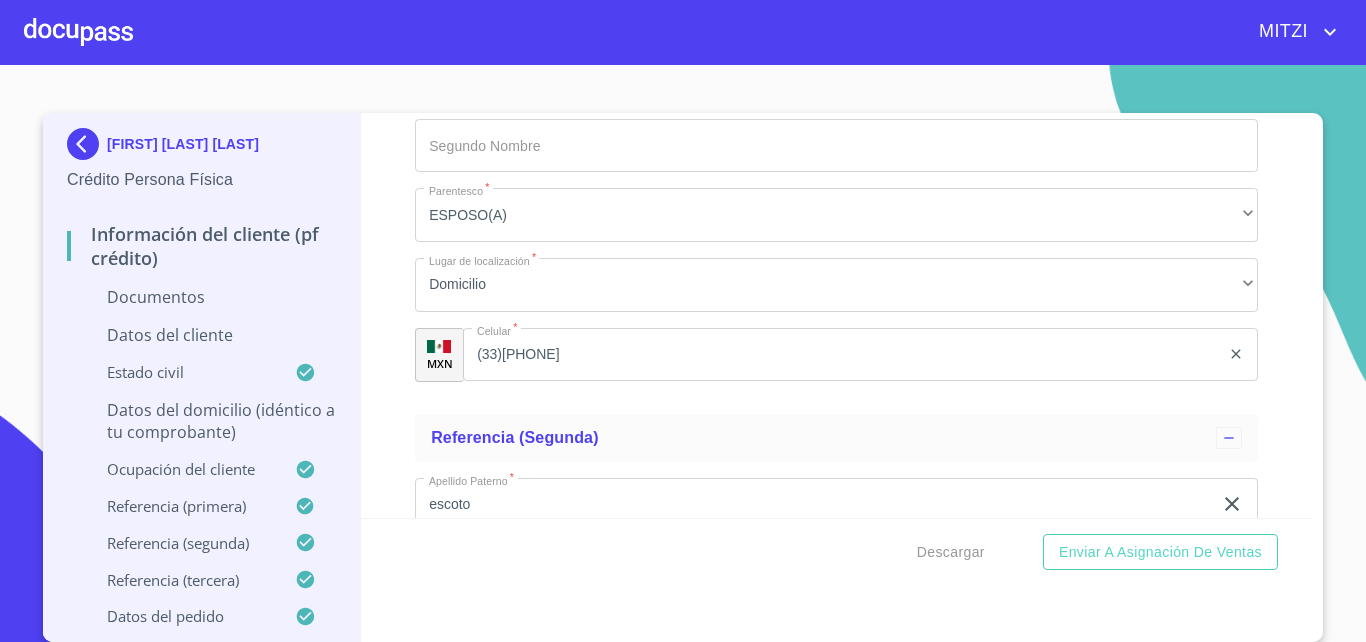 scroll, scrollTop: 6059, scrollLeft: 0, axis: vertical 